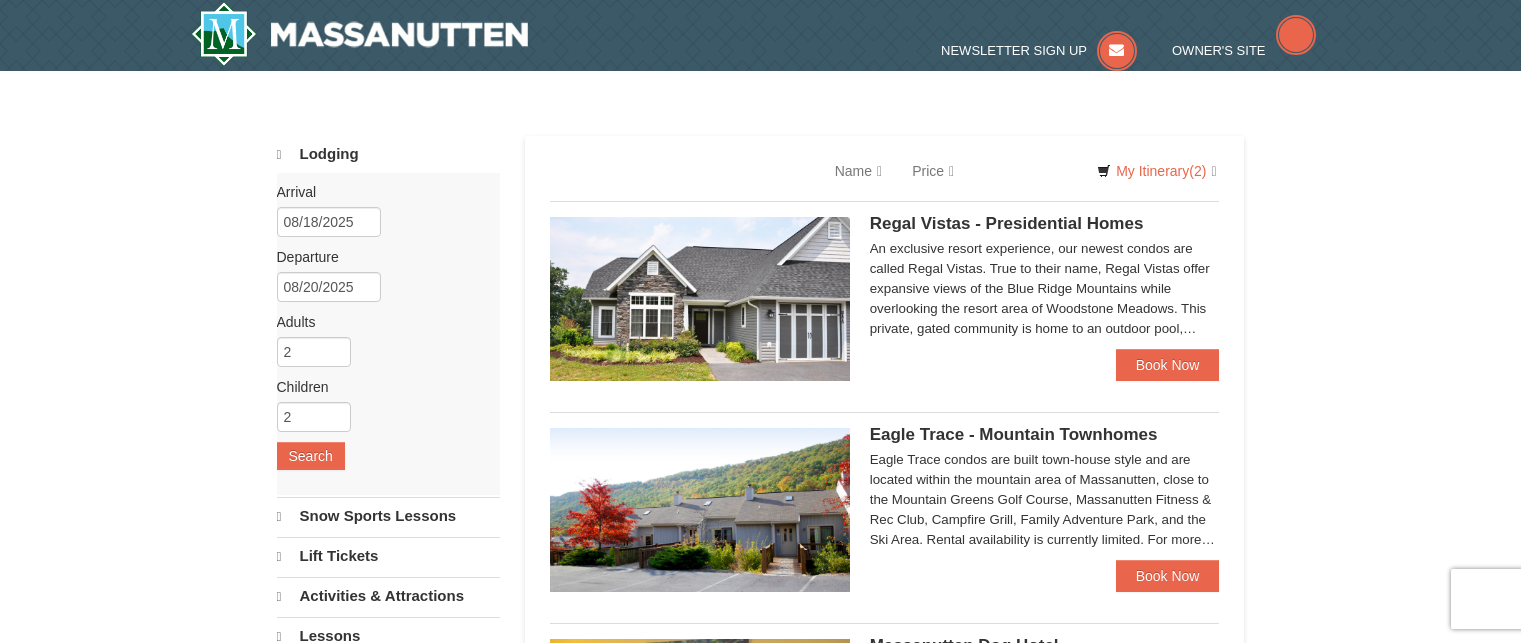 scroll, scrollTop: 0, scrollLeft: 0, axis: both 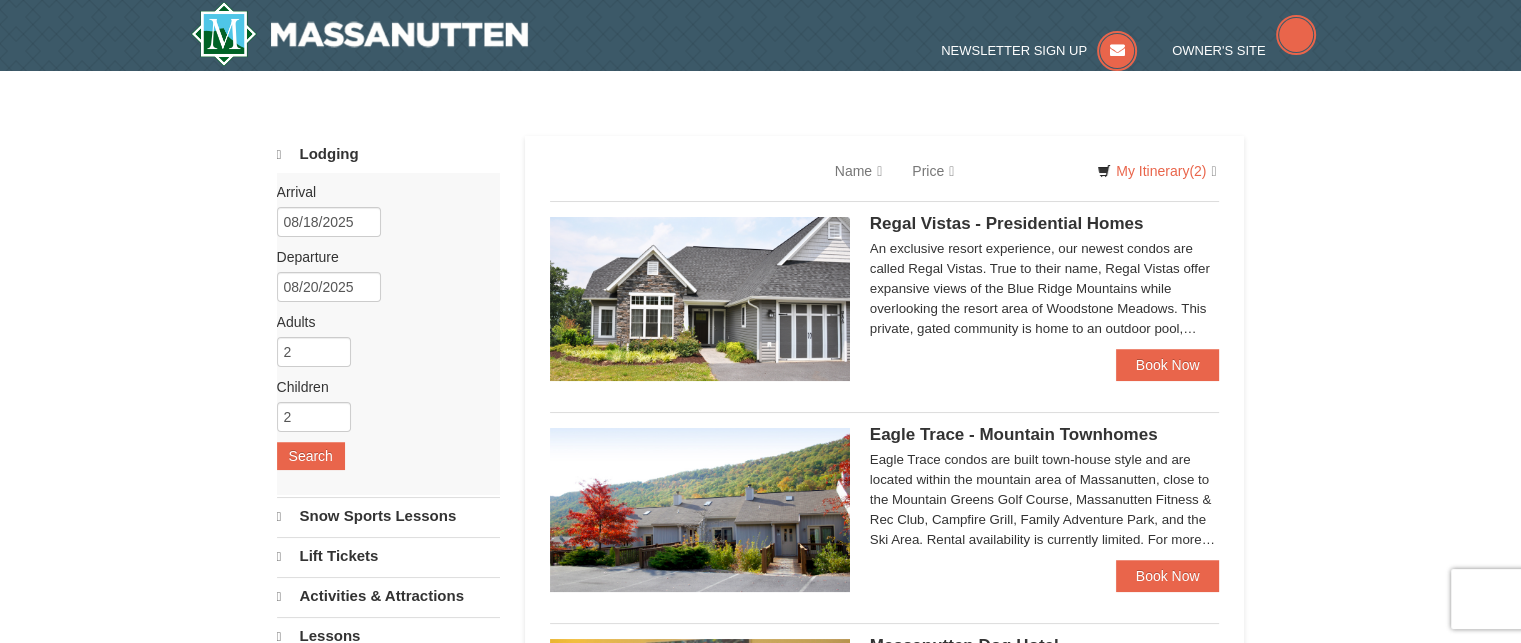 select on "8" 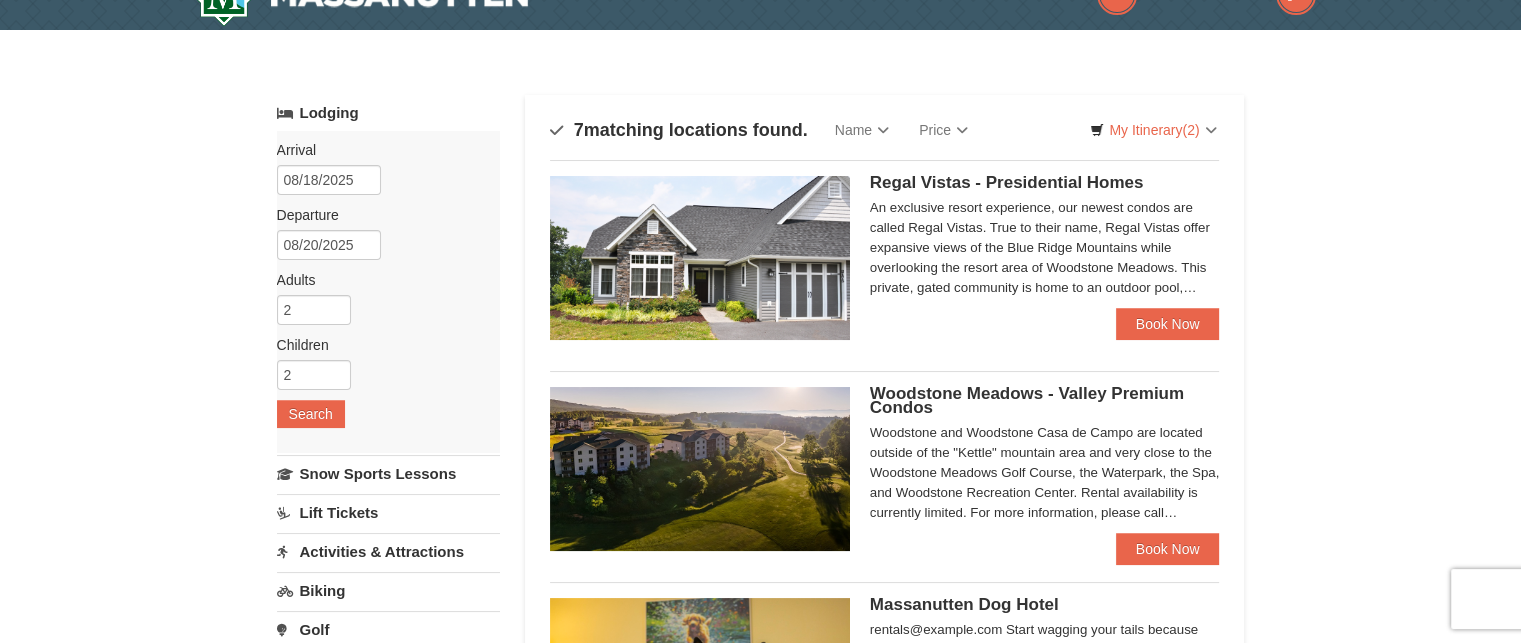 scroll, scrollTop: 80, scrollLeft: 0, axis: vertical 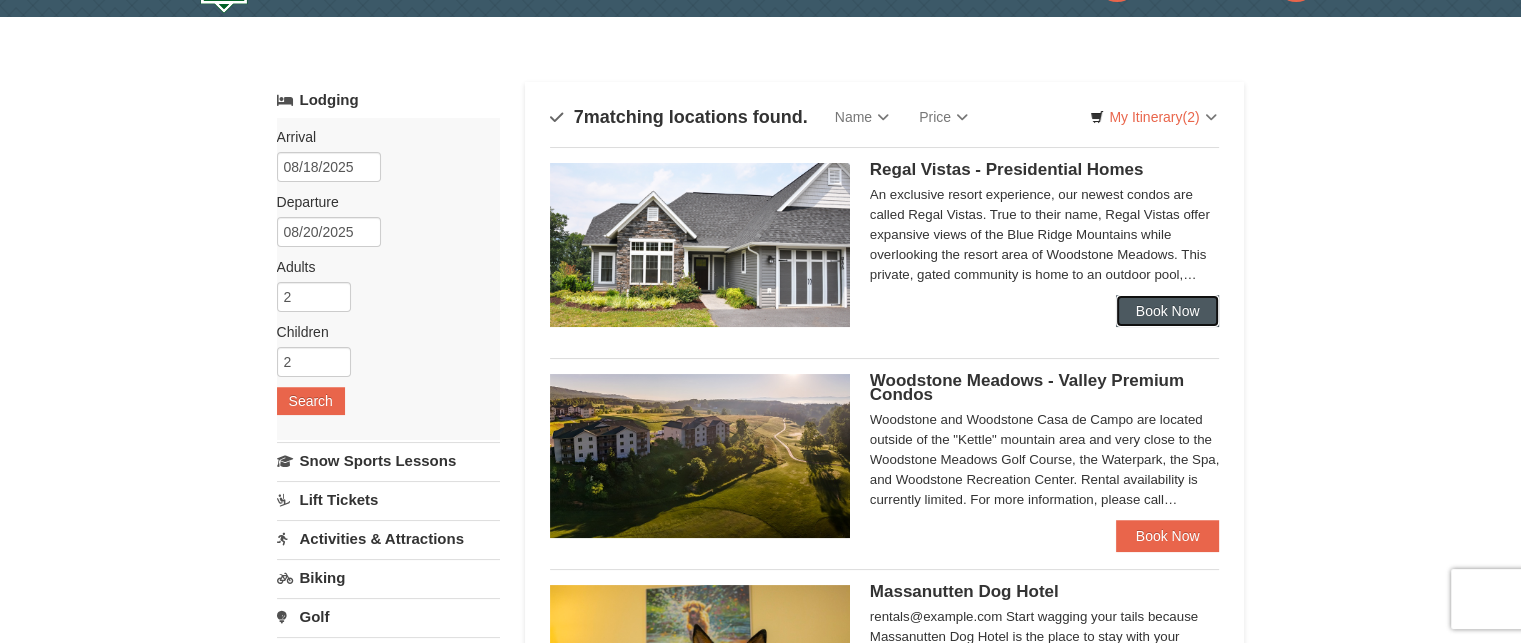 click on "Book Now" at bounding box center [1168, 311] 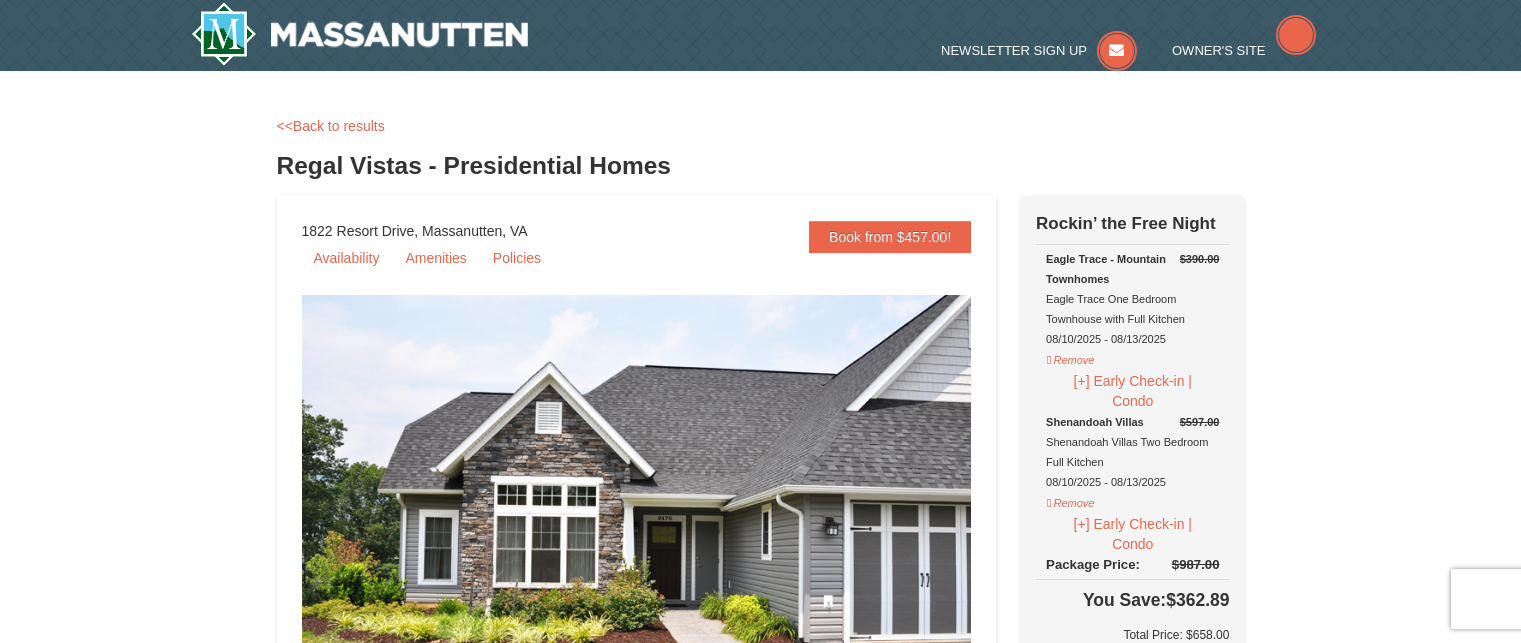 scroll, scrollTop: 0, scrollLeft: 0, axis: both 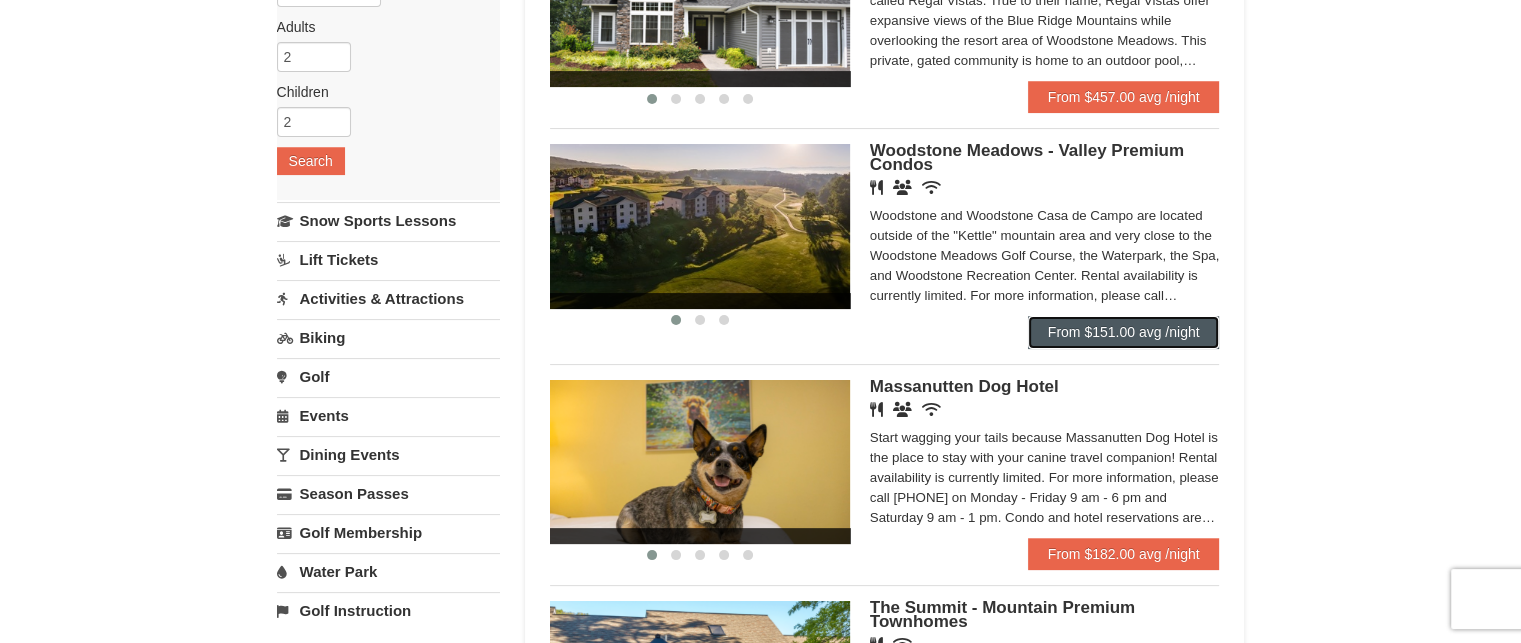 click on "From $151.00 avg /night" at bounding box center (1124, 332) 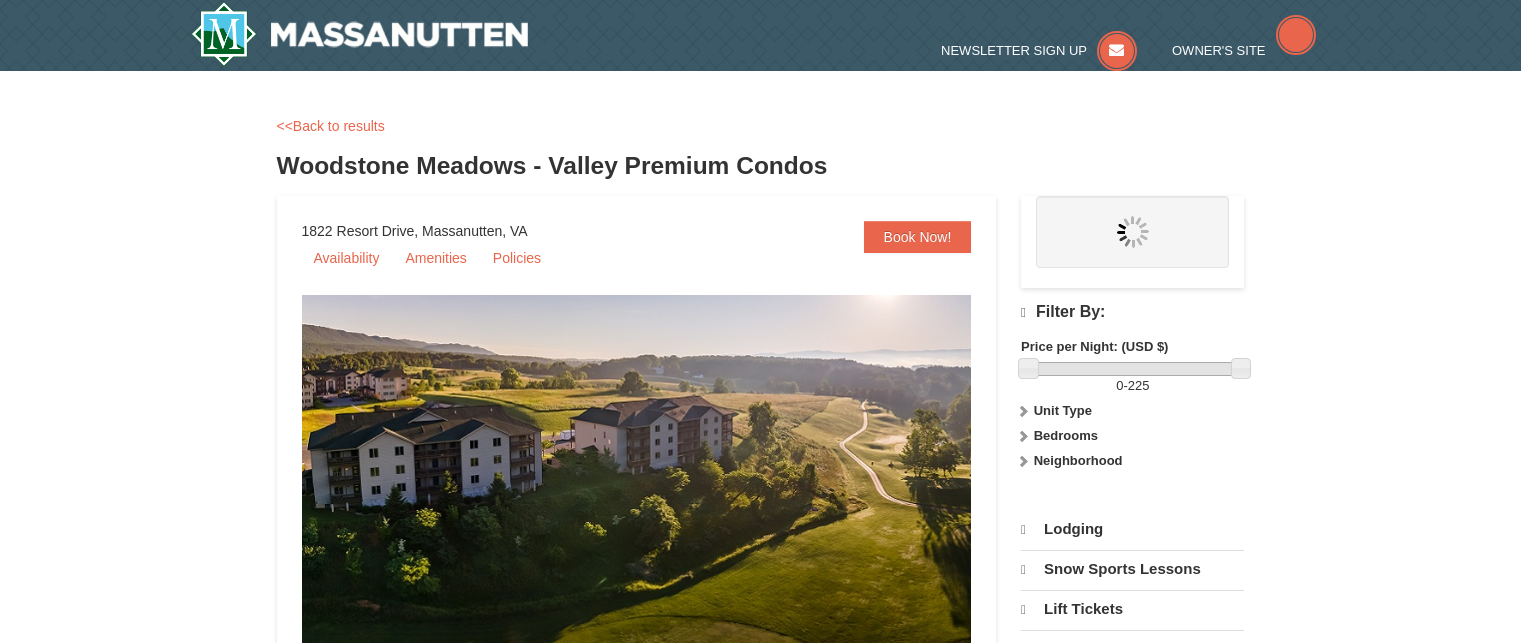 scroll, scrollTop: 0, scrollLeft: 0, axis: both 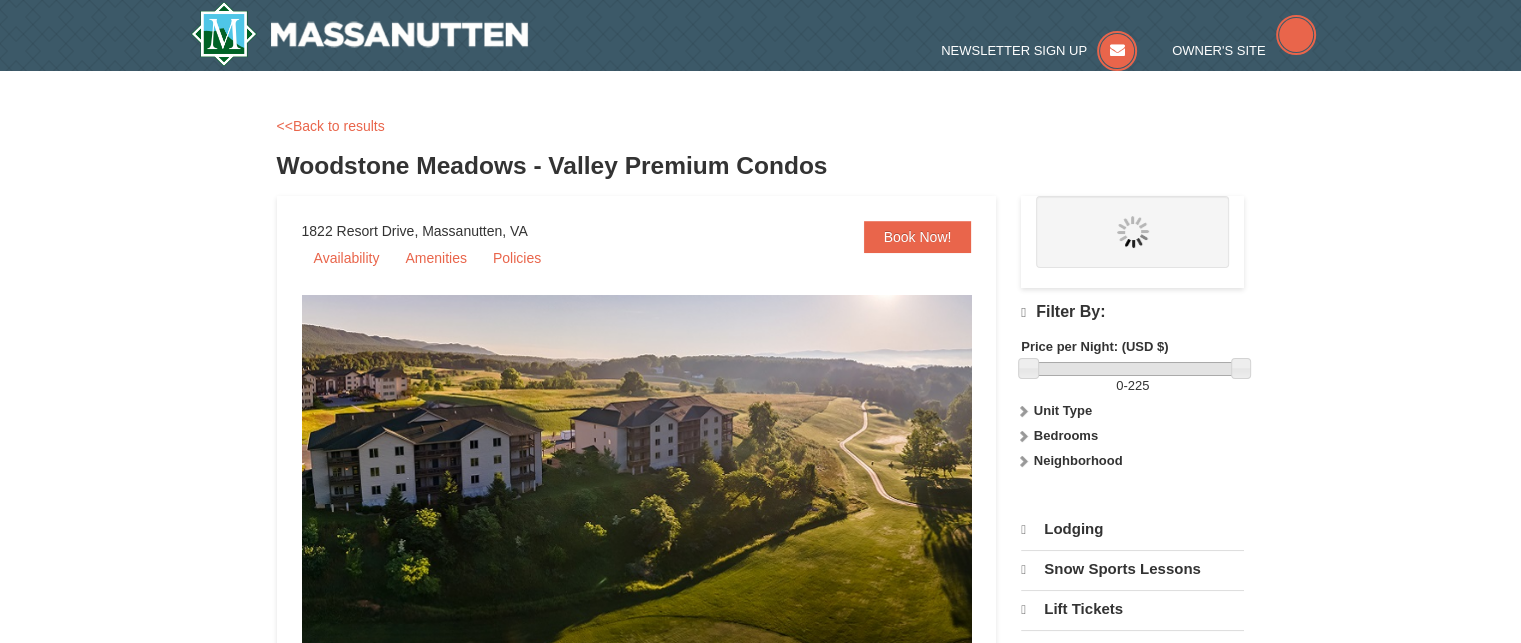 select on "8" 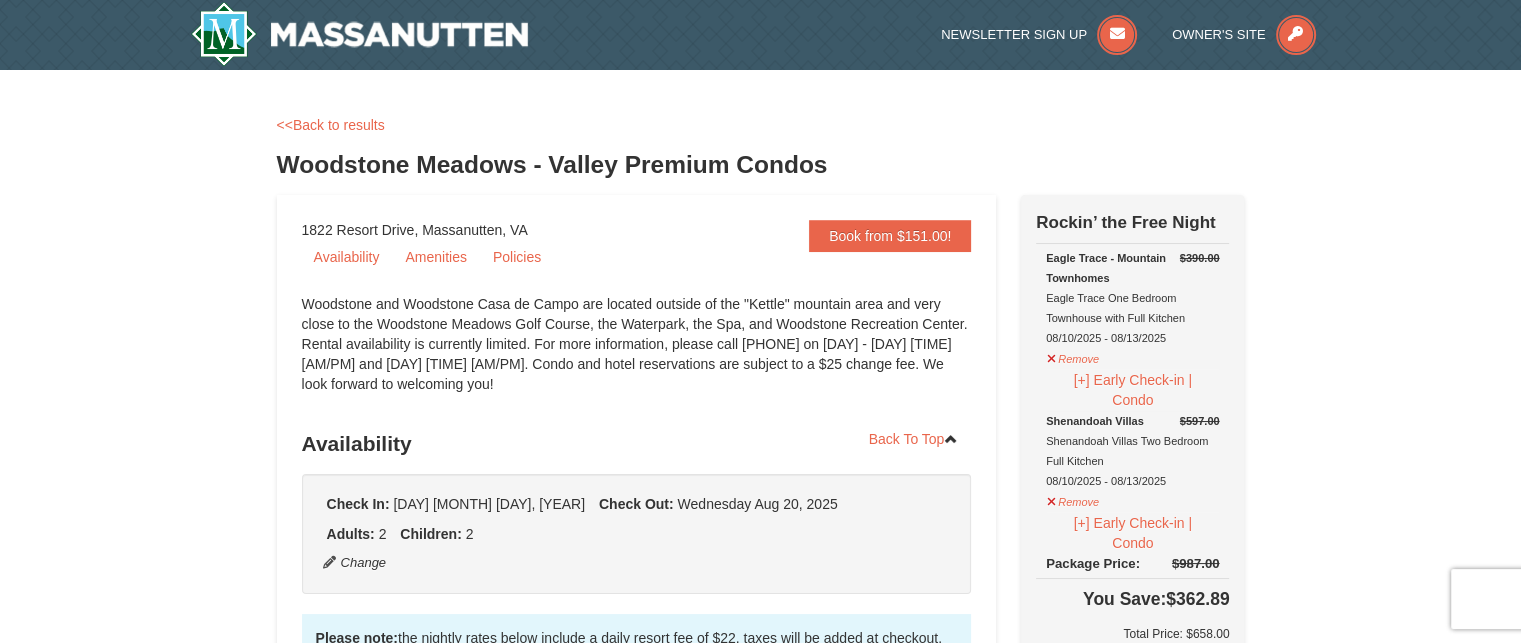 scroll, scrollTop: 0, scrollLeft: 0, axis: both 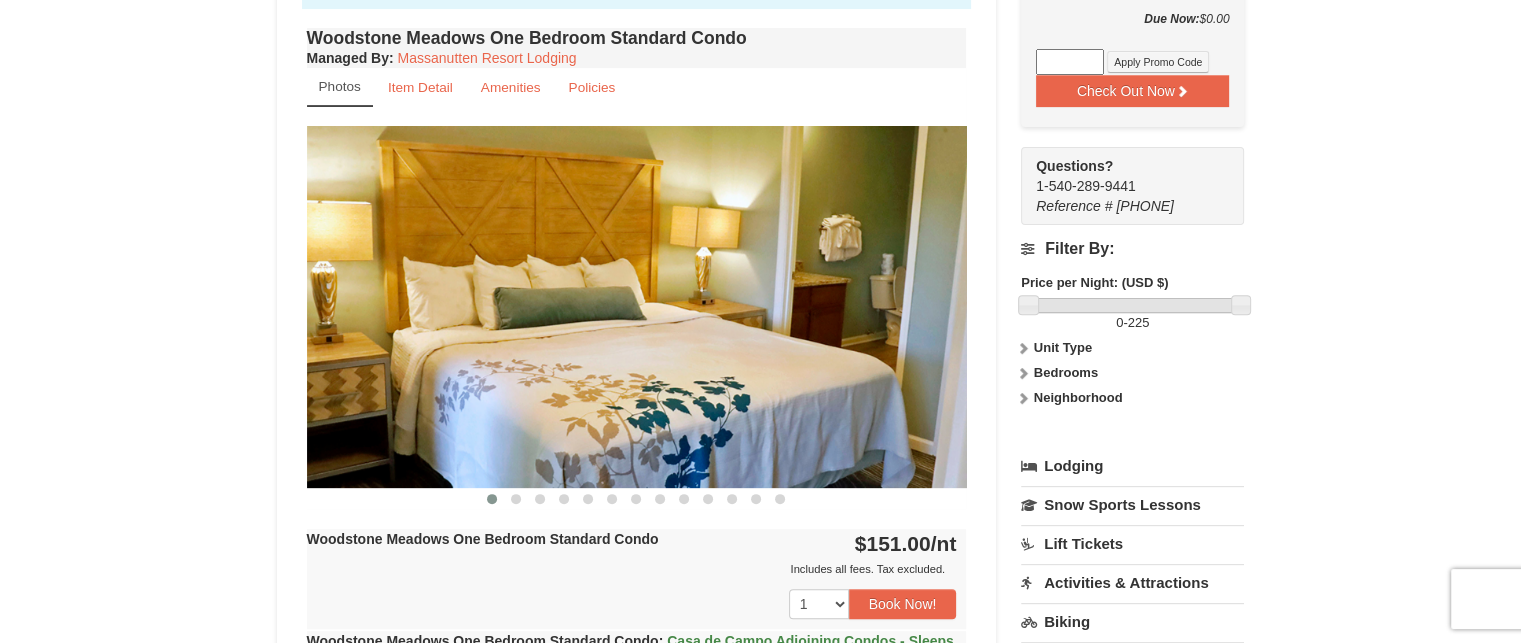 click at bounding box center (637, 306) 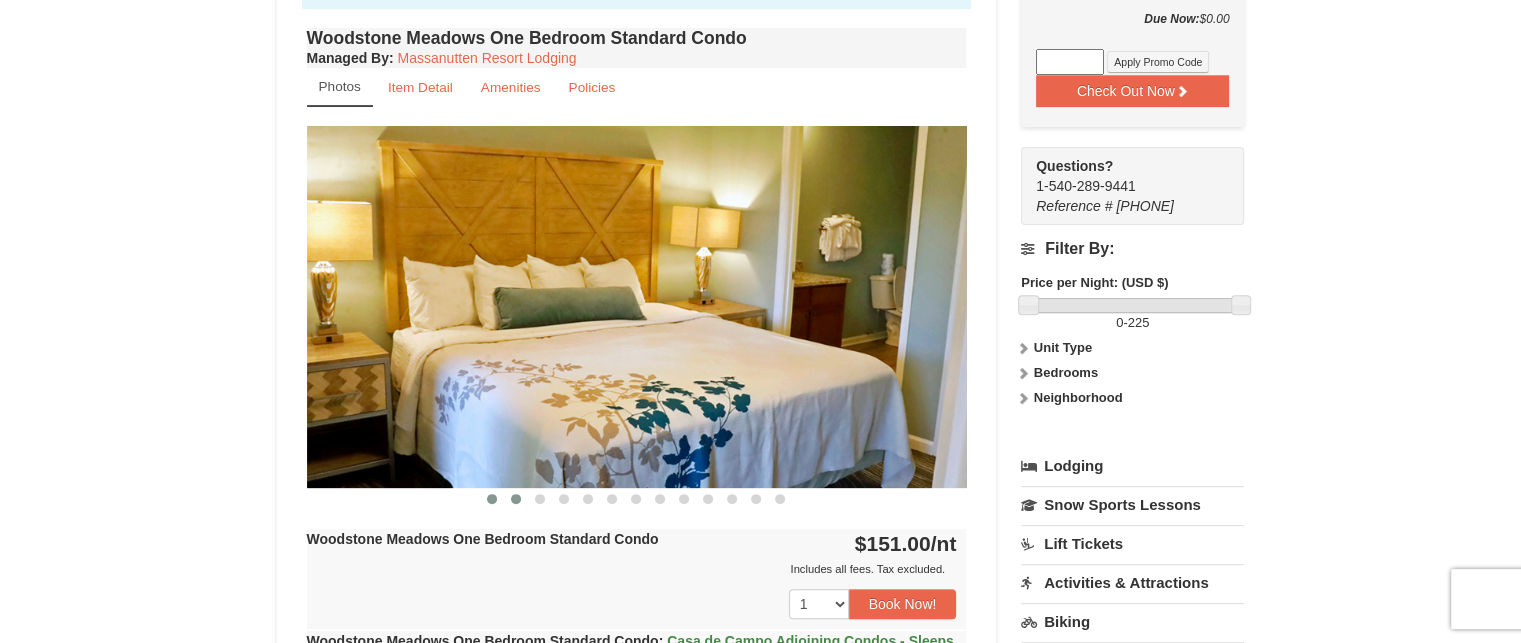 click at bounding box center [516, 499] 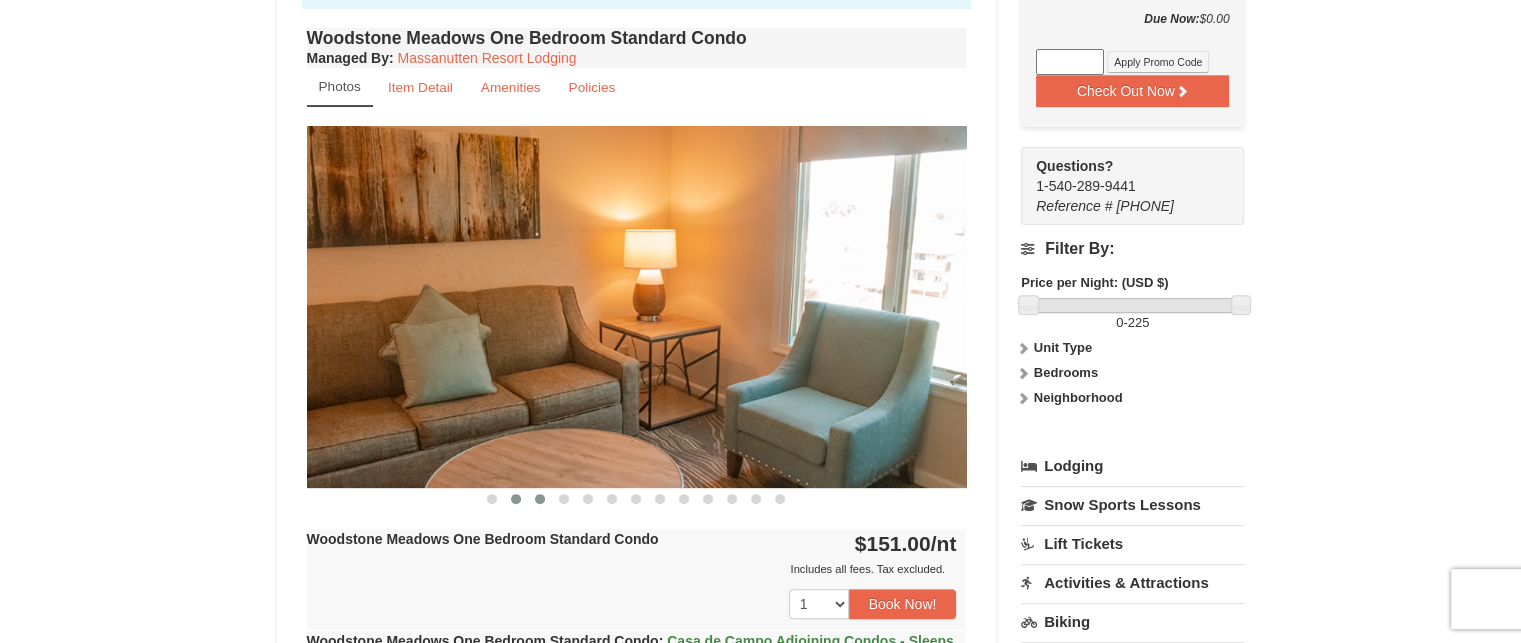 click at bounding box center (540, 499) 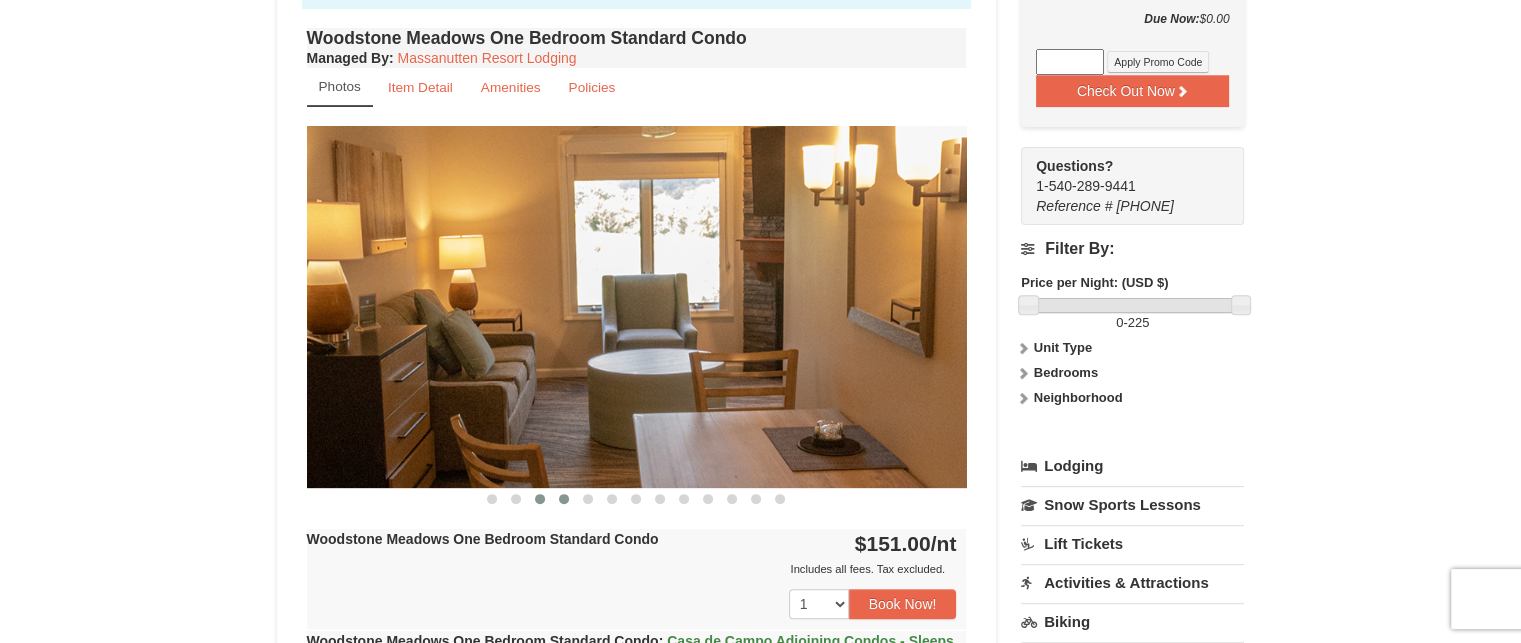 click at bounding box center [564, 499] 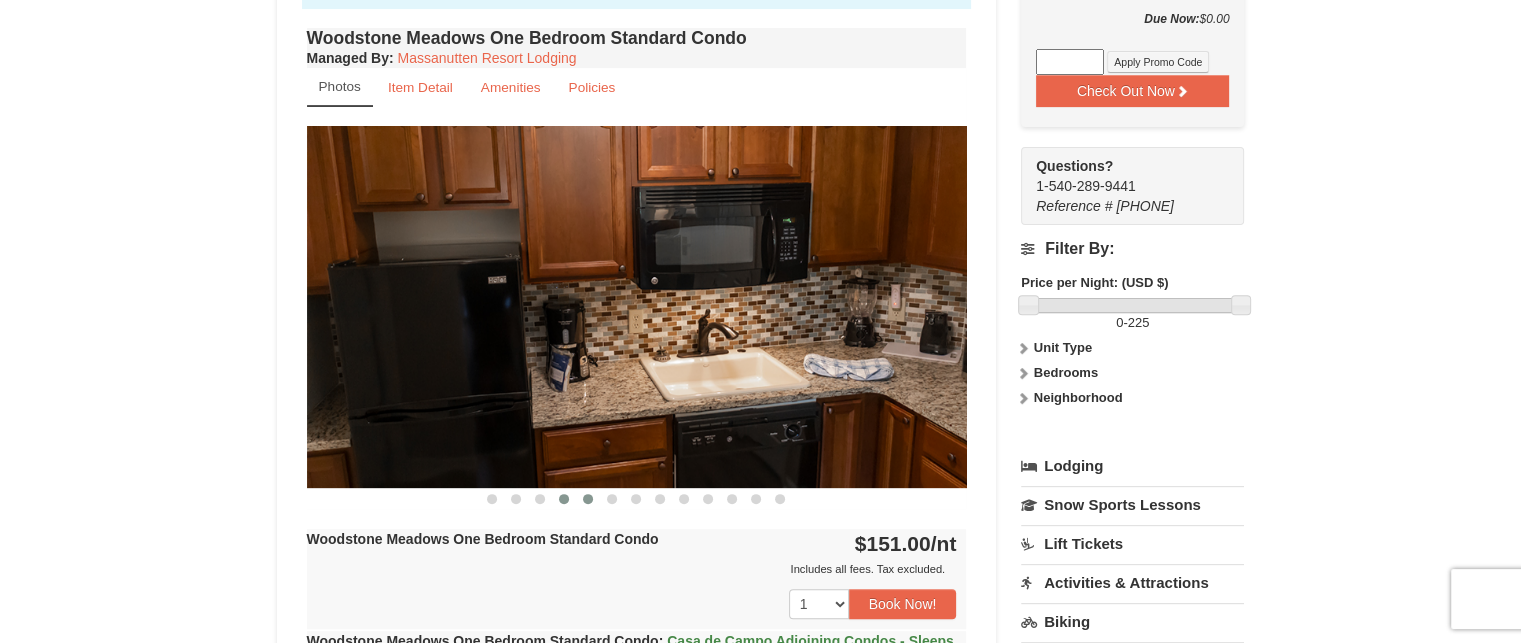 click at bounding box center [588, 499] 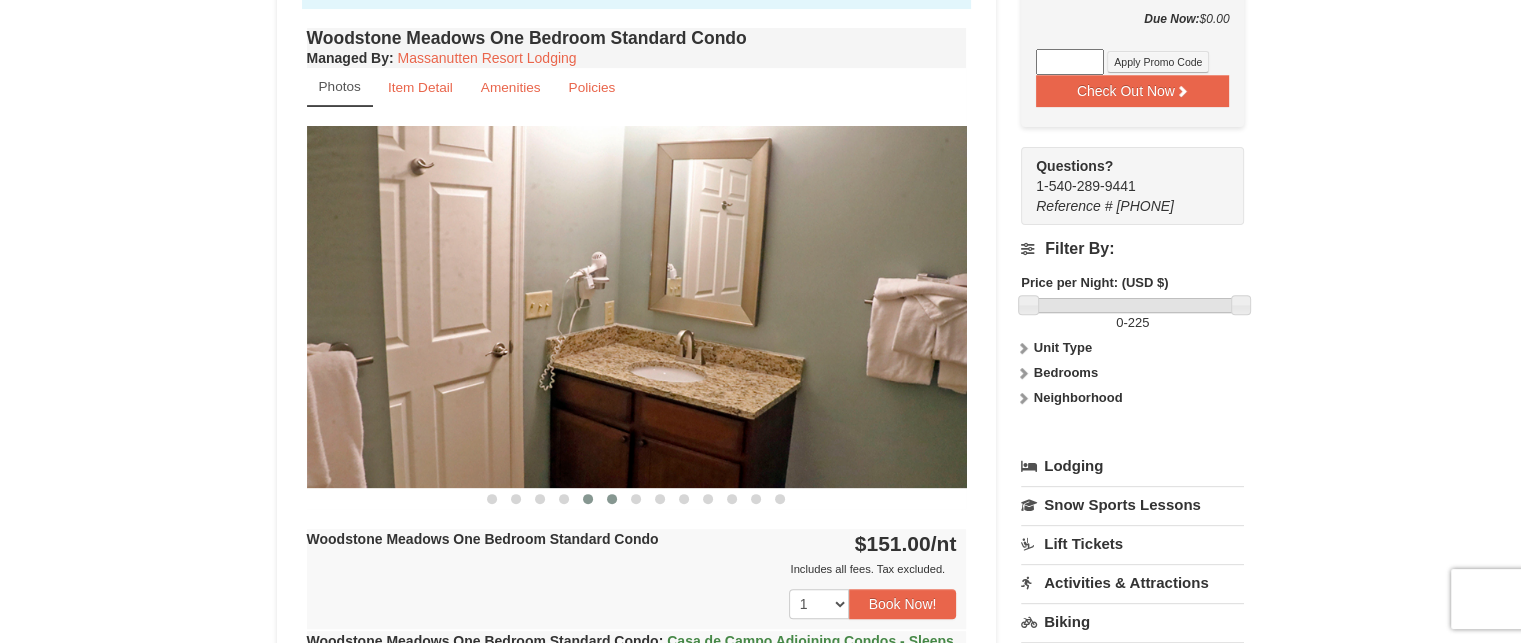 click at bounding box center [612, 499] 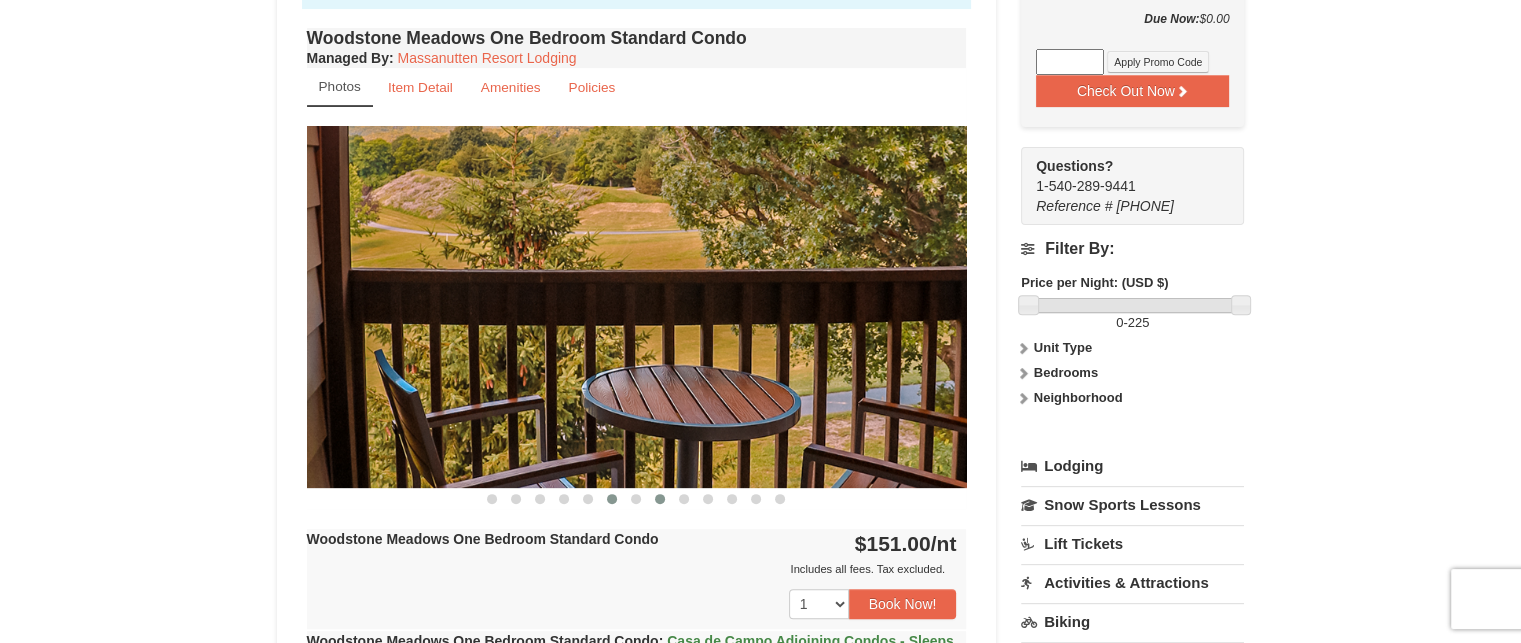 click at bounding box center (660, 499) 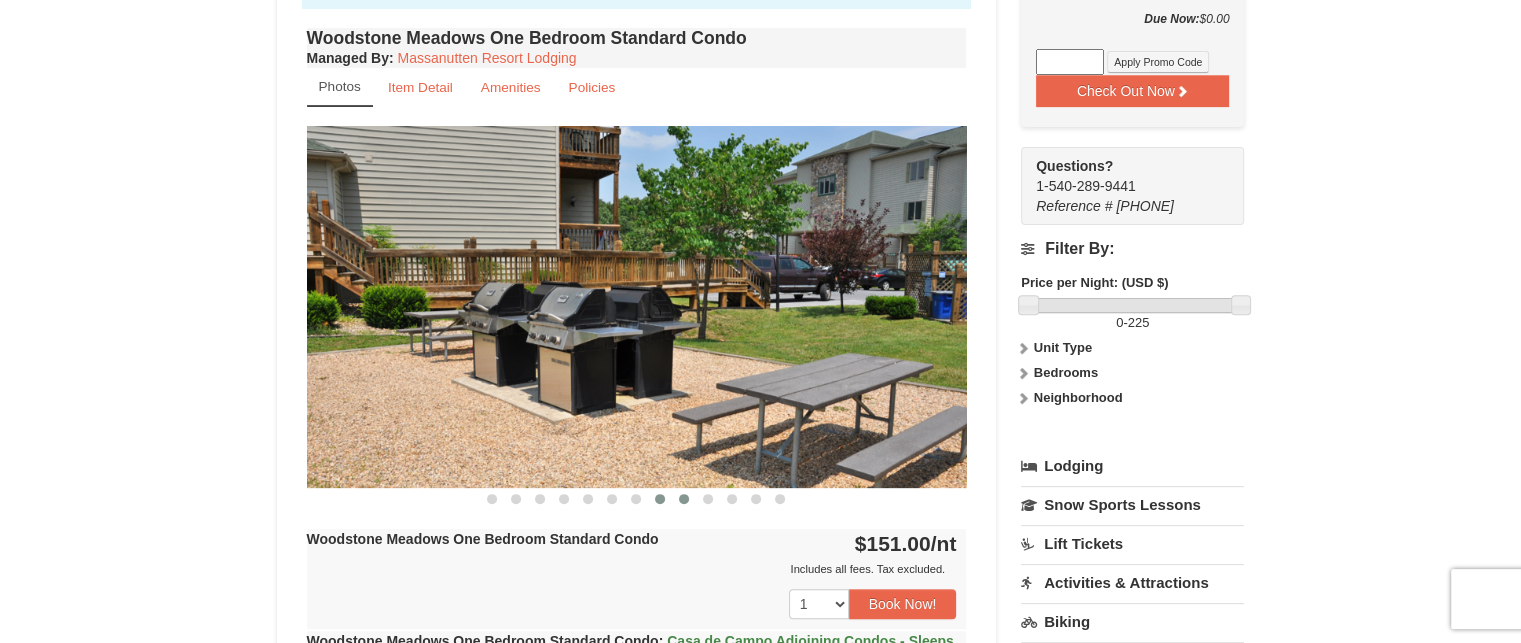 click at bounding box center (684, 499) 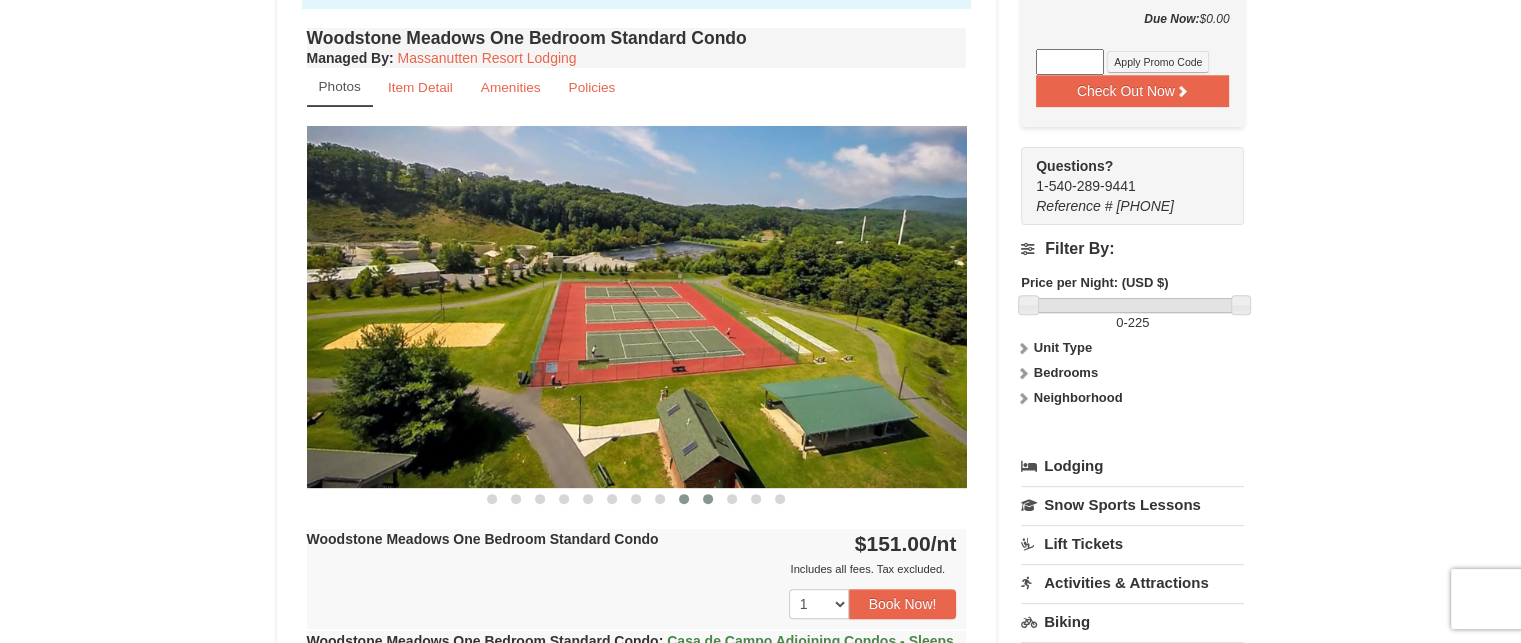 click at bounding box center [708, 499] 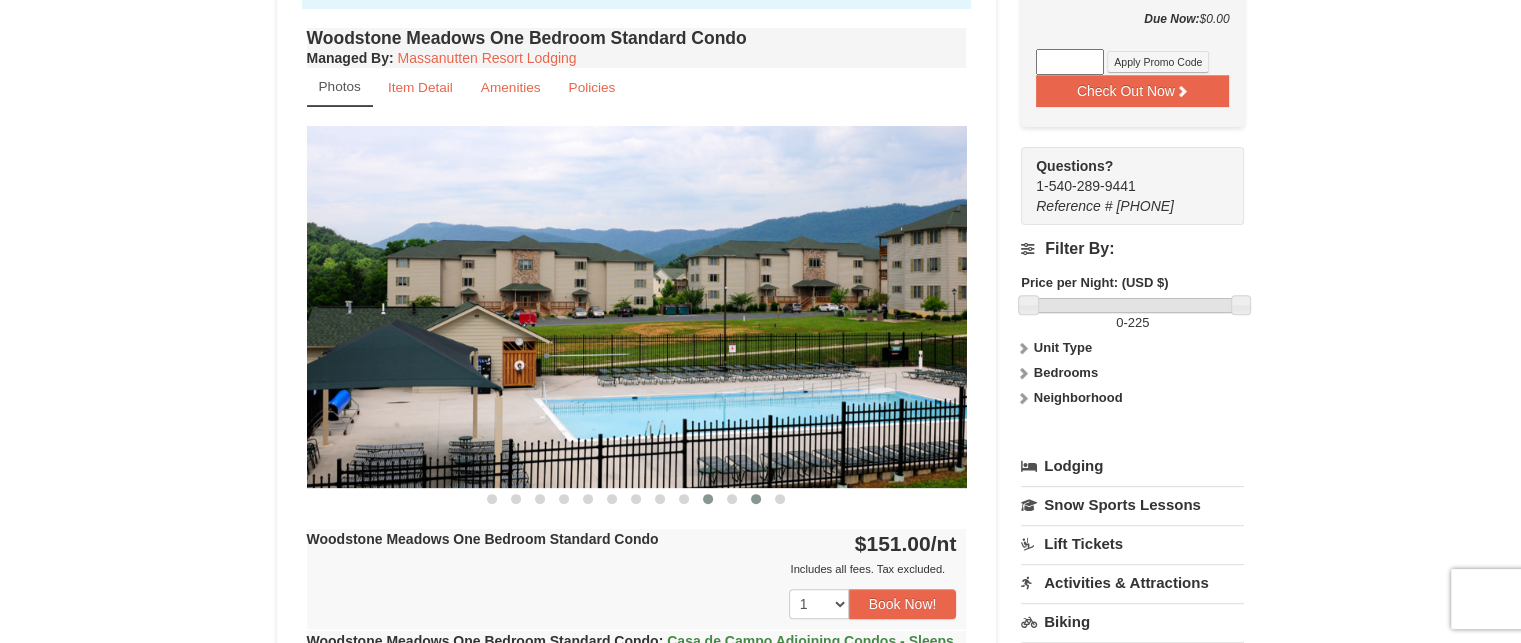 click at bounding box center [756, 499] 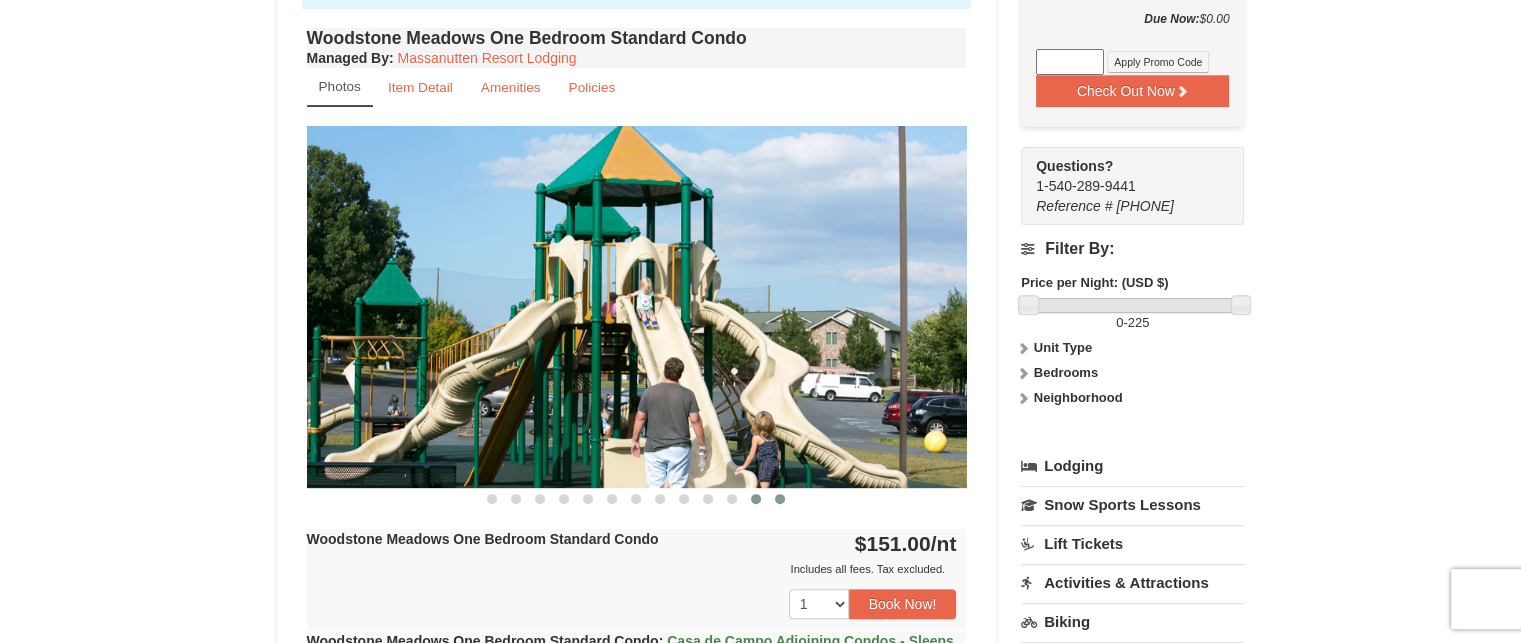 click at bounding box center [780, 499] 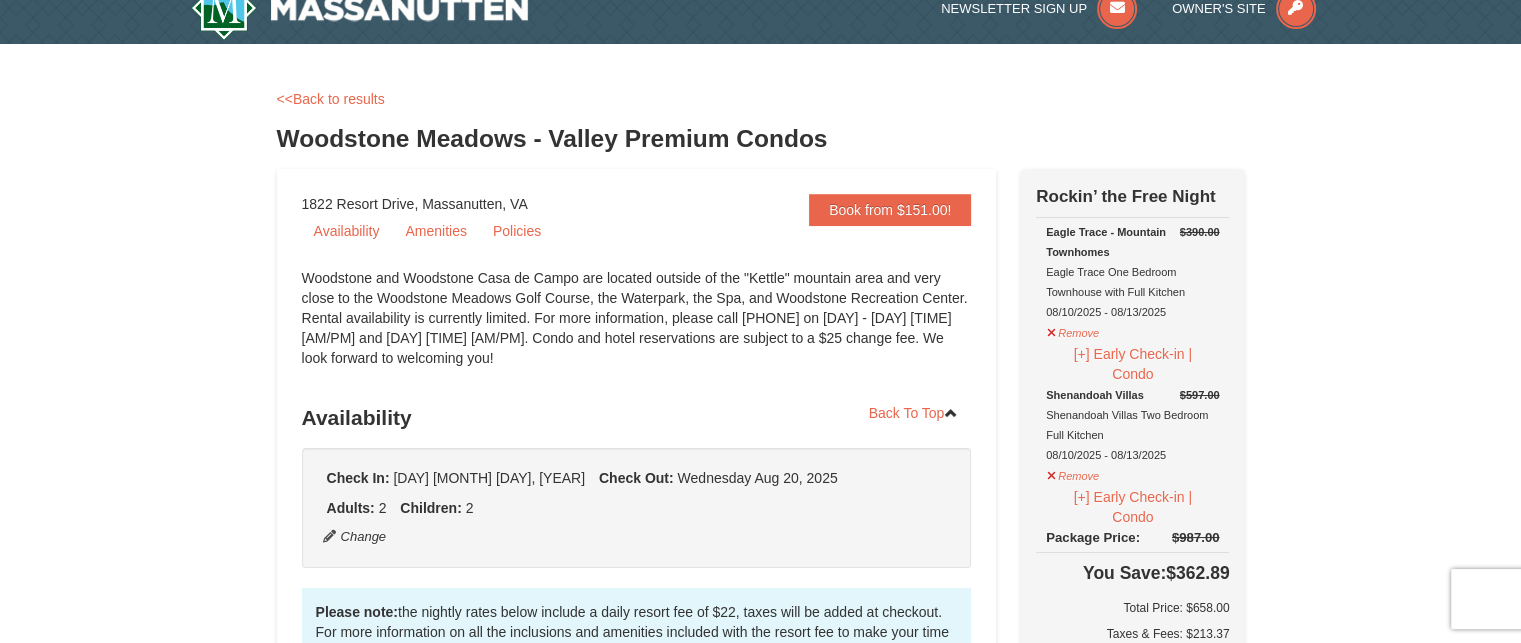 scroll, scrollTop: 0, scrollLeft: 0, axis: both 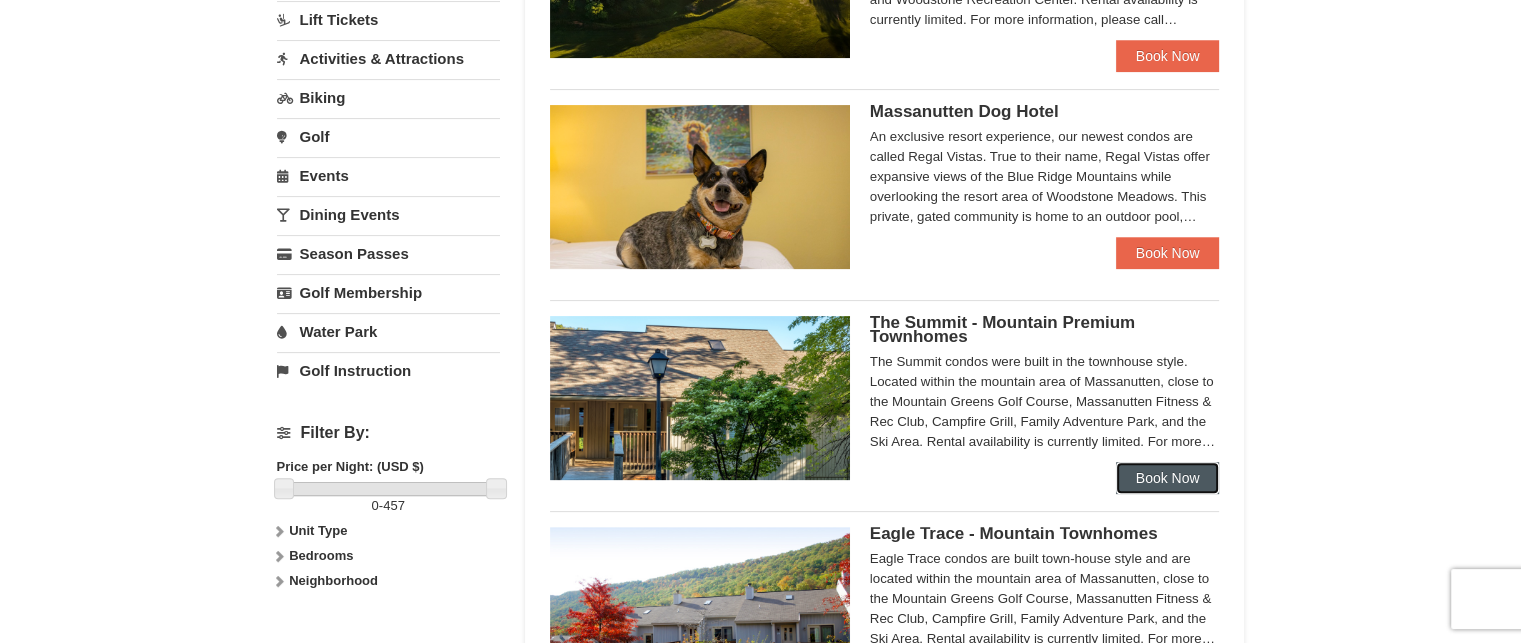 click on "Book Now" at bounding box center (1168, 478) 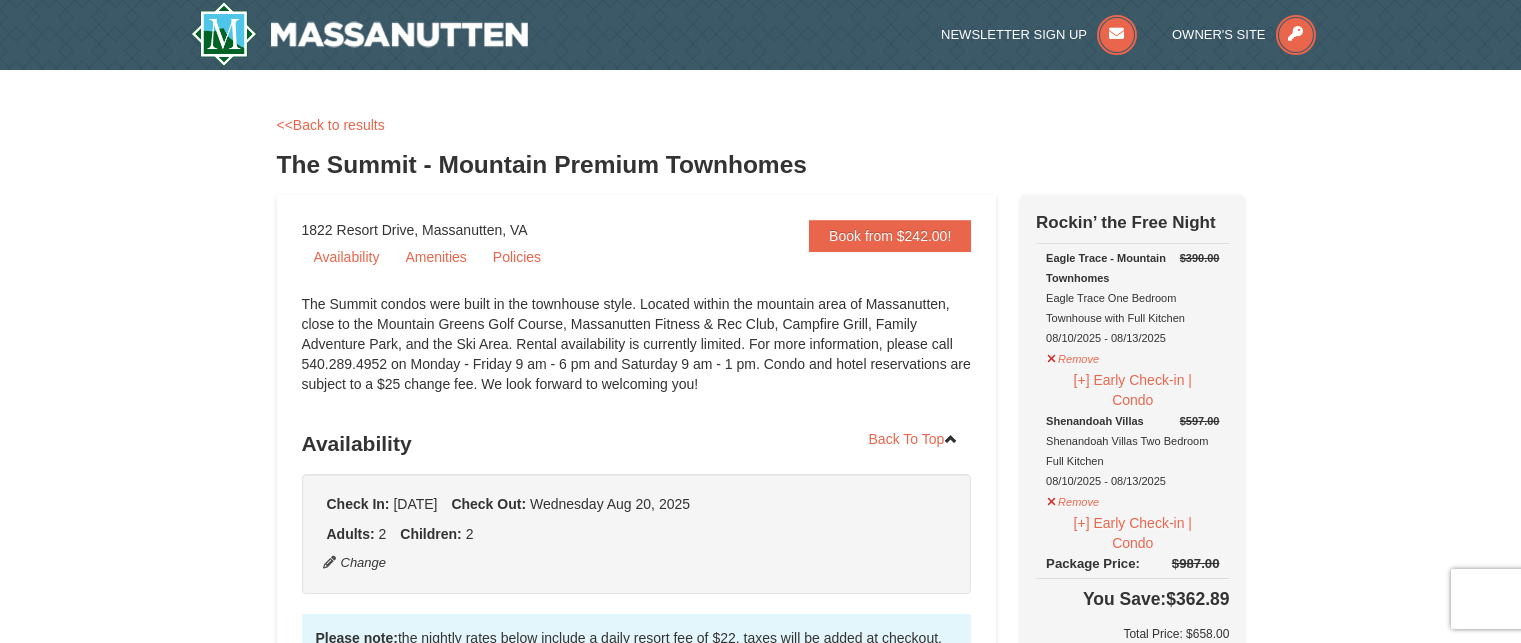 scroll, scrollTop: 0, scrollLeft: 0, axis: both 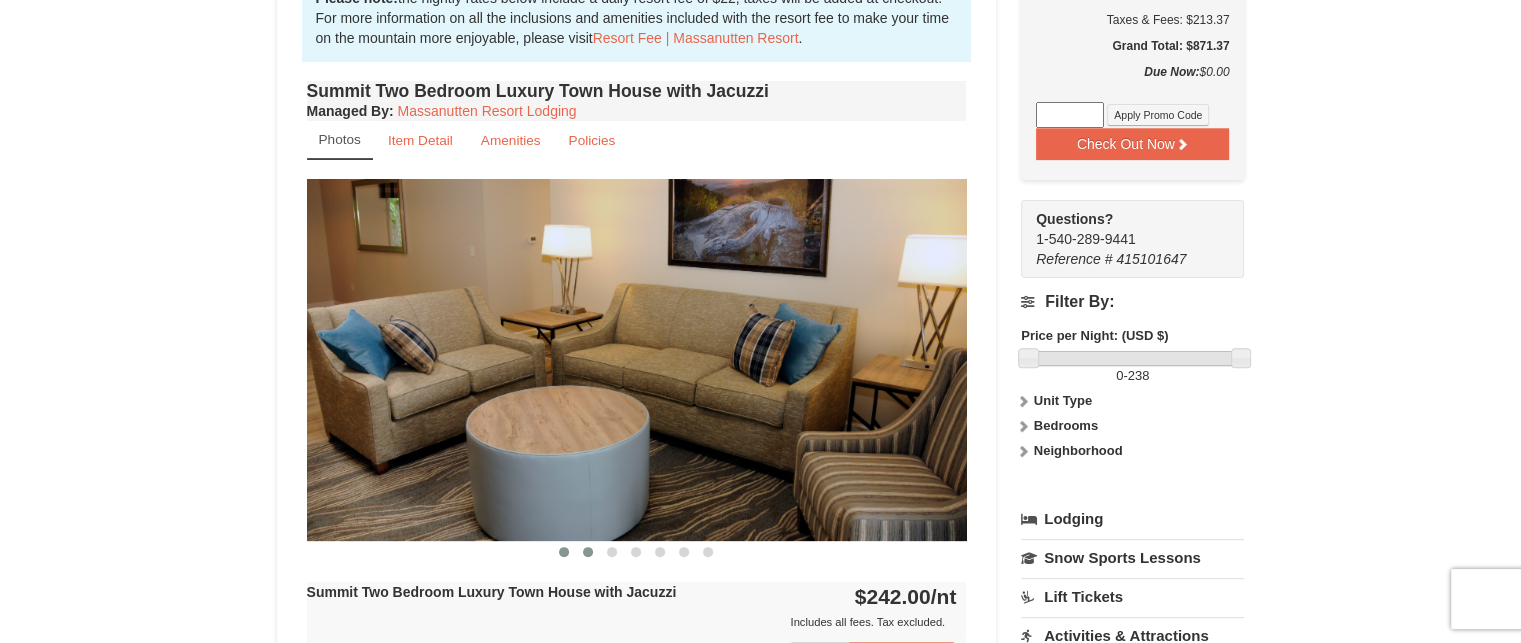 click at bounding box center (588, 552) 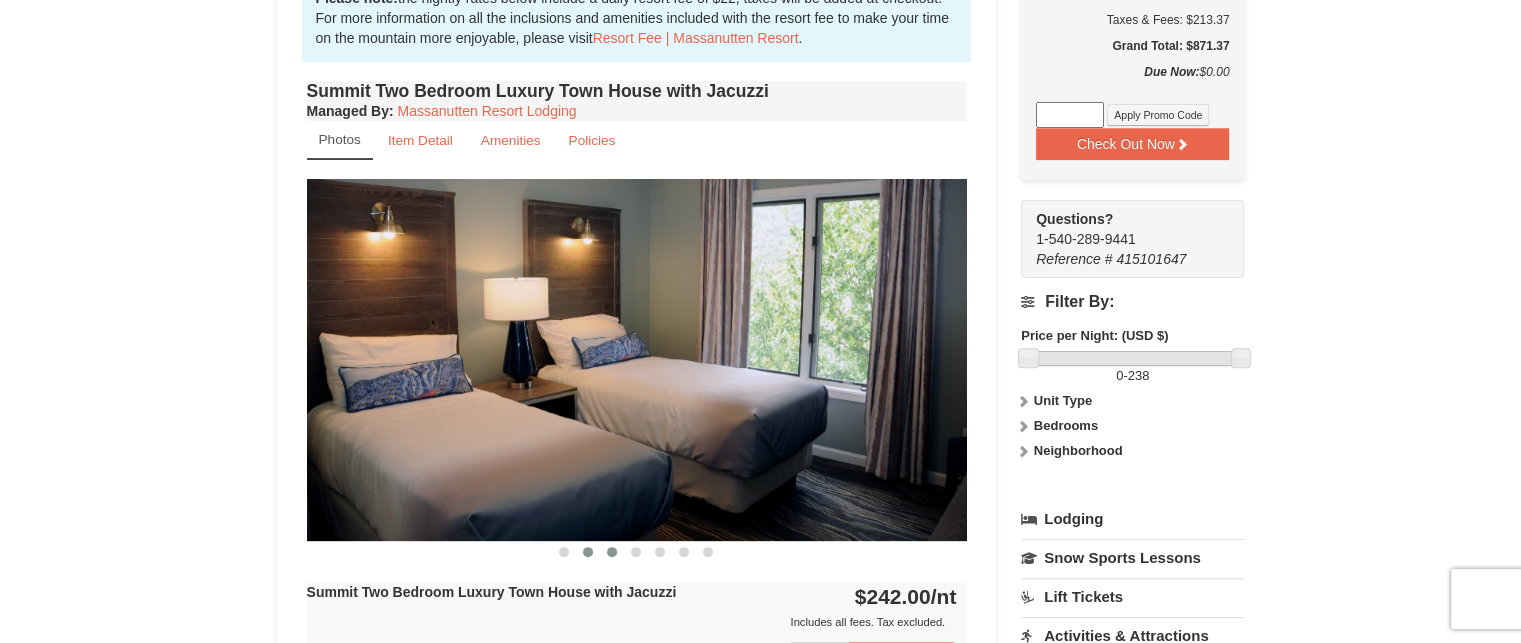 click at bounding box center (612, 552) 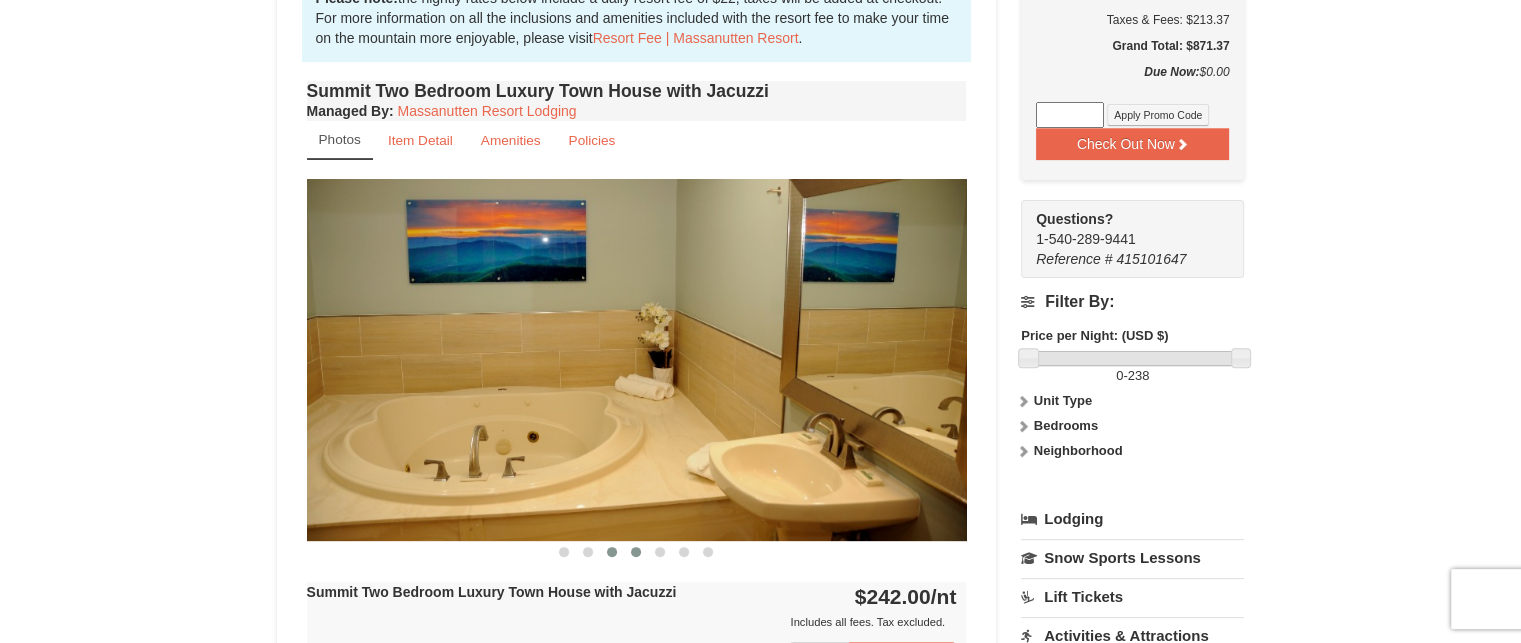 click at bounding box center (636, 552) 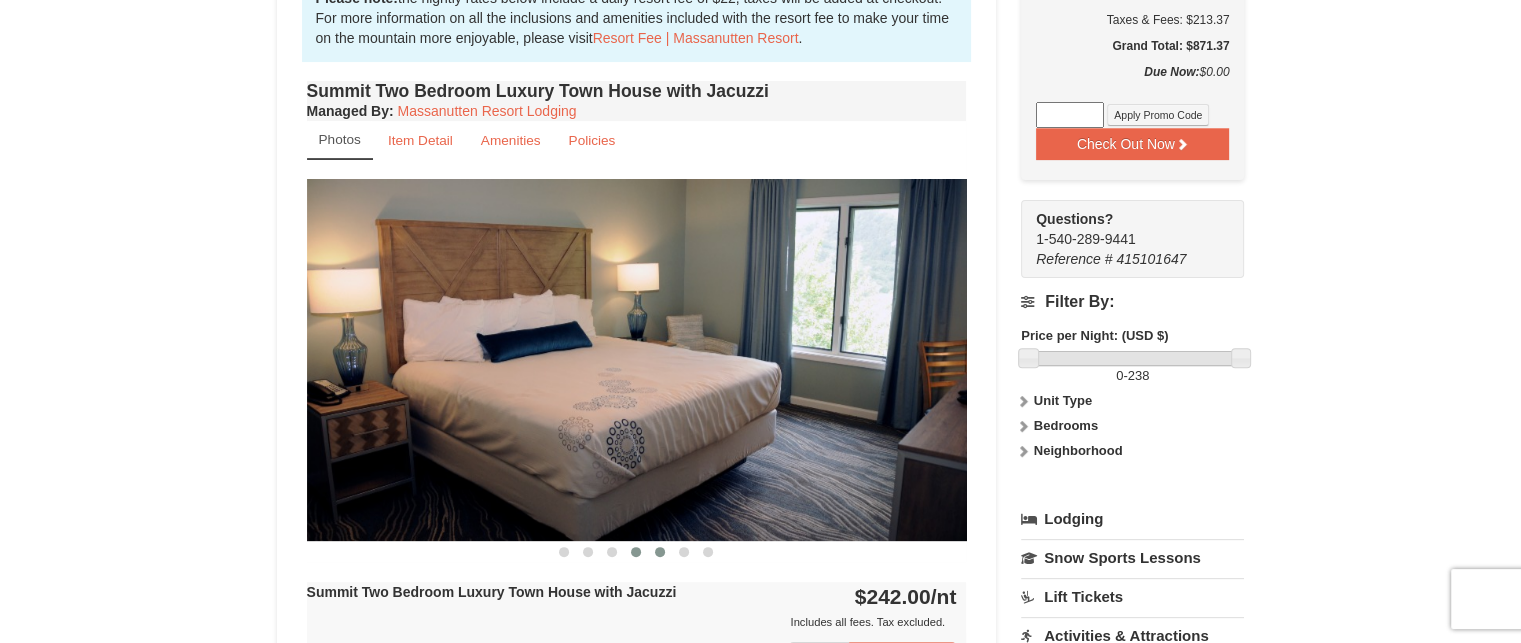 click at bounding box center (660, 552) 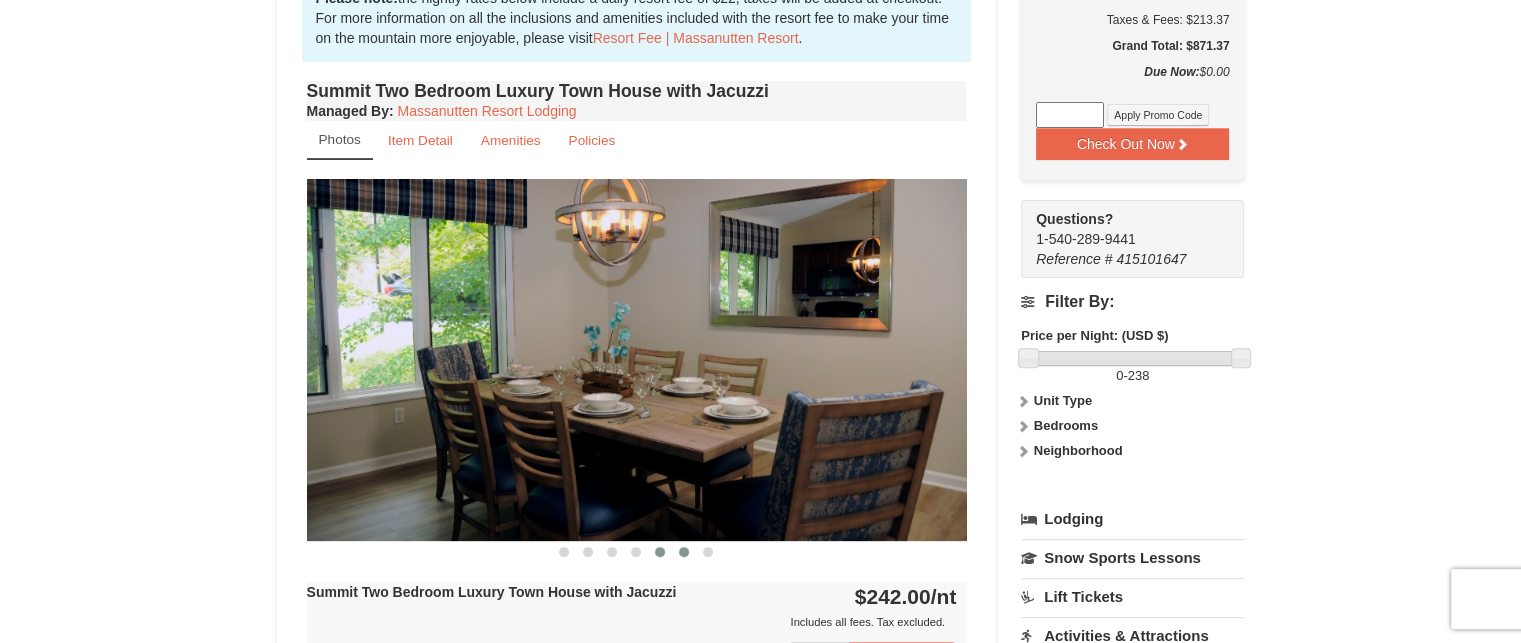 click at bounding box center [684, 552] 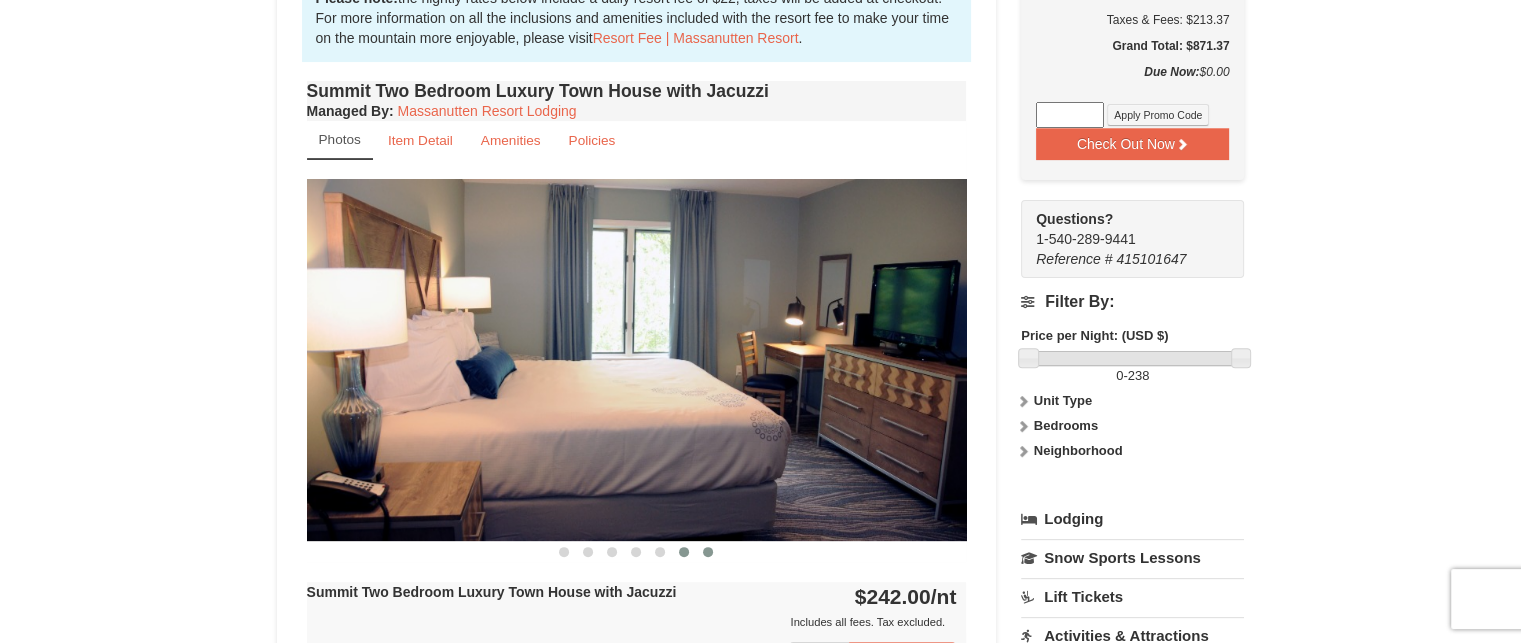 click at bounding box center [708, 552] 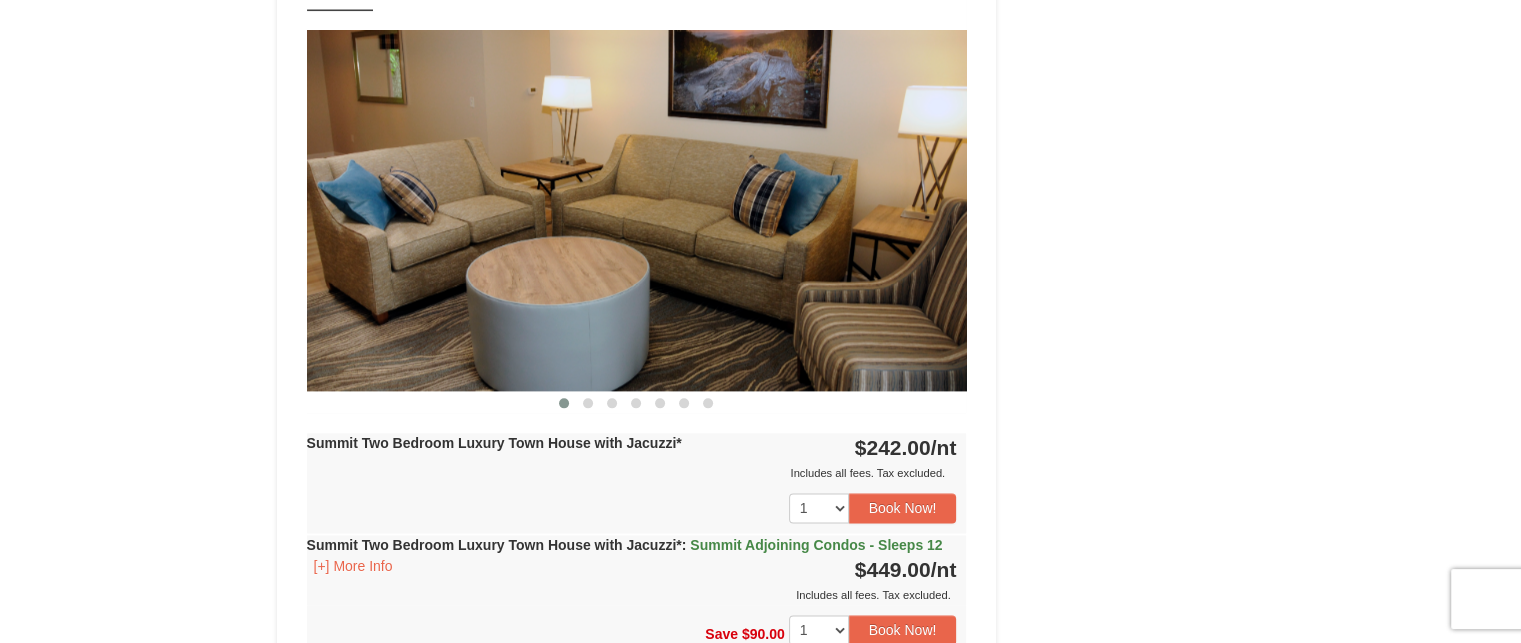 scroll, scrollTop: 2466, scrollLeft: 0, axis: vertical 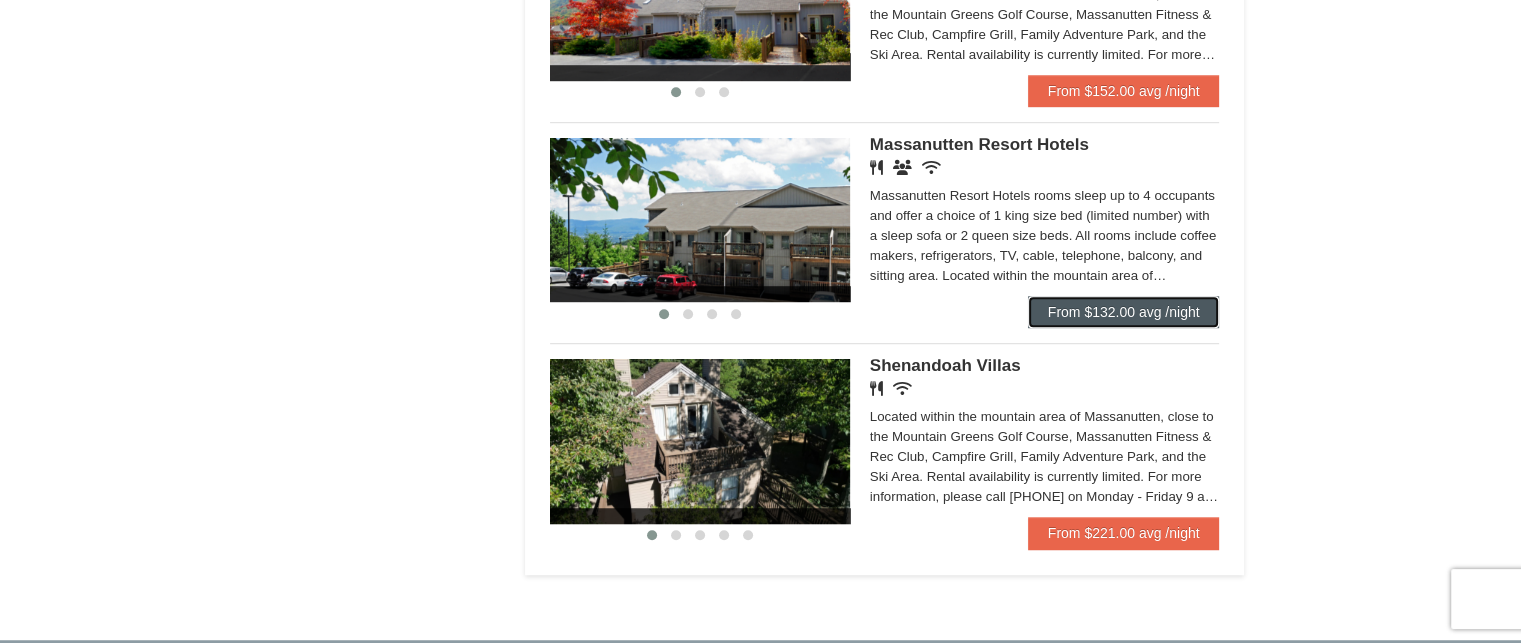 click on "From $132.00 avg /night" at bounding box center (1124, 312) 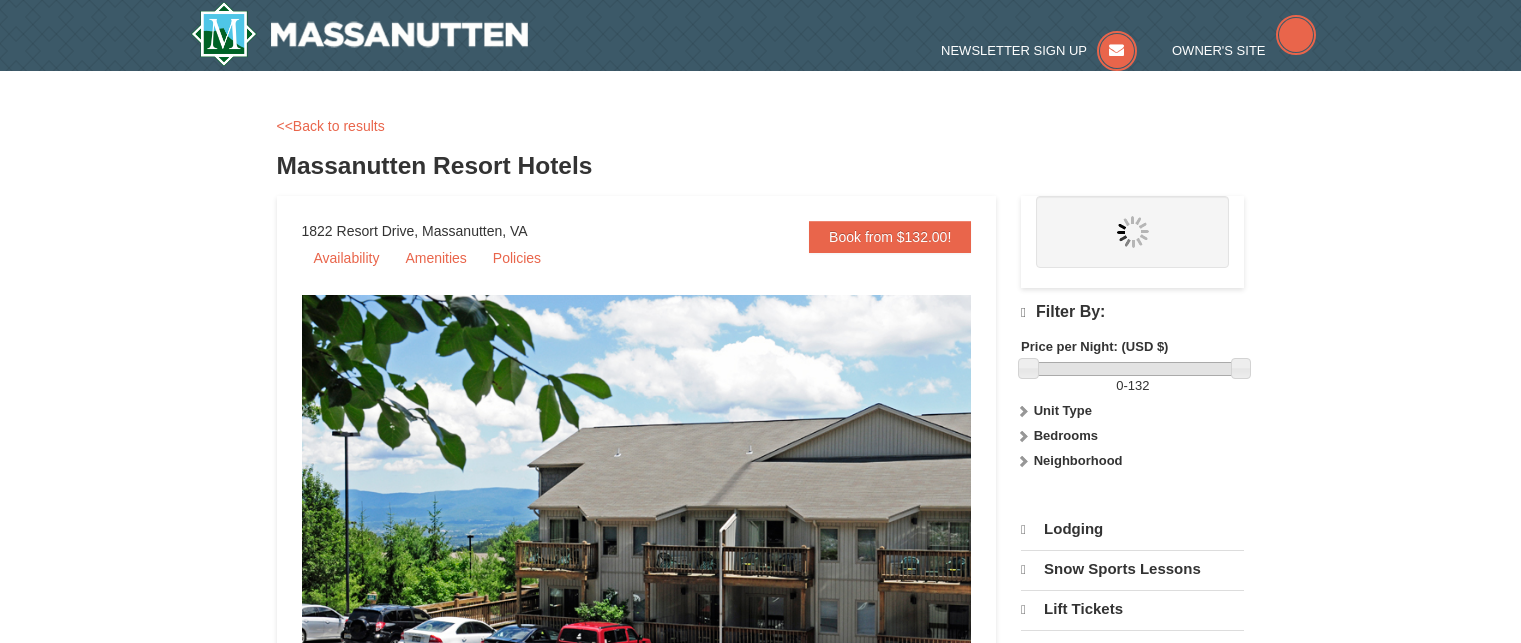 scroll, scrollTop: 0, scrollLeft: 0, axis: both 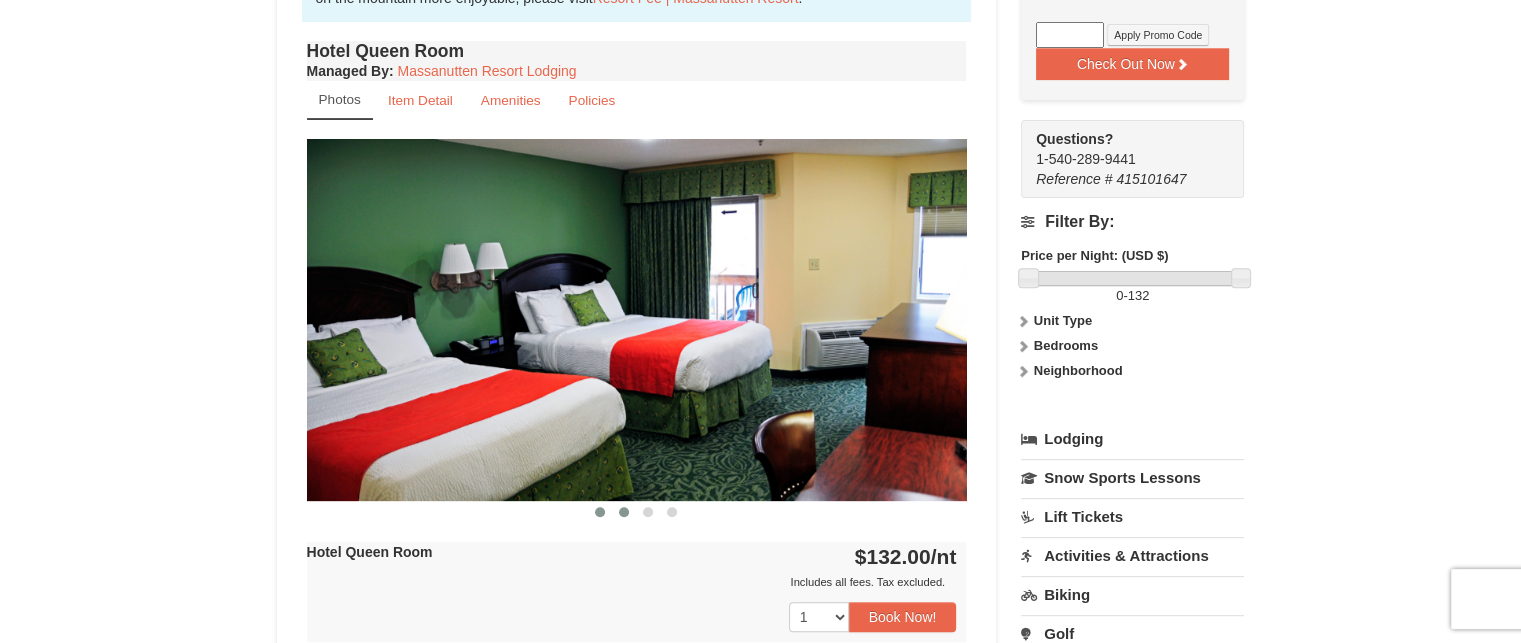 click at bounding box center (624, 512) 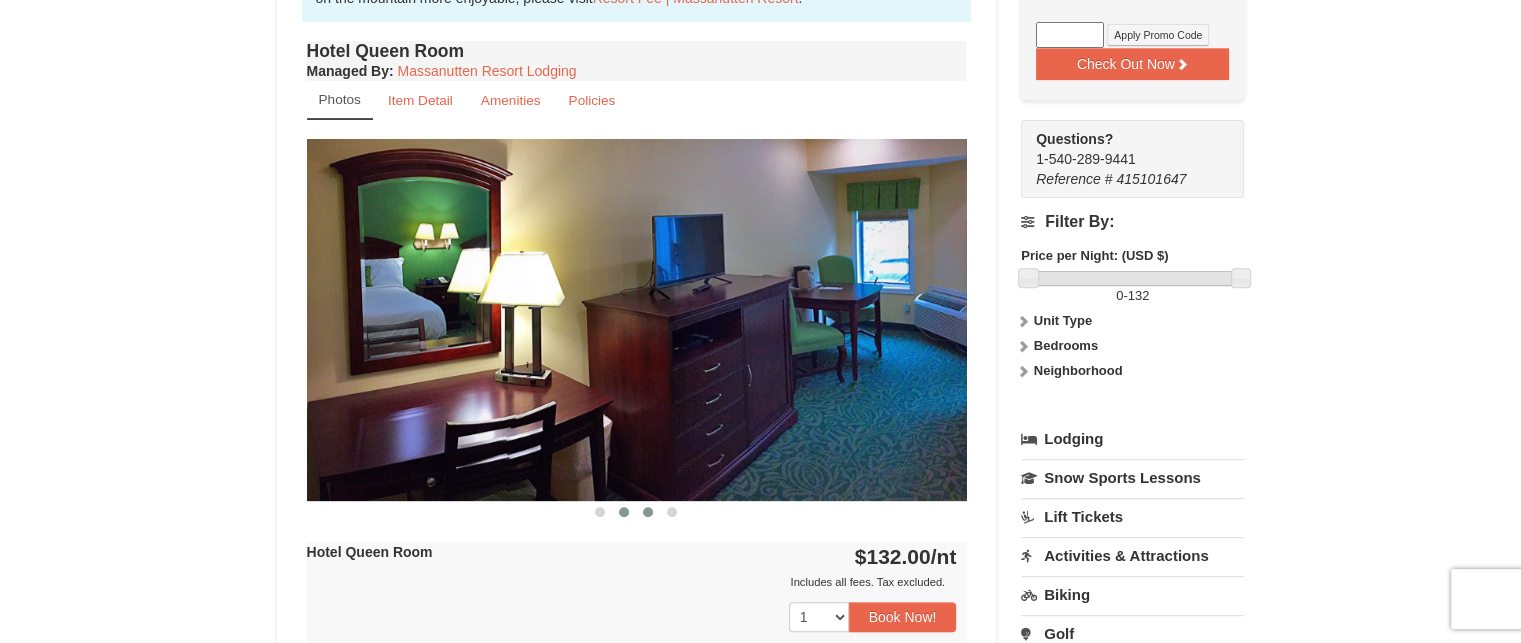 click at bounding box center (648, 512) 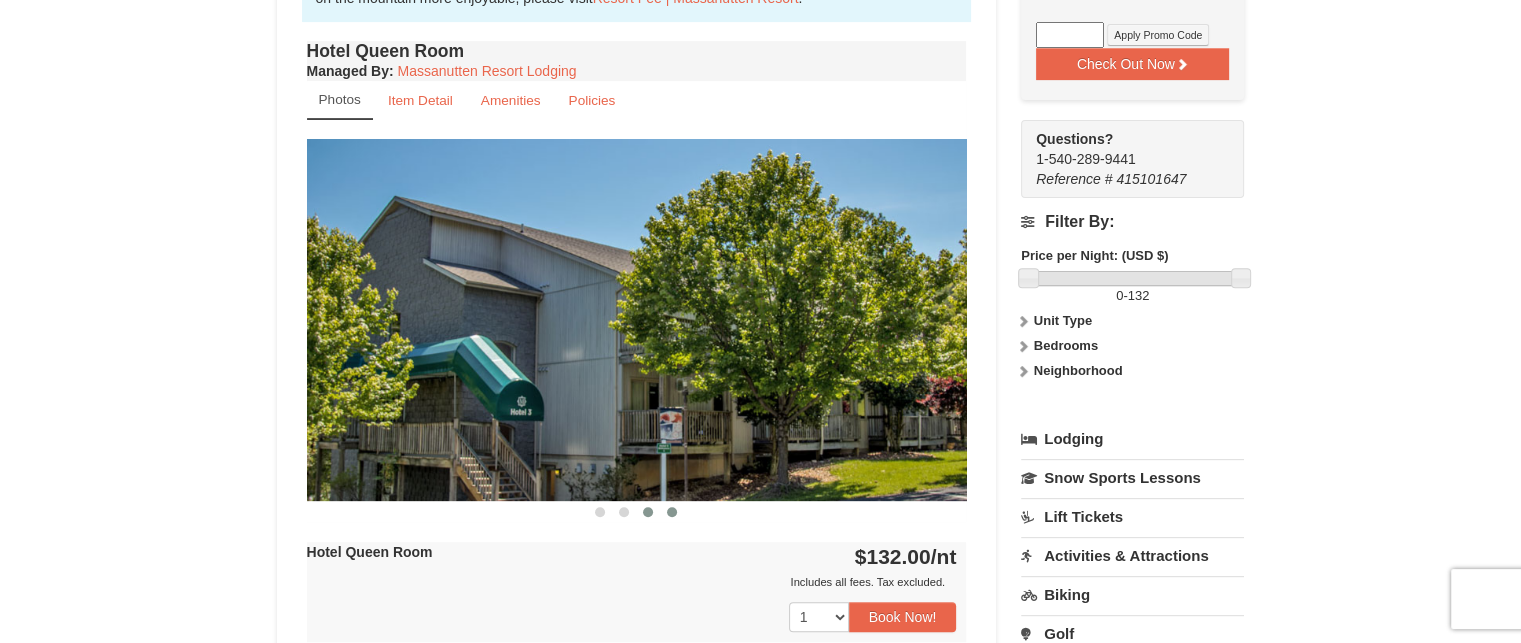 click at bounding box center (672, 512) 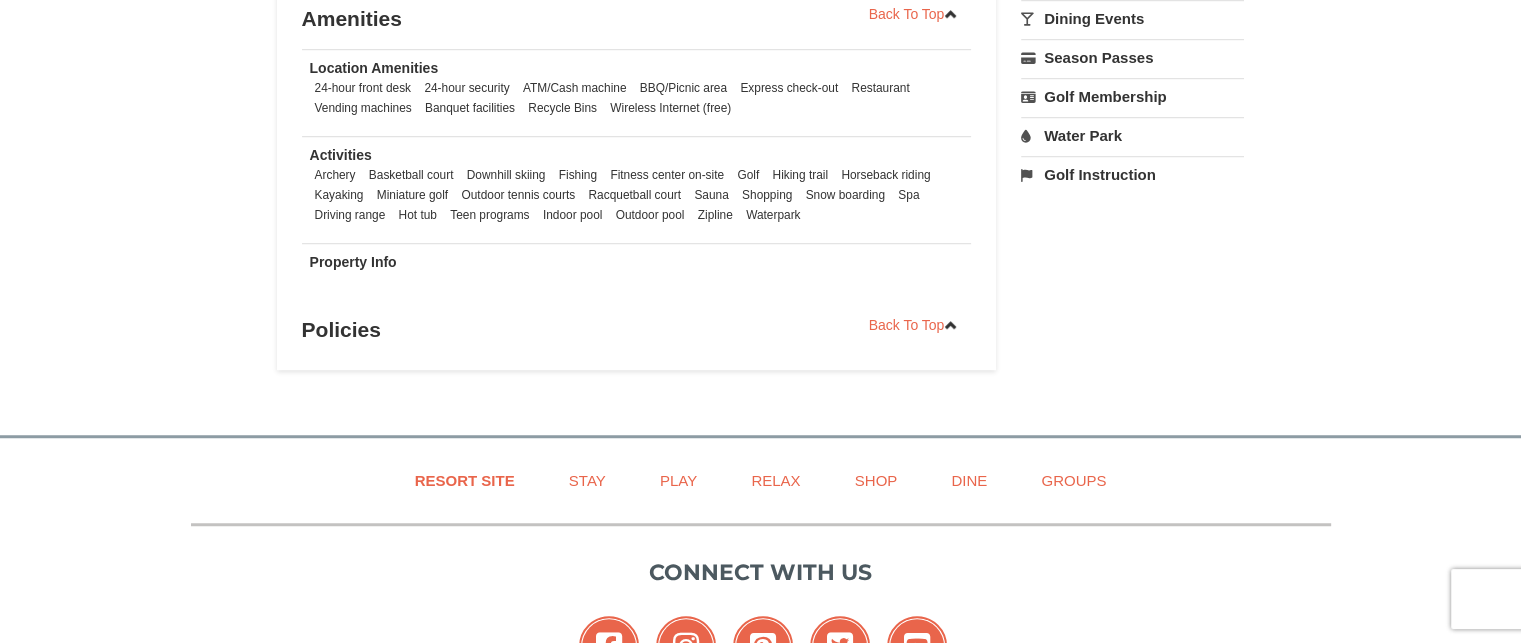 scroll, scrollTop: 1440, scrollLeft: 0, axis: vertical 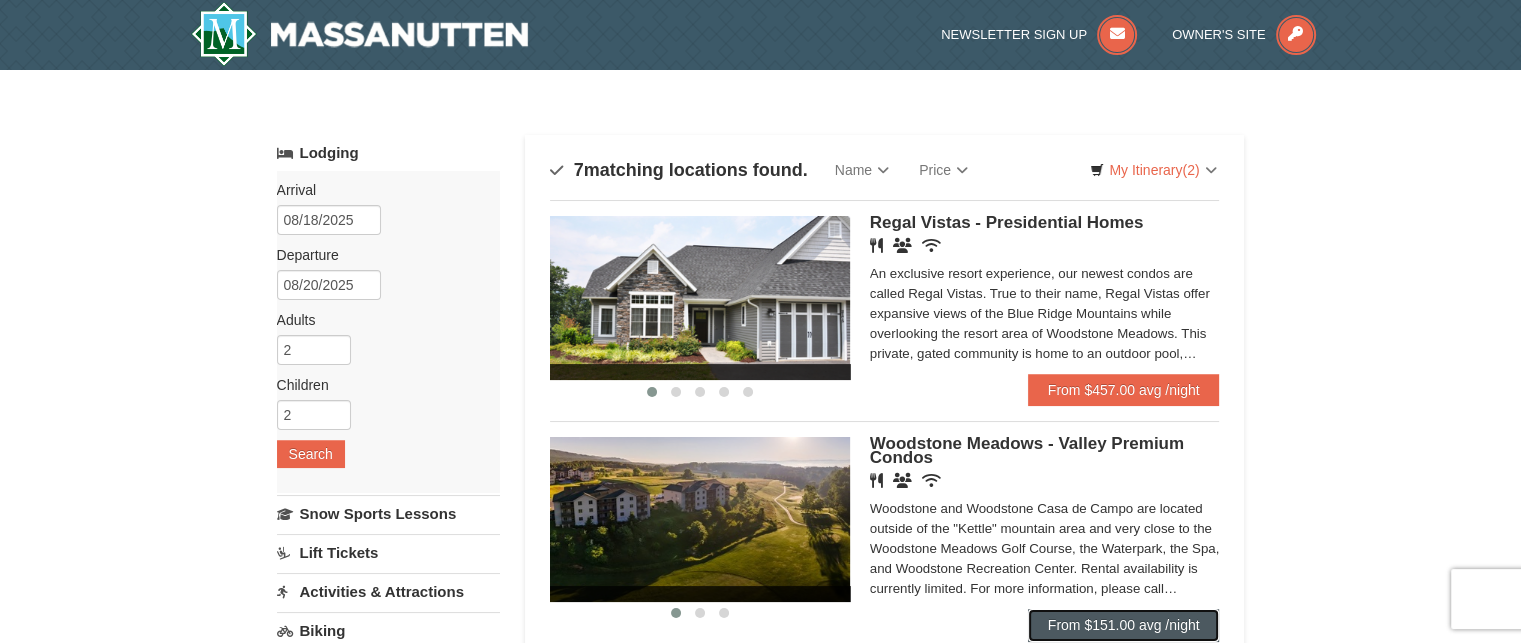 click on "From $151.00 avg /night" at bounding box center [1124, 625] 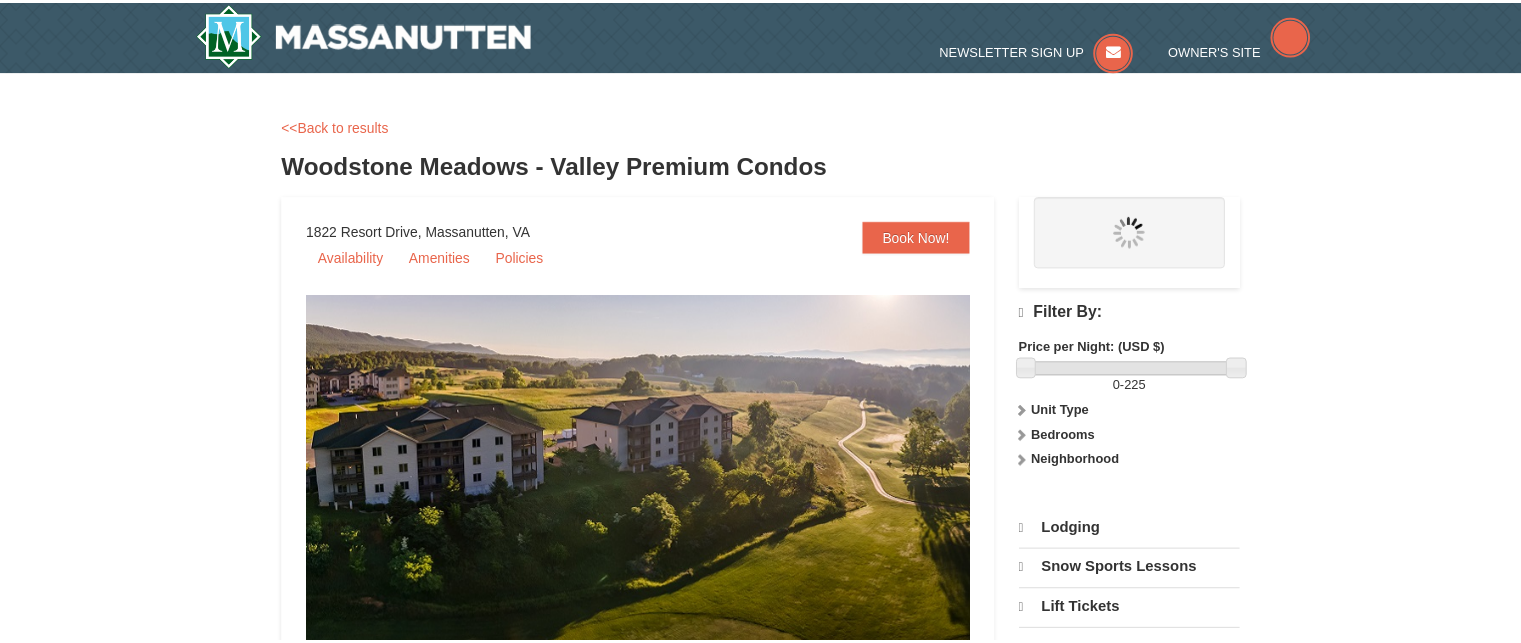 scroll, scrollTop: 0, scrollLeft: 0, axis: both 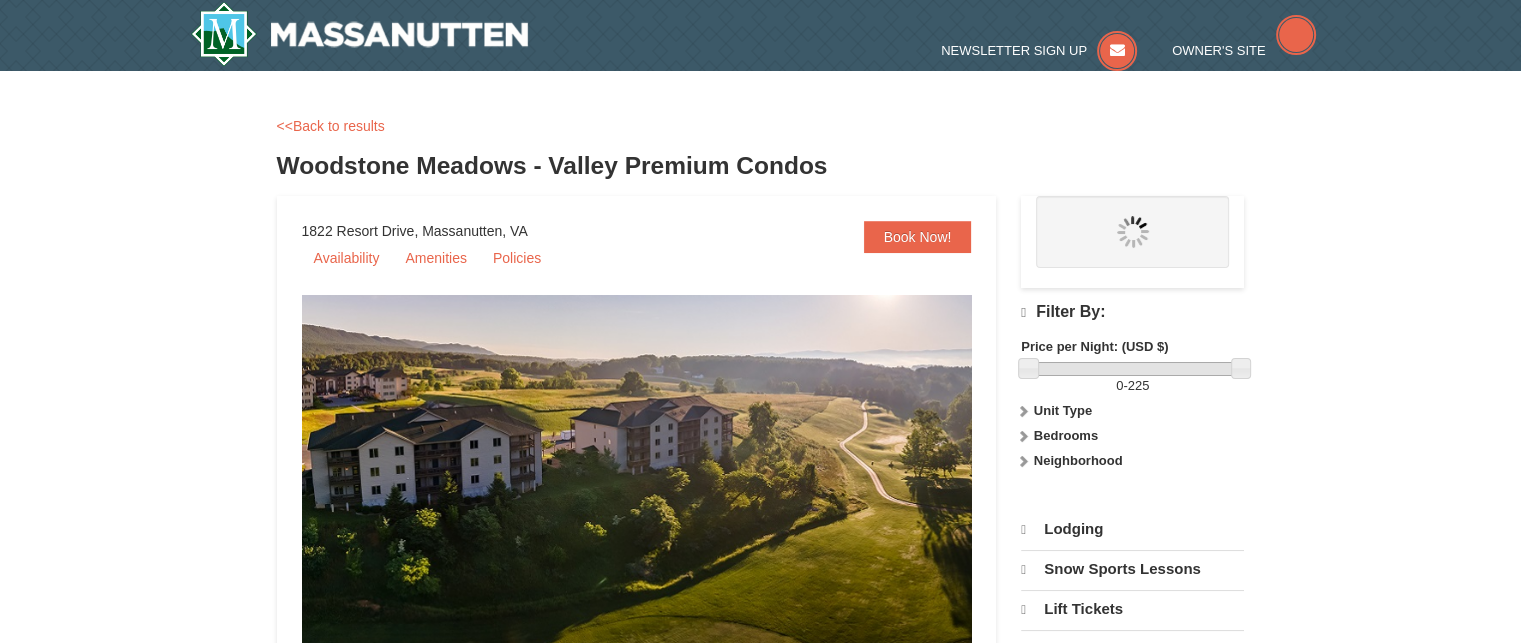 select on "8" 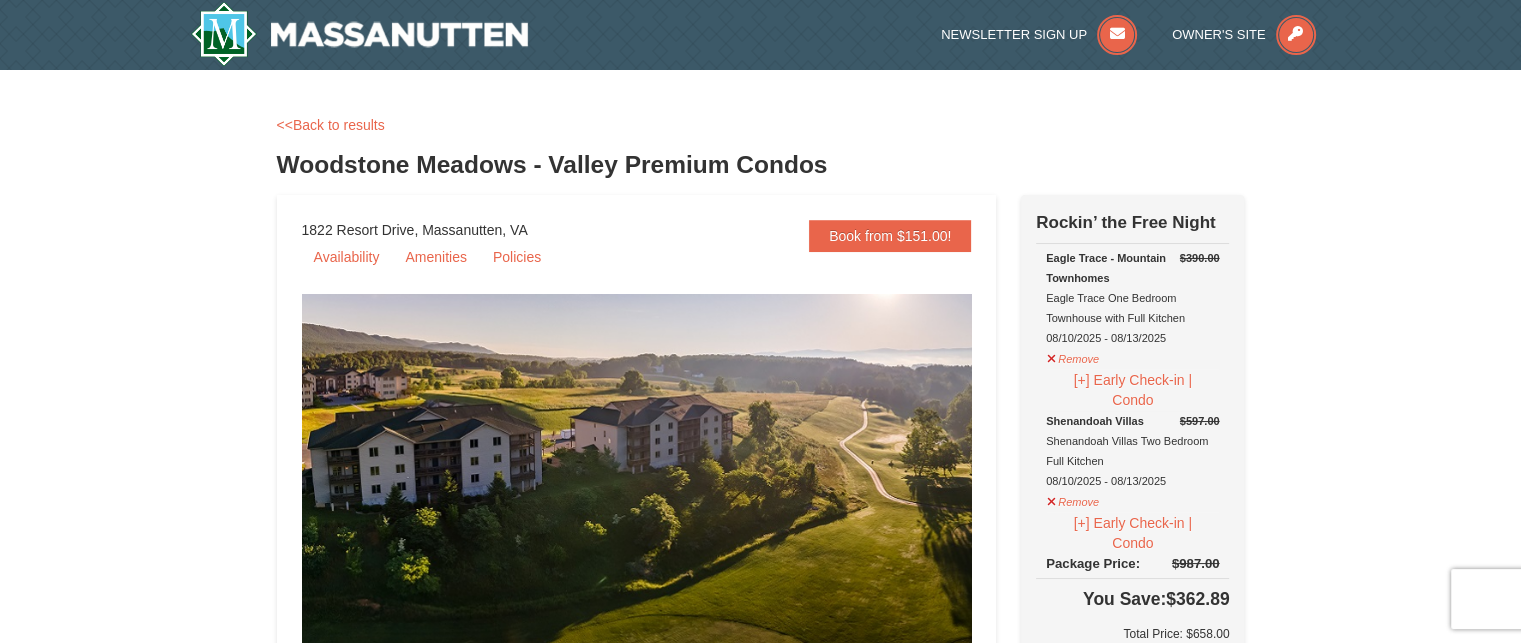 scroll, scrollTop: 0, scrollLeft: 0, axis: both 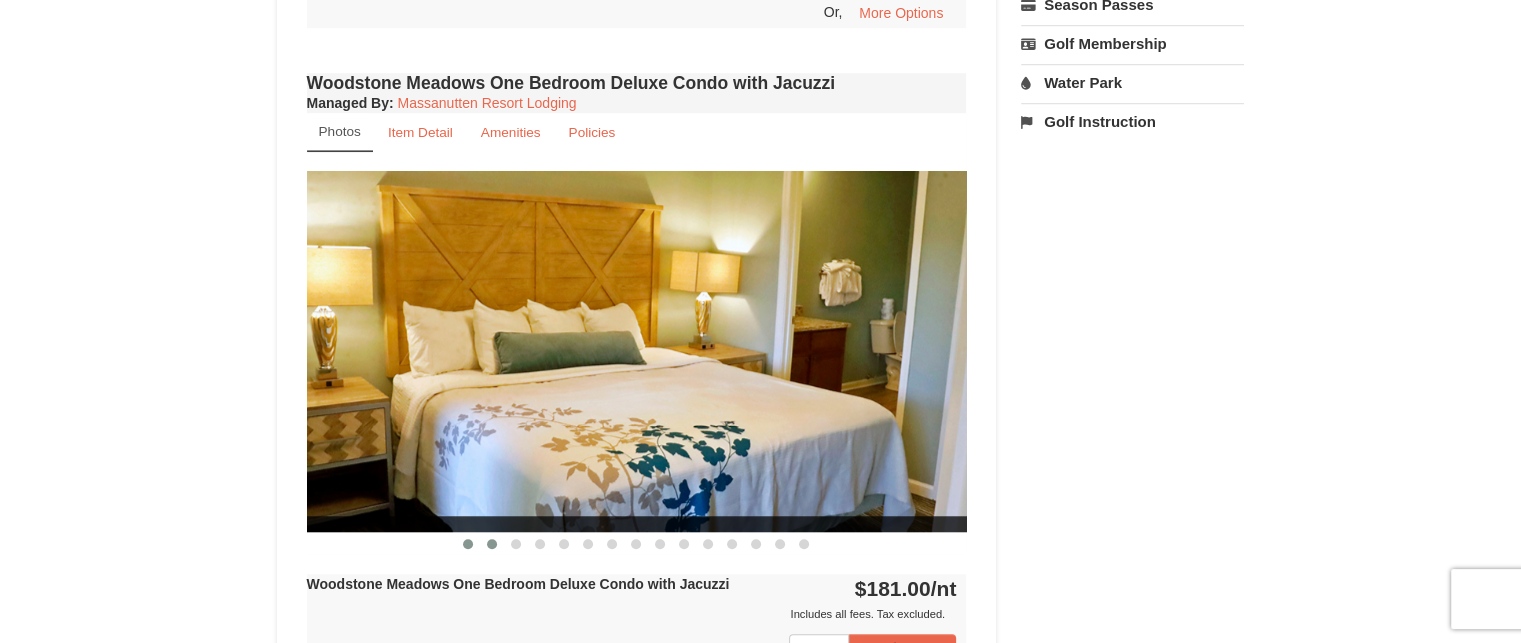 click at bounding box center [492, 544] 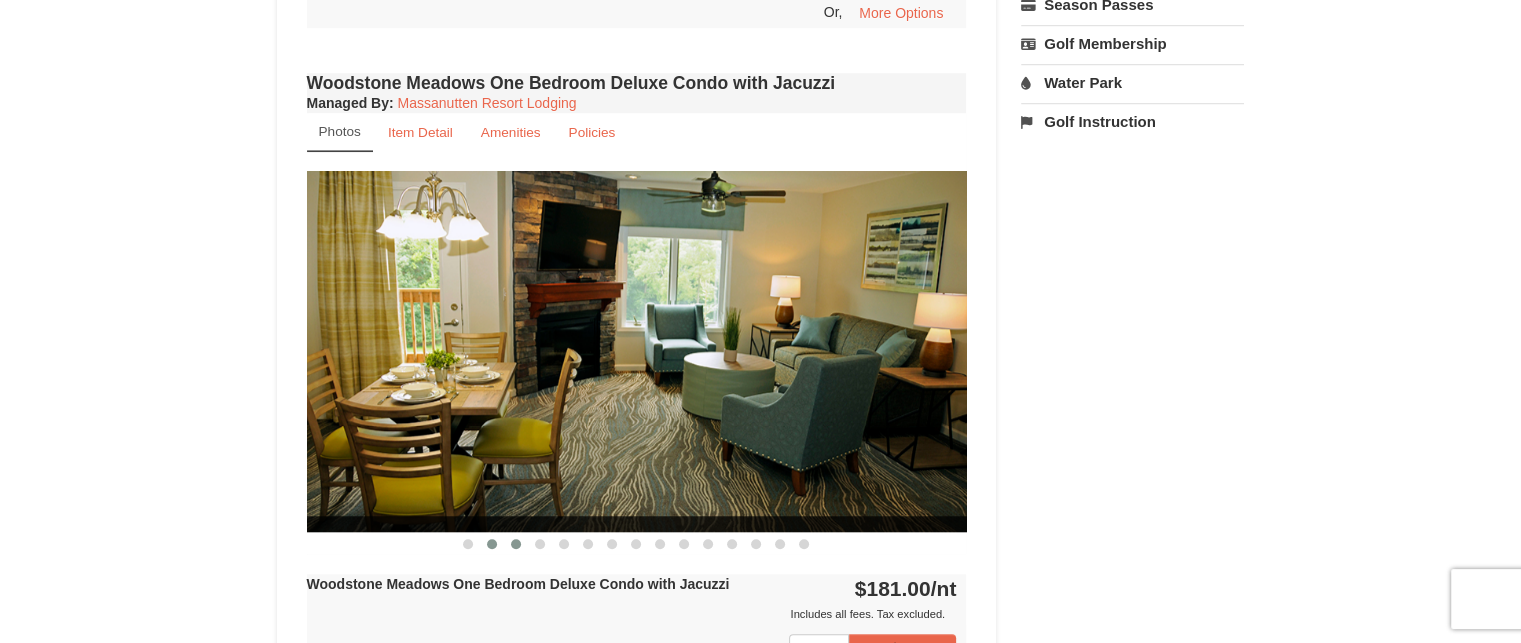 click at bounding box center (516, 544) 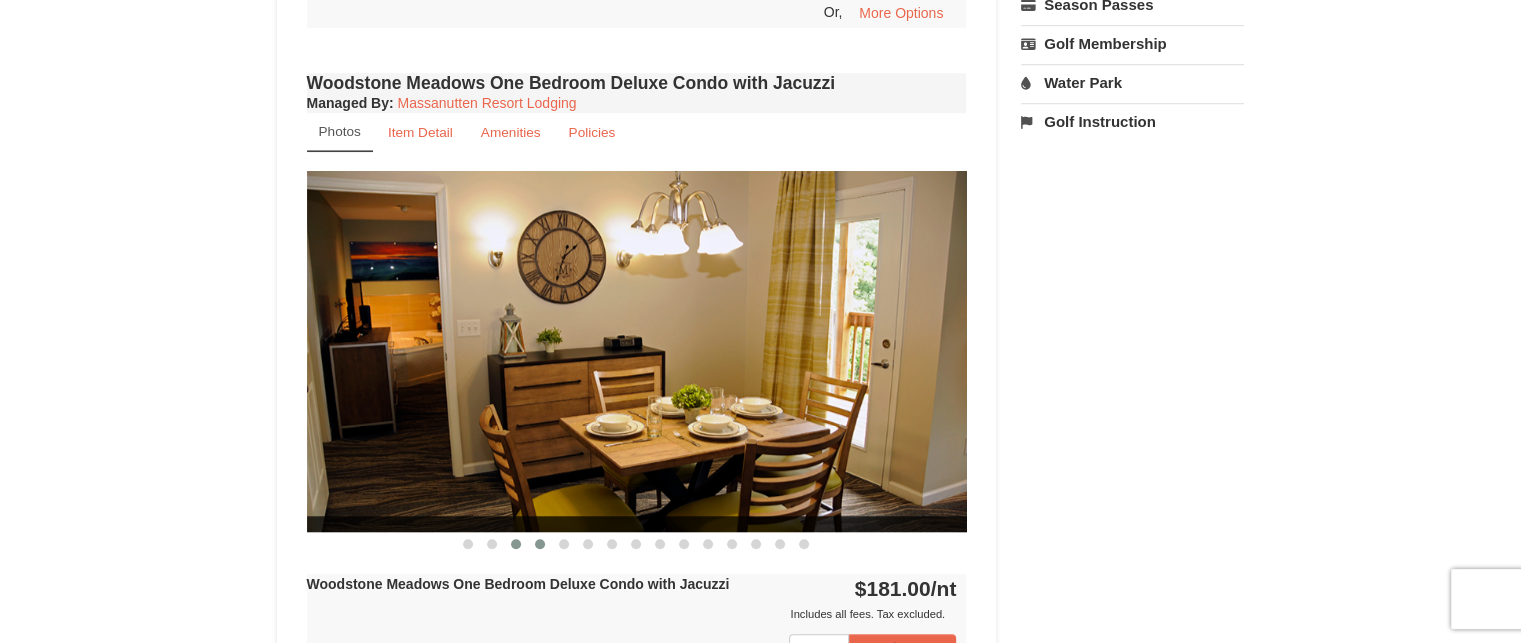 click at bounding box center (540, 544) 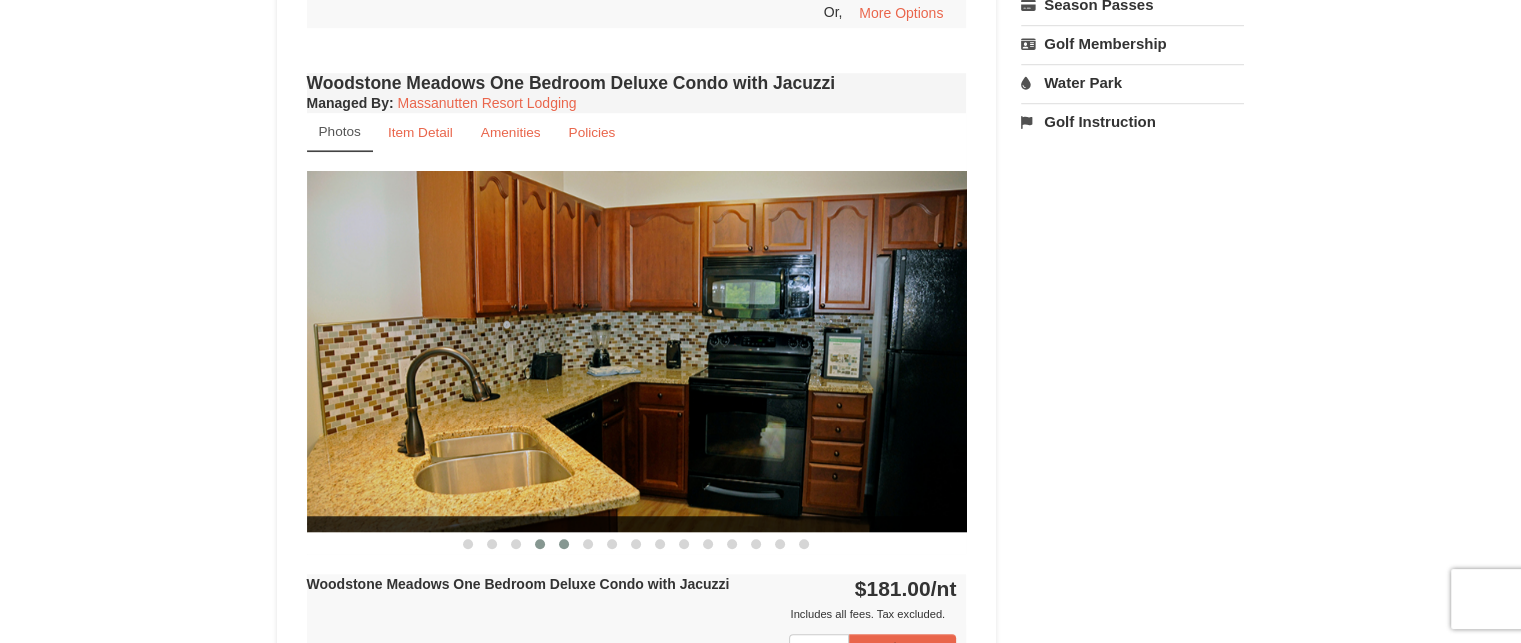 click at bounding box center (564, 544) 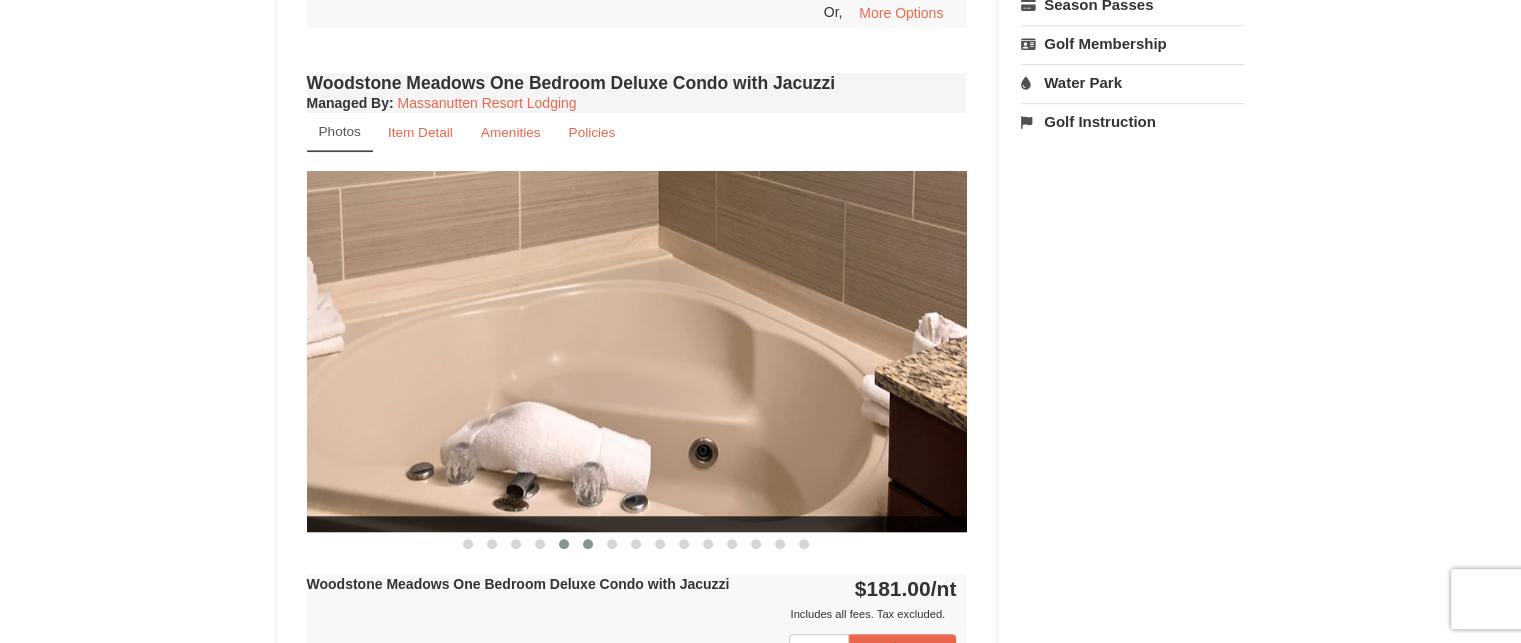 click at bounding box center [588, 544] 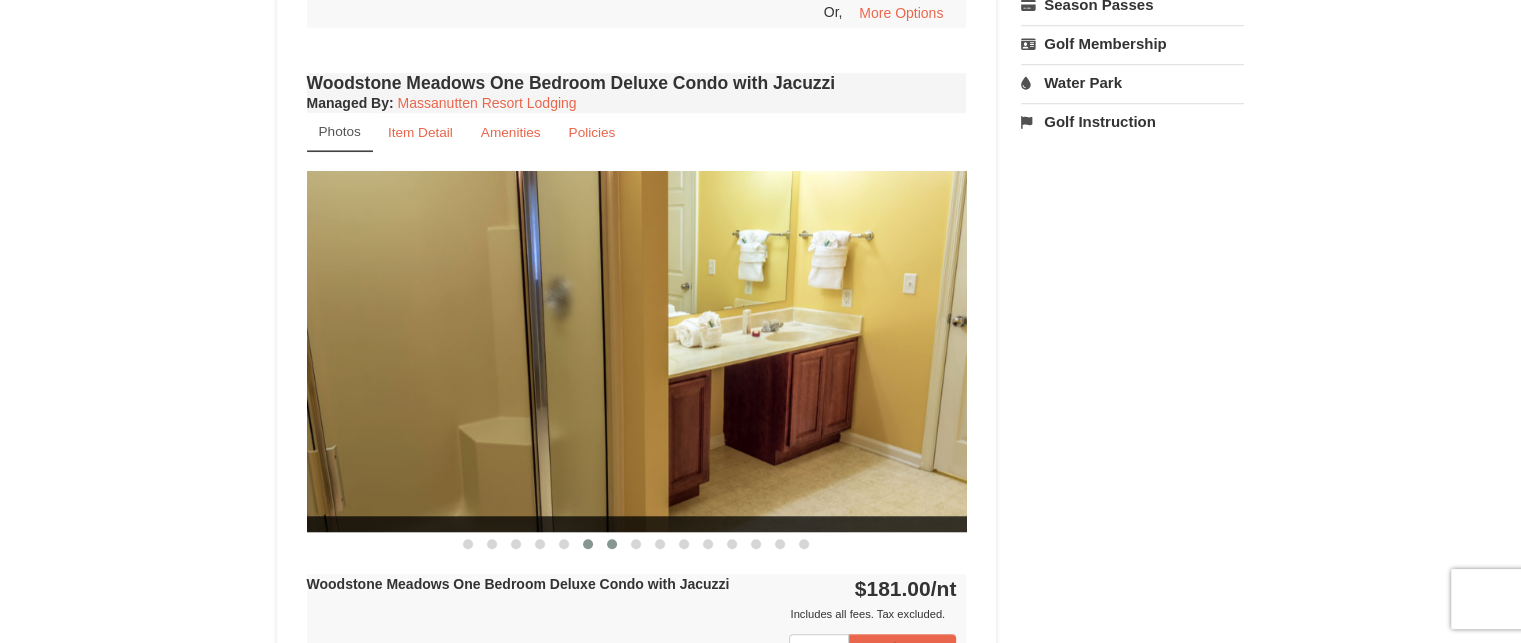click at bounding box center (612, 544) 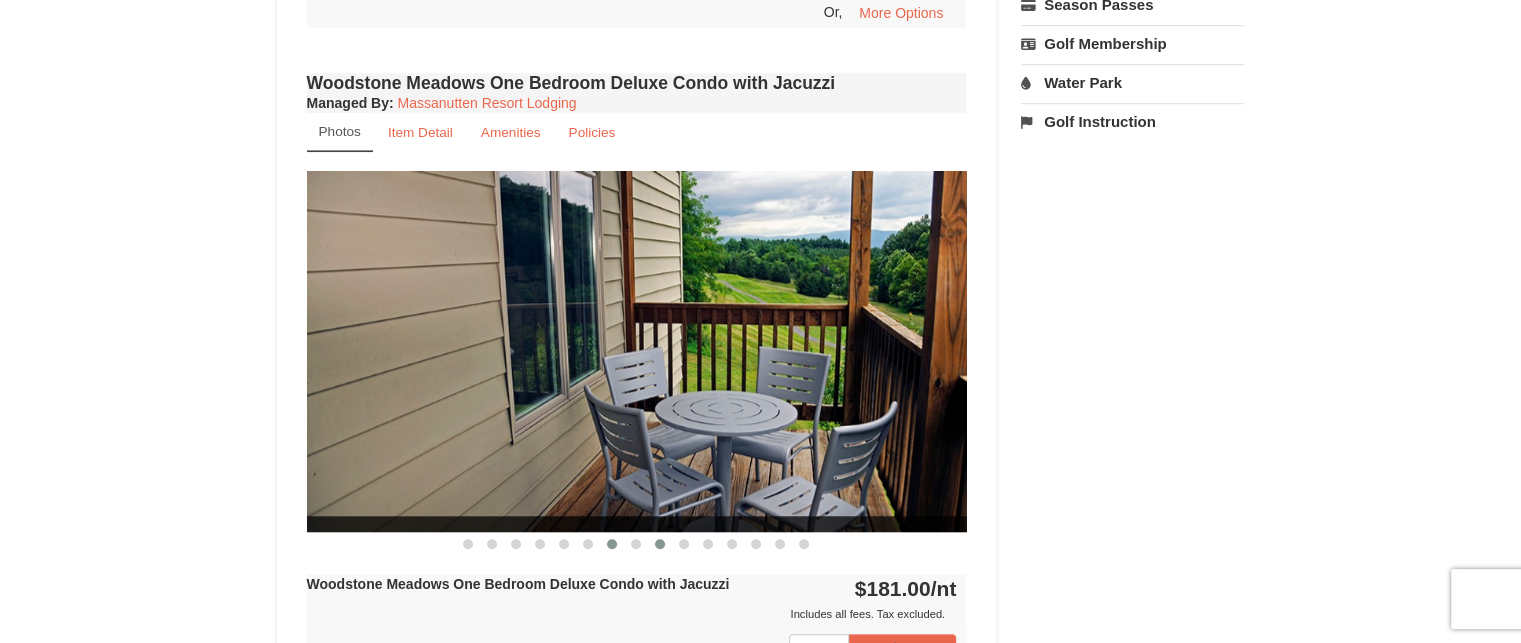 click at bounding box center (660, 544) 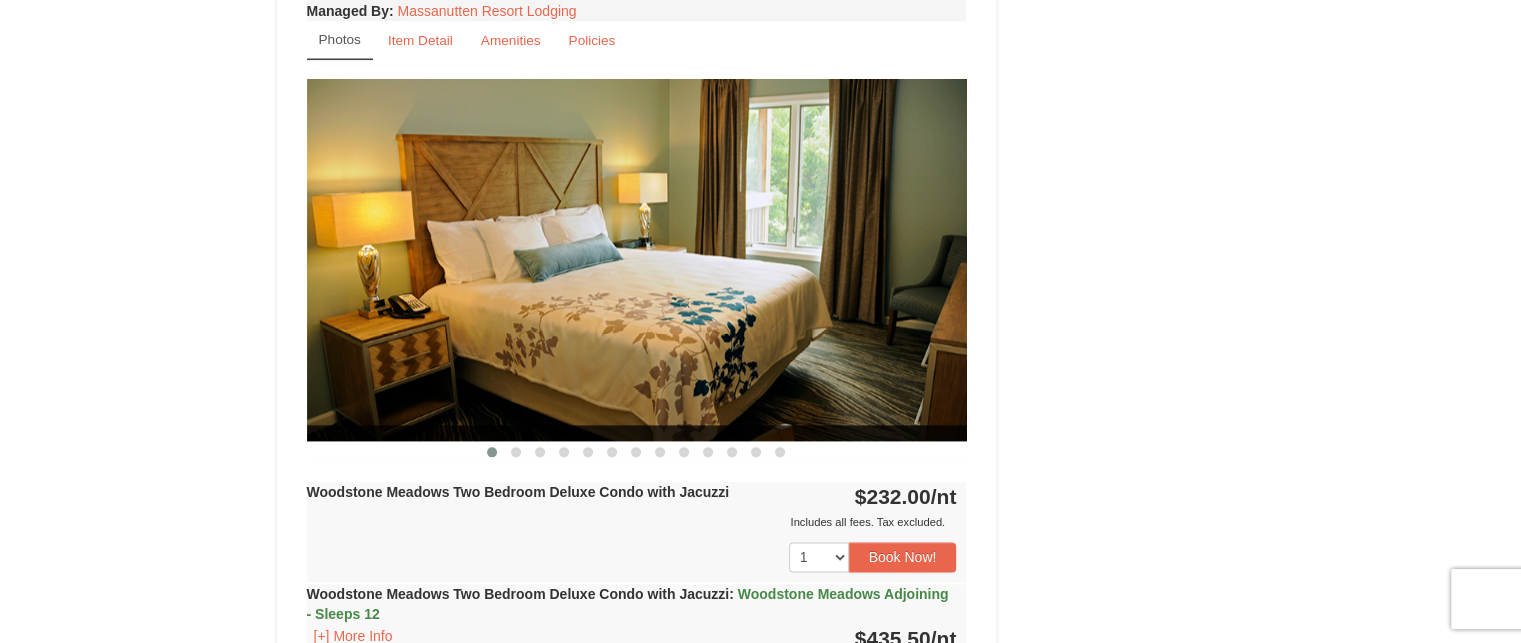 scroll, scrollTop: 2373, scrollLeft: 0, axis: vertical 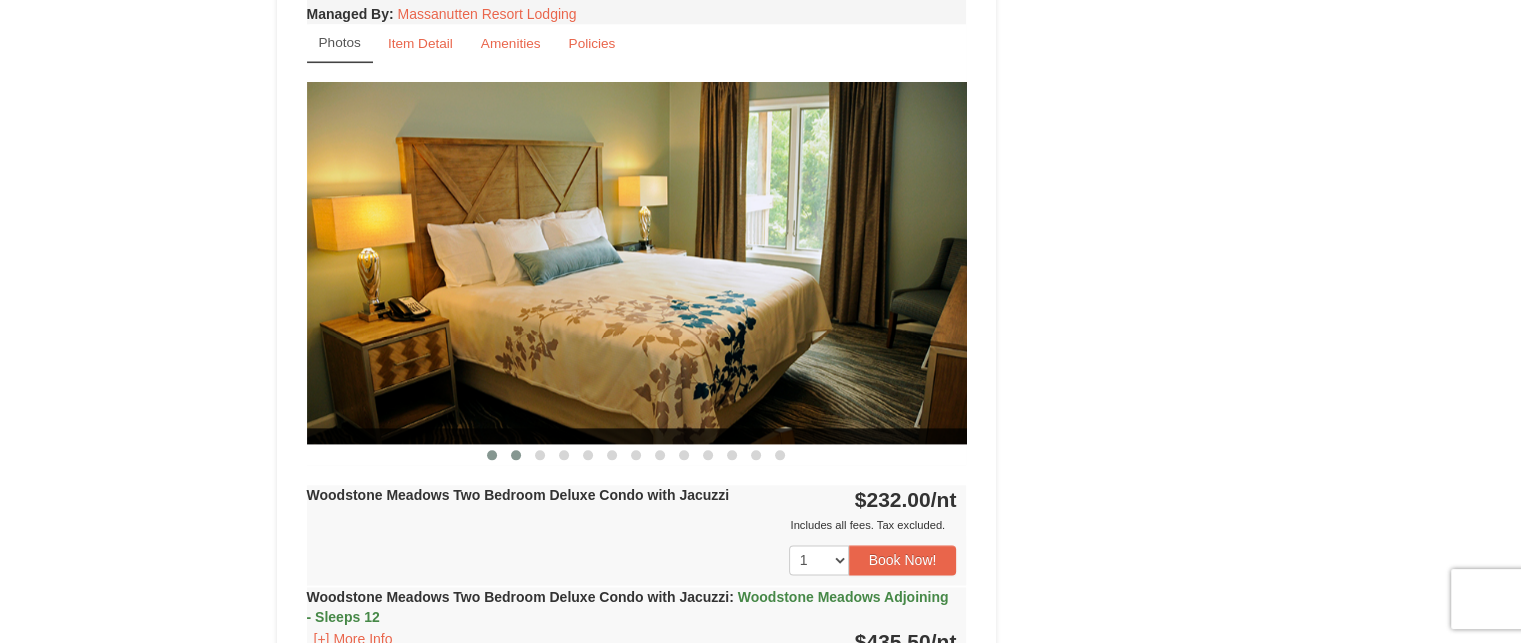 click at bounding box center (516, 455) 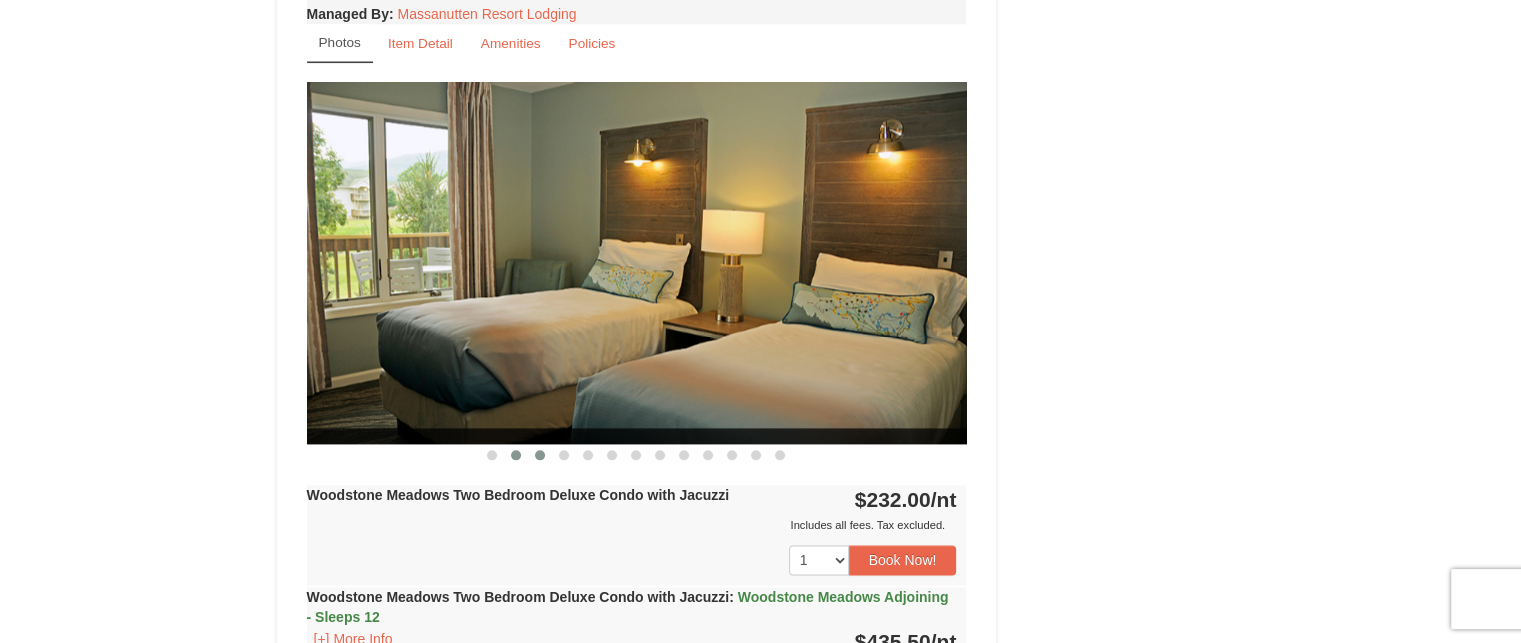 click at bounding box center [540, 455] 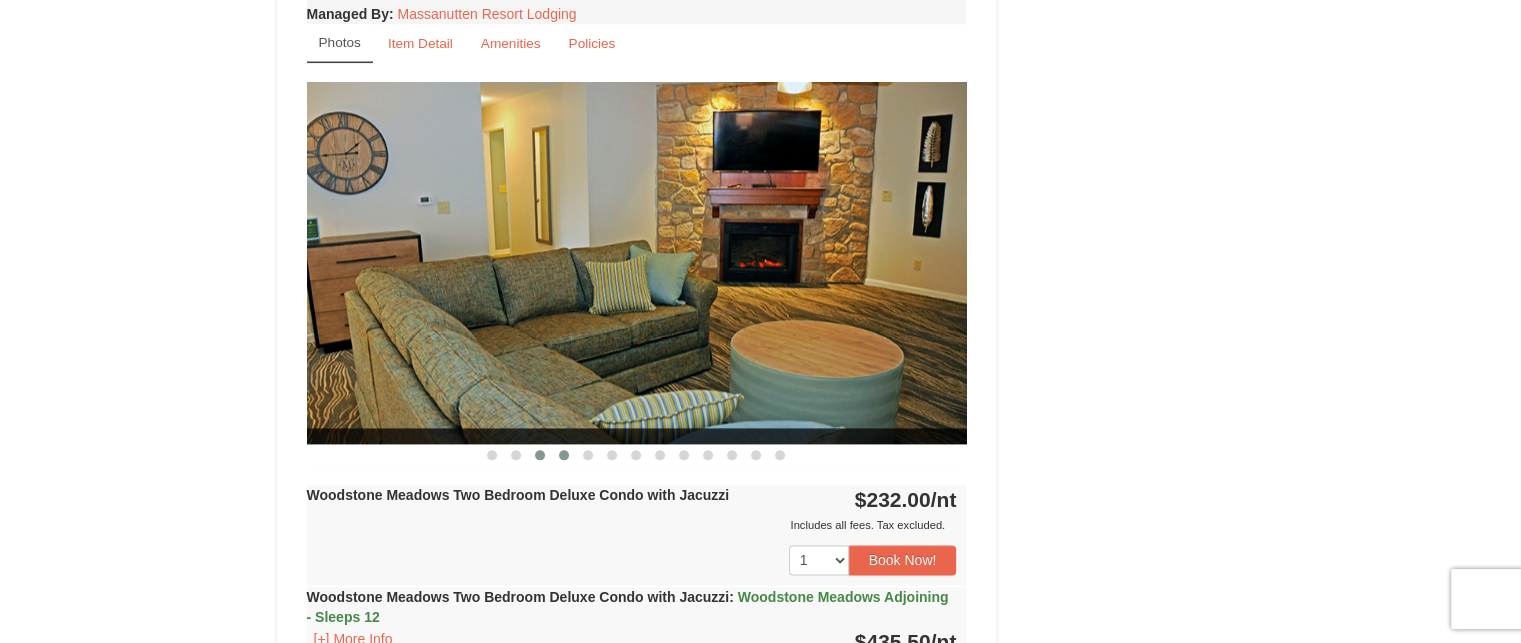 click at bounding box center [564, 455] 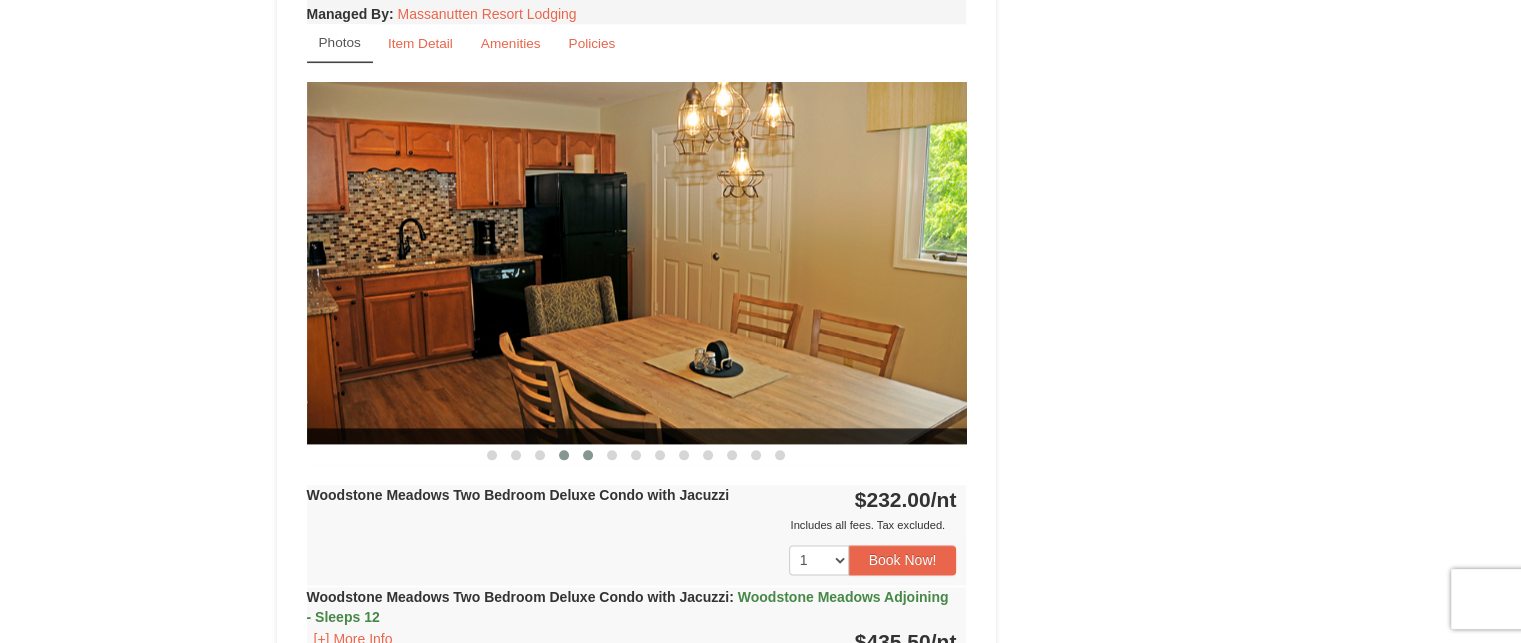 click at bounding box center (588, 455) 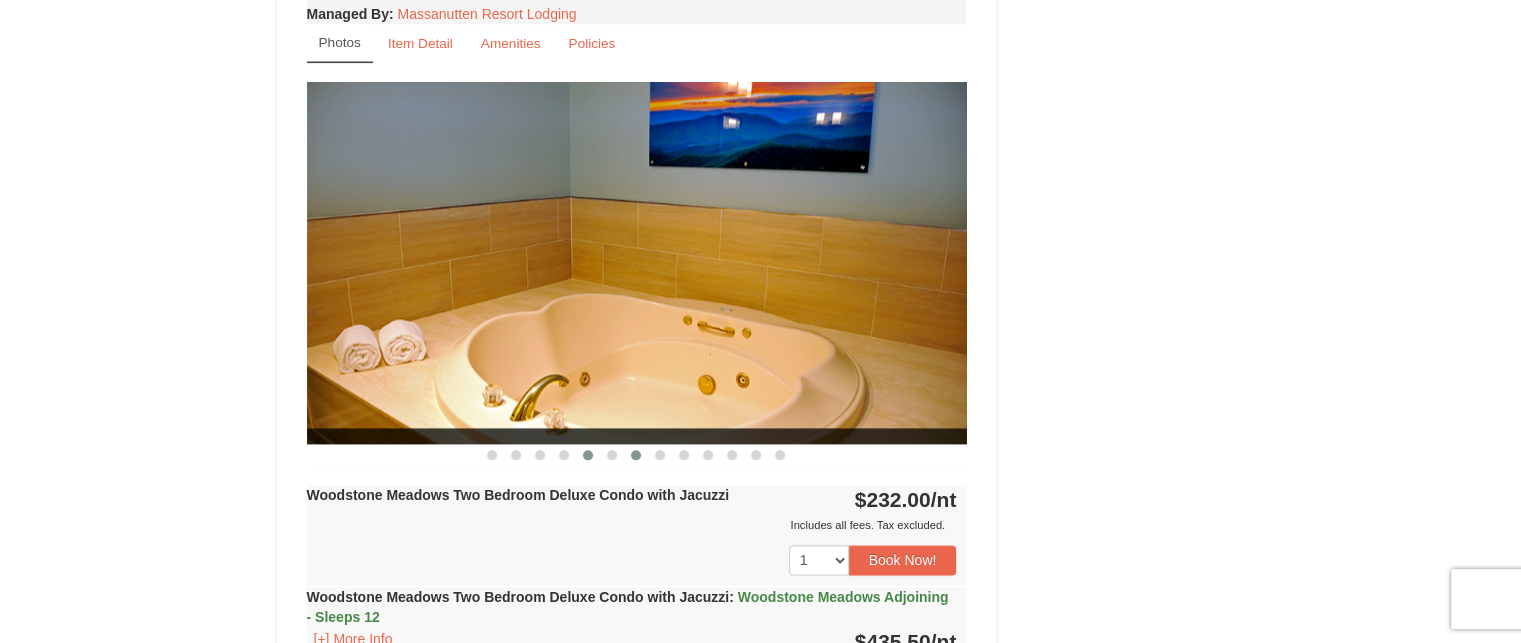 click at bounding box center (636, 455) 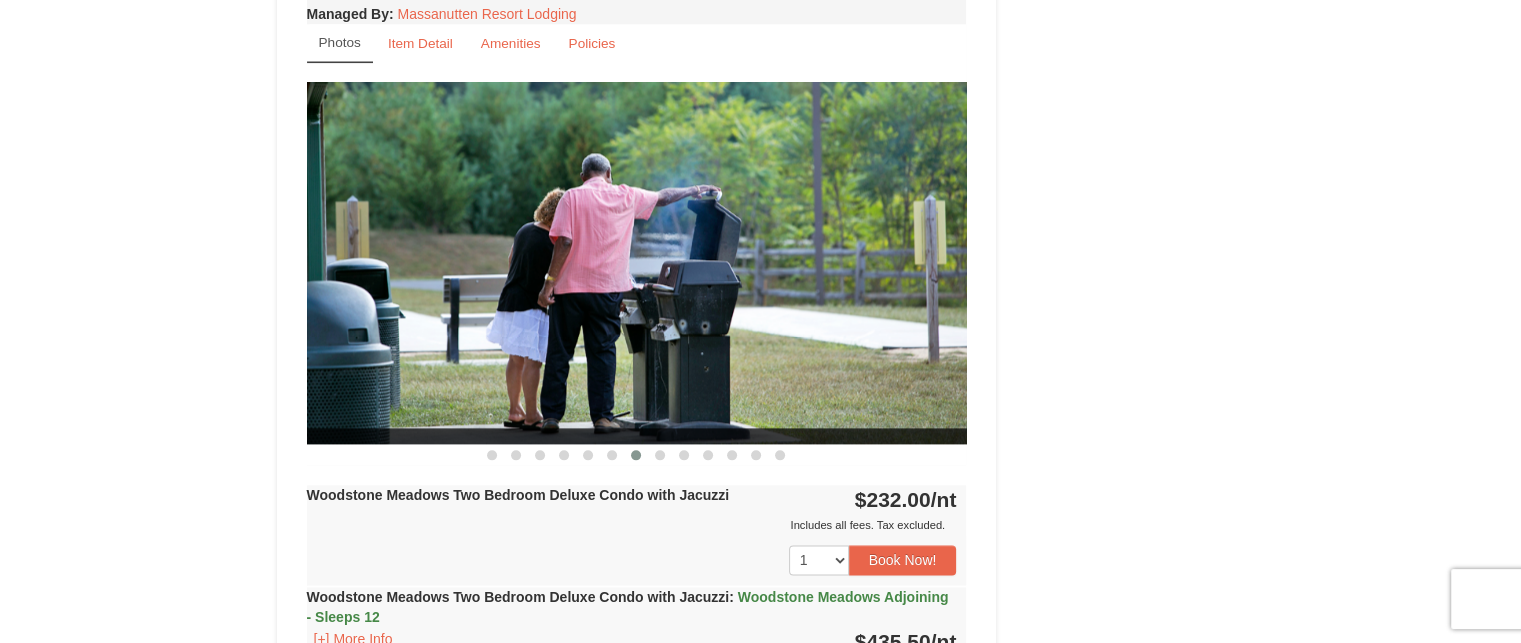 click at bounding box center [636, 455] 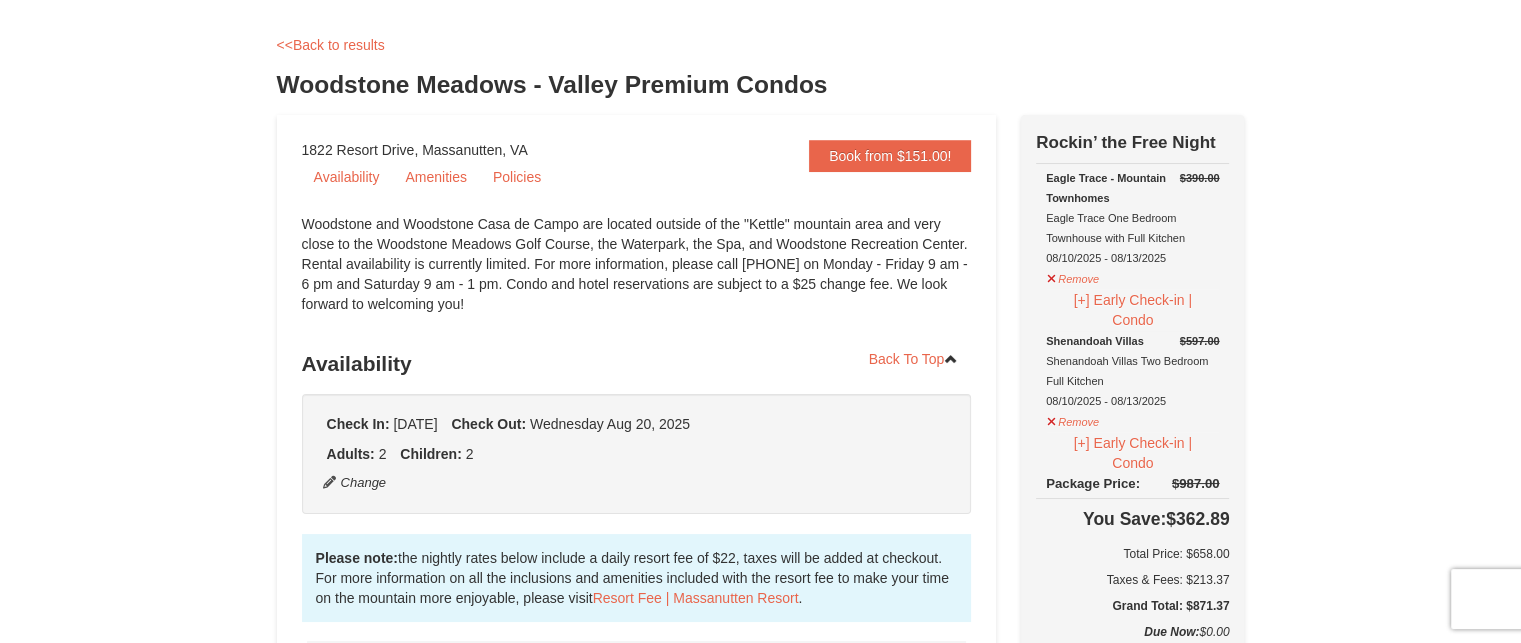 scroll, scrollTop: 0, scrollLeft: 0, axis: both 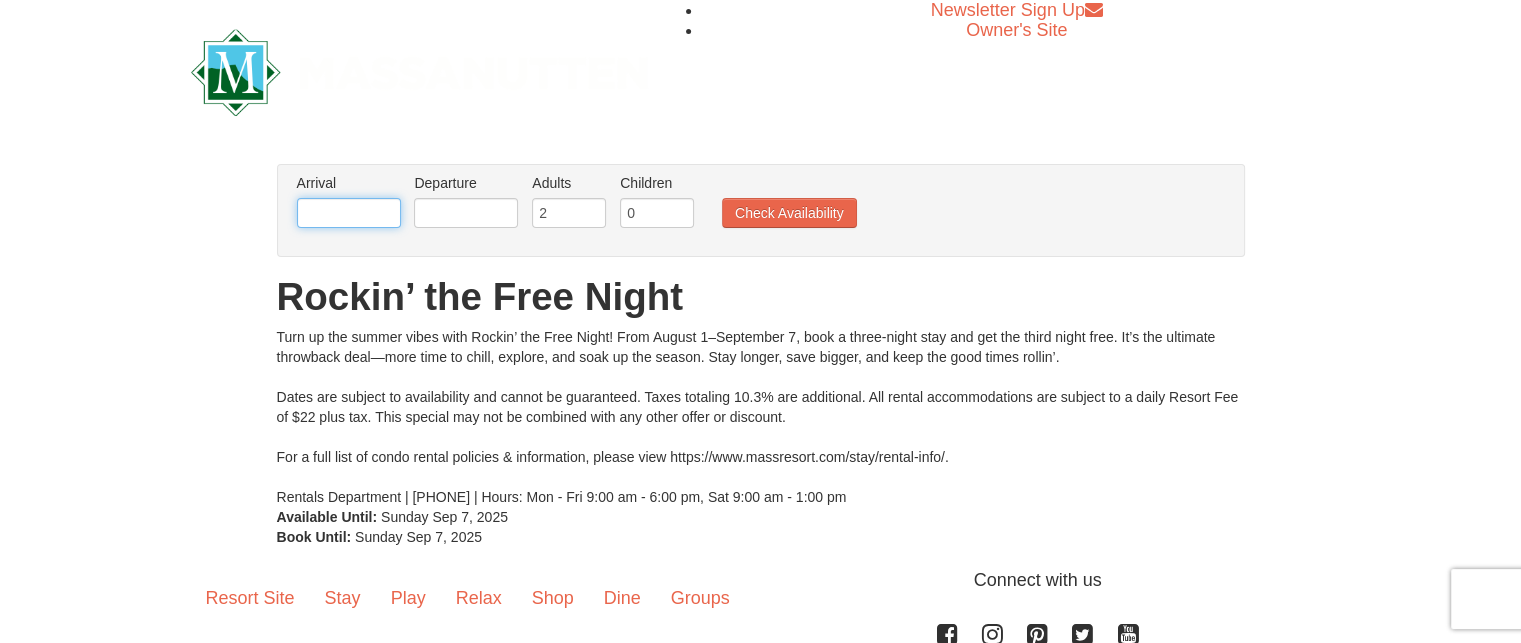 click at bounding box center [349, 213] 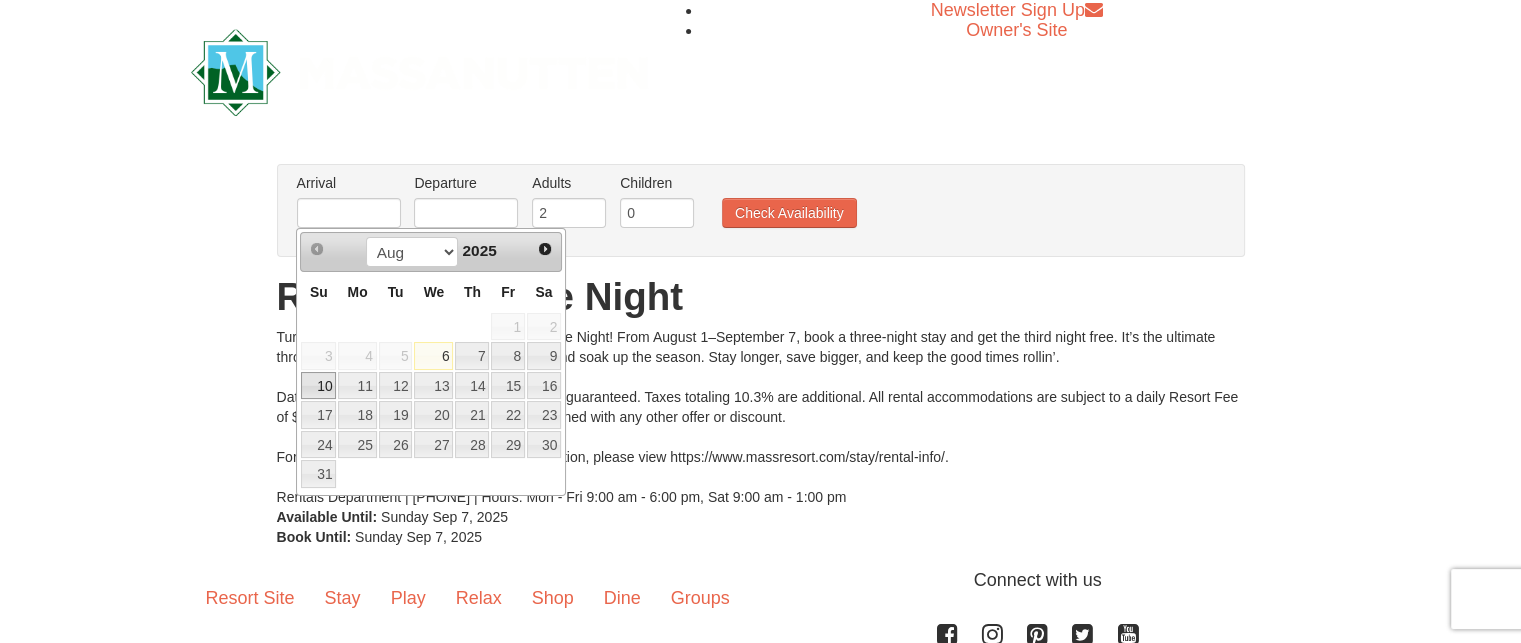 click on "10" at bounding box center (318, 386) 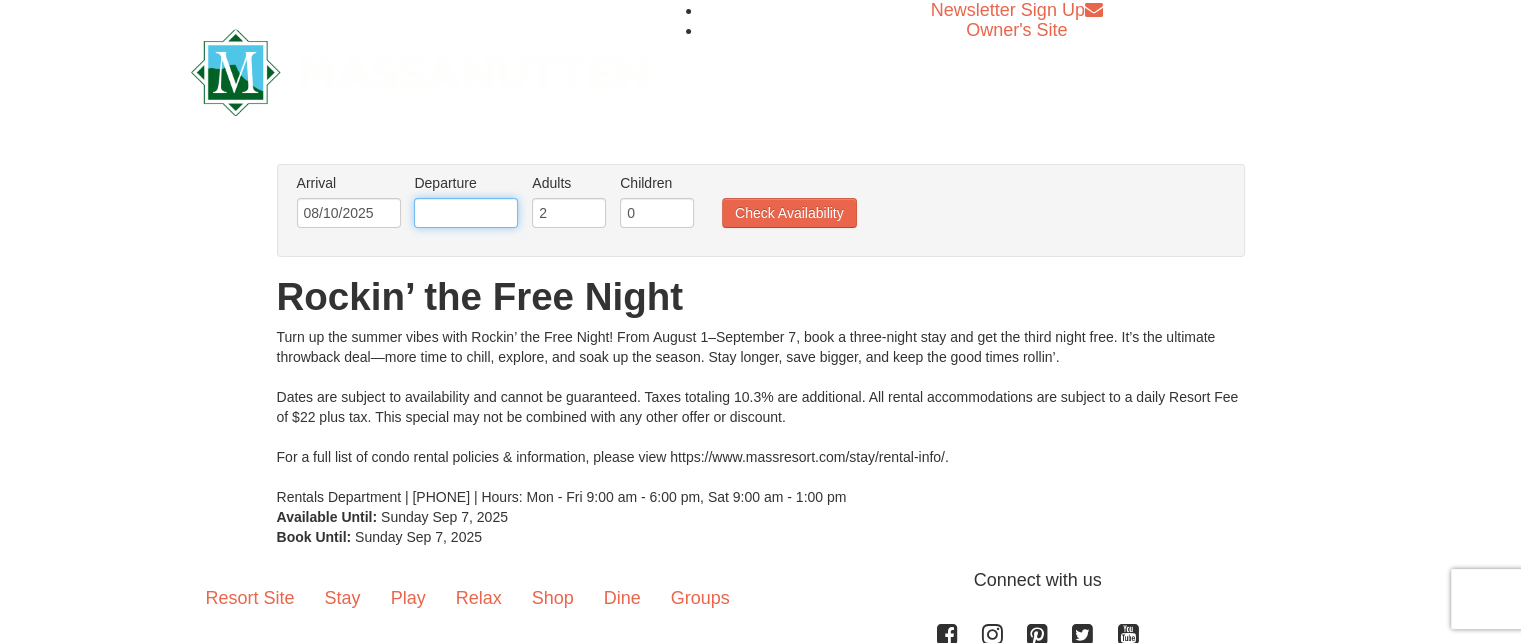 click at bounding box center [466, 213] 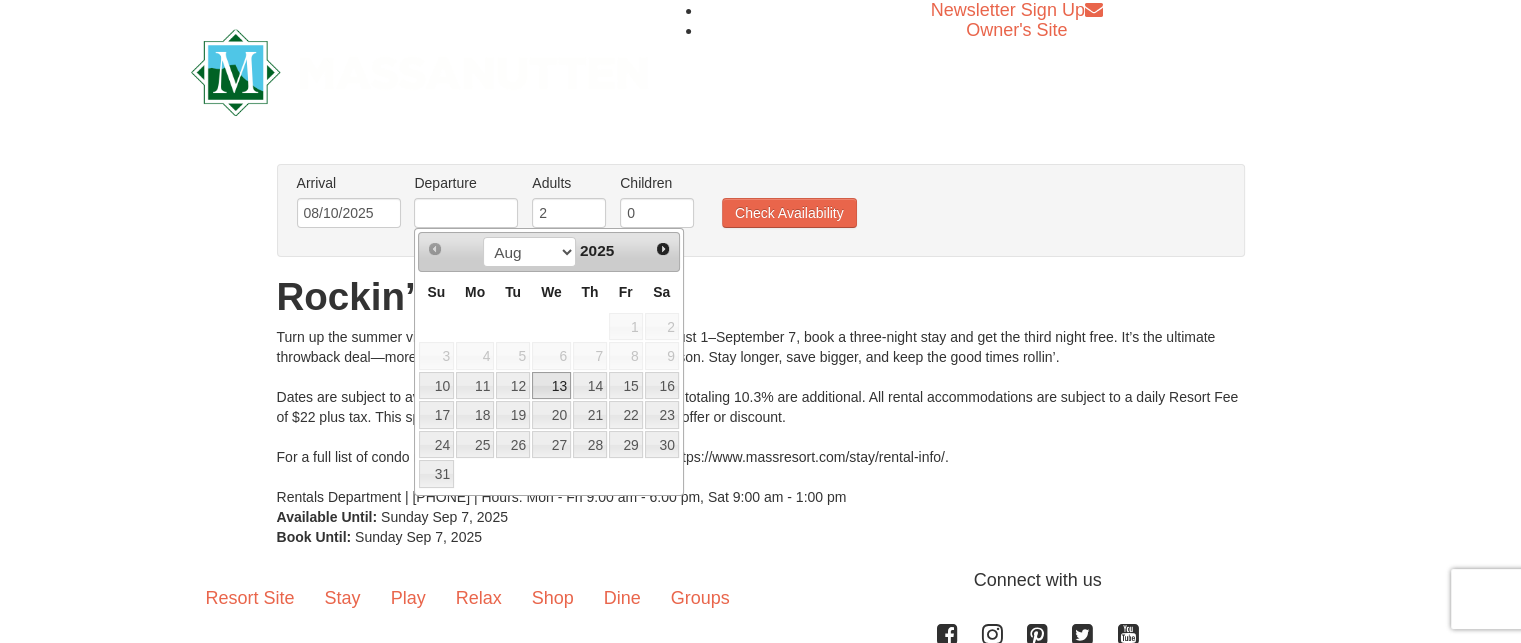 click on "13" at bounding box center (551, 386) 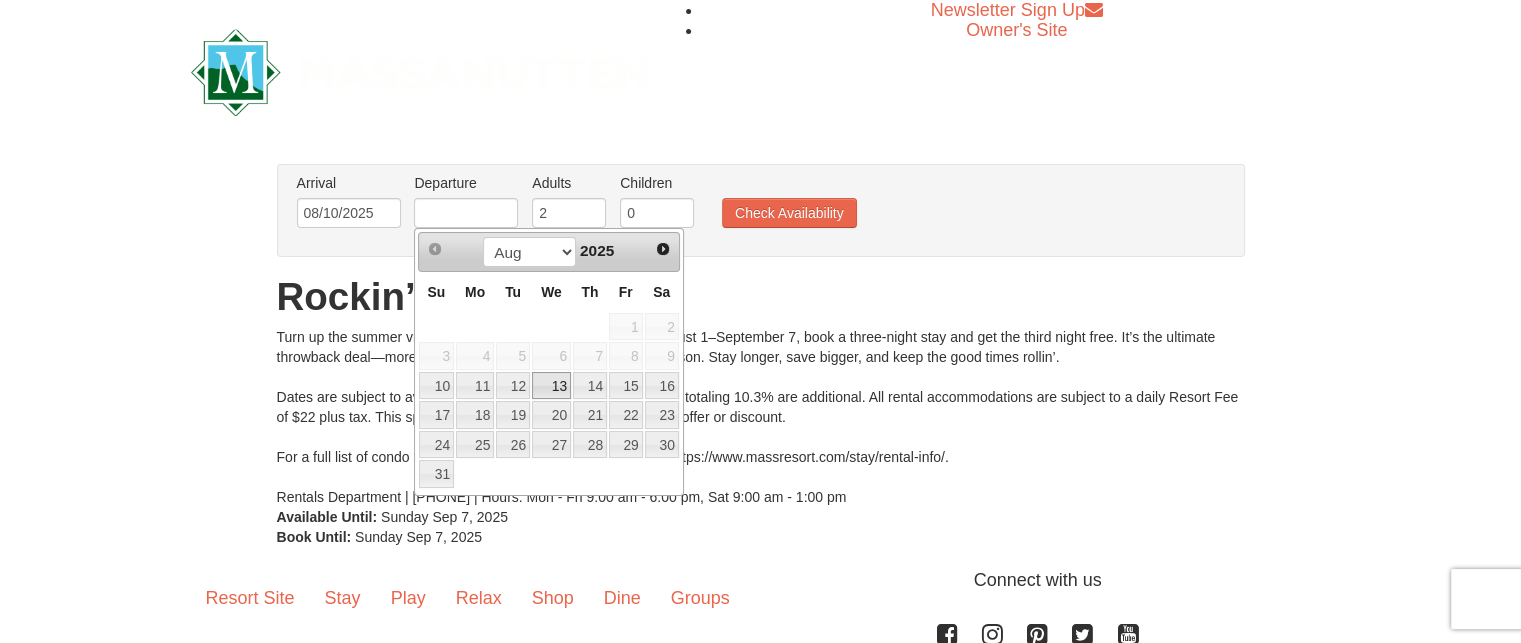 type on "08/13/2025" 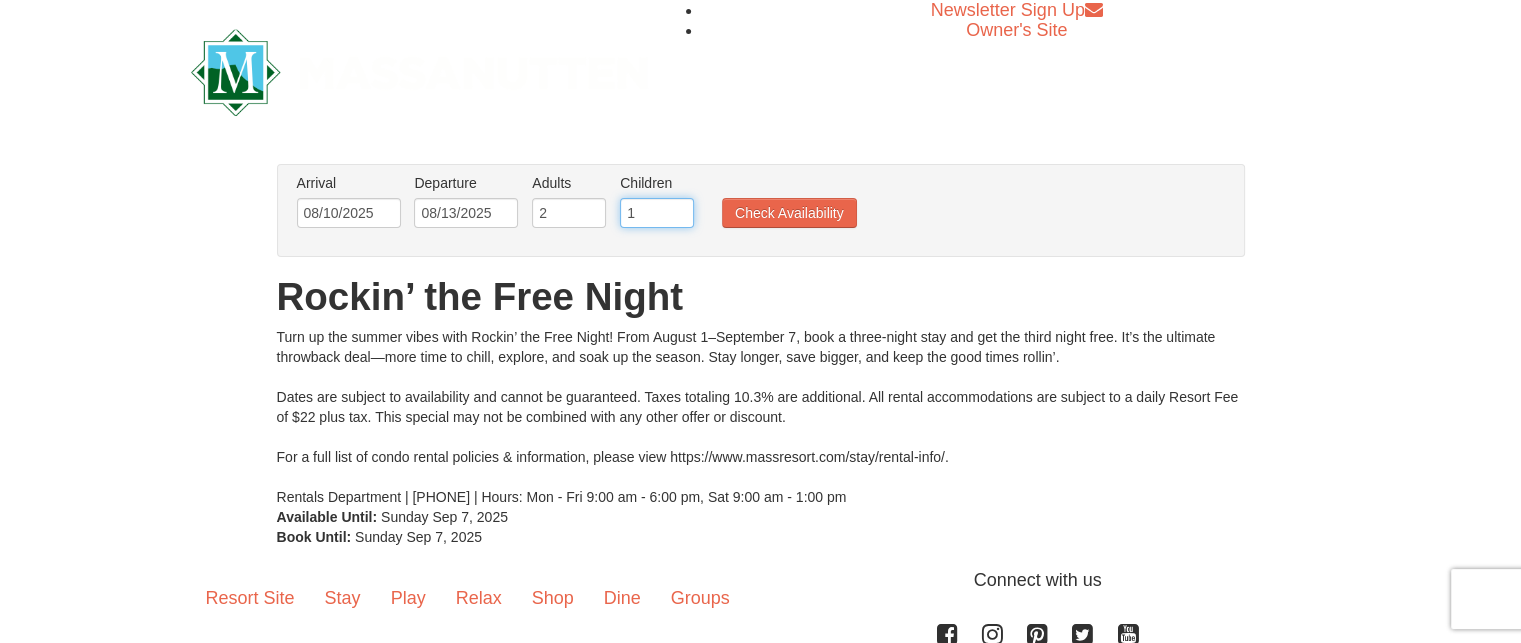click on "1" at bounding box center [657, 213] 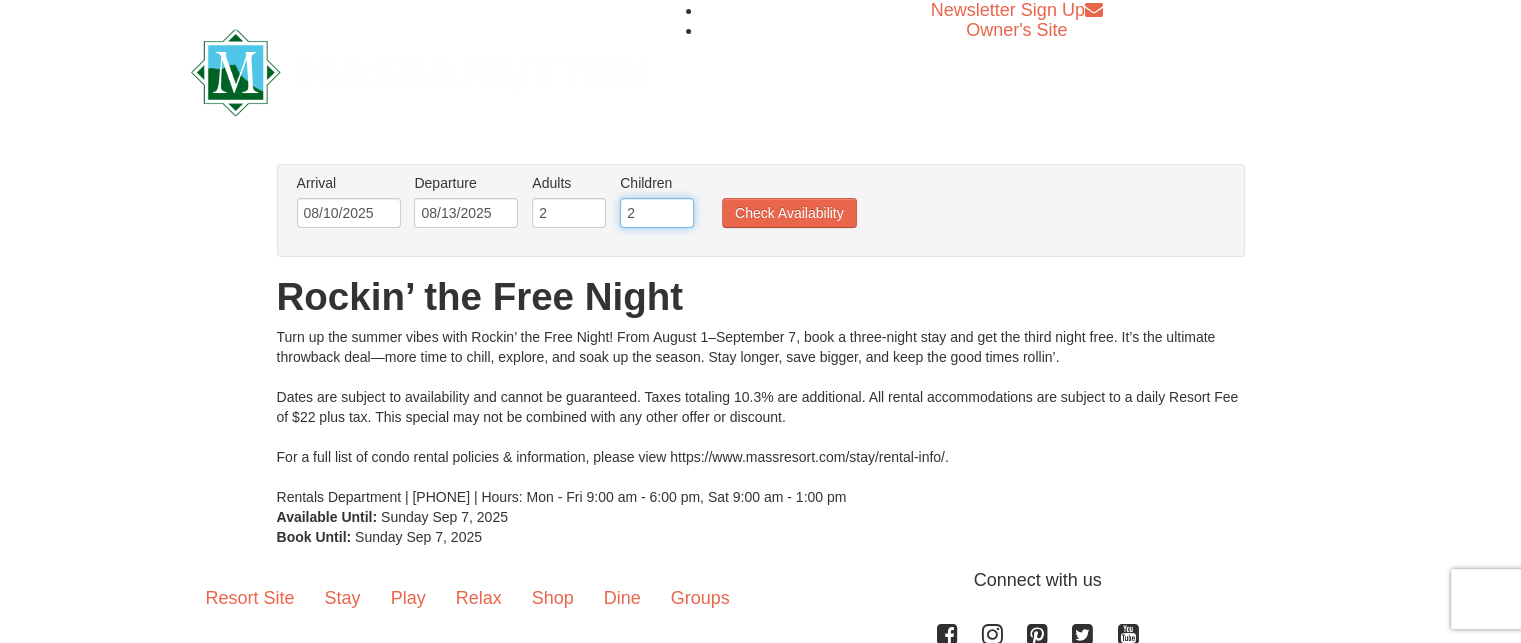 type on "2" 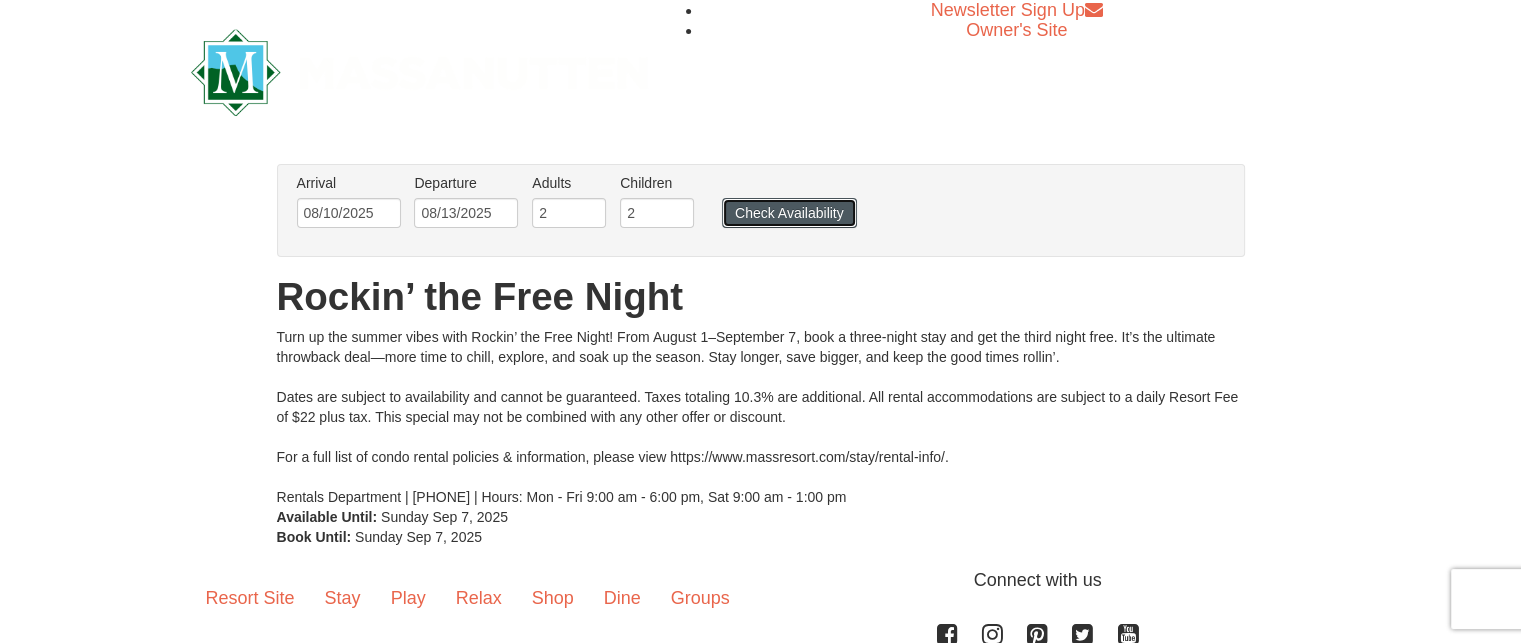 click on "Check Availability" at bounding box center [789, 213] 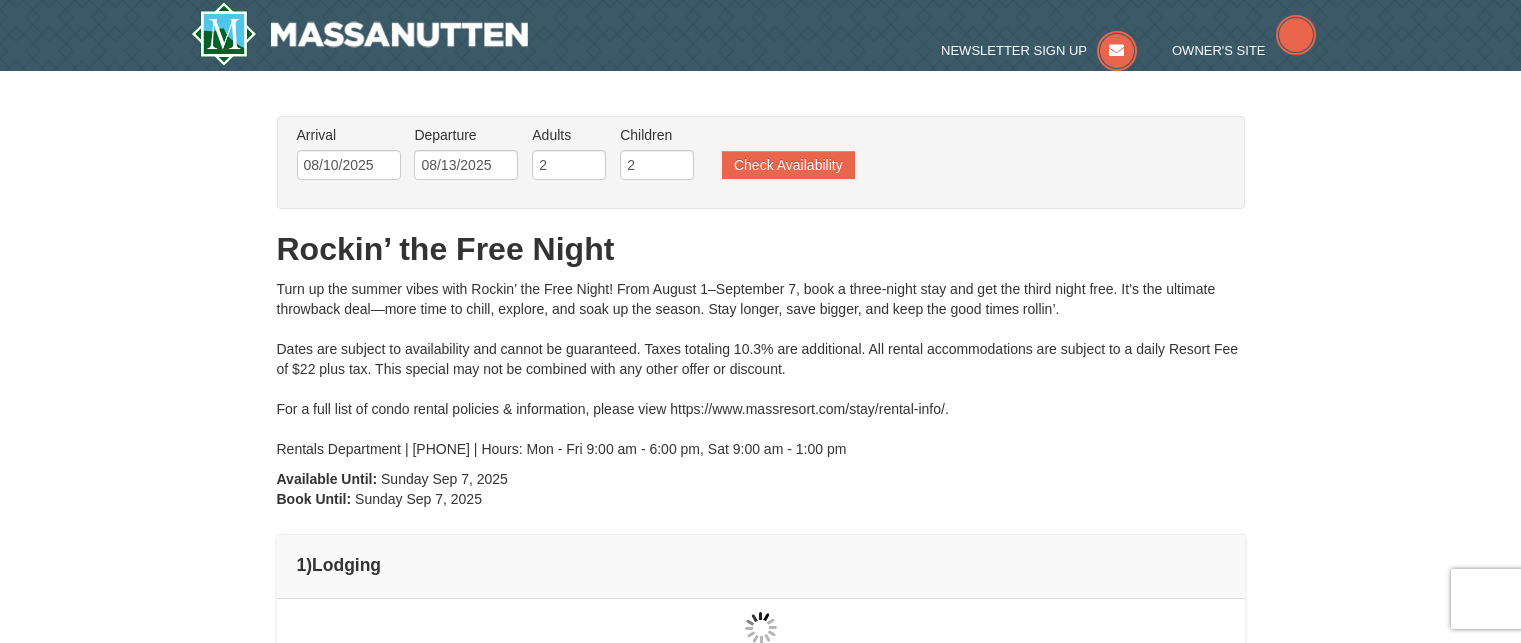 scroll, scrollTop: 0, scrollLeft: 0, axis: both 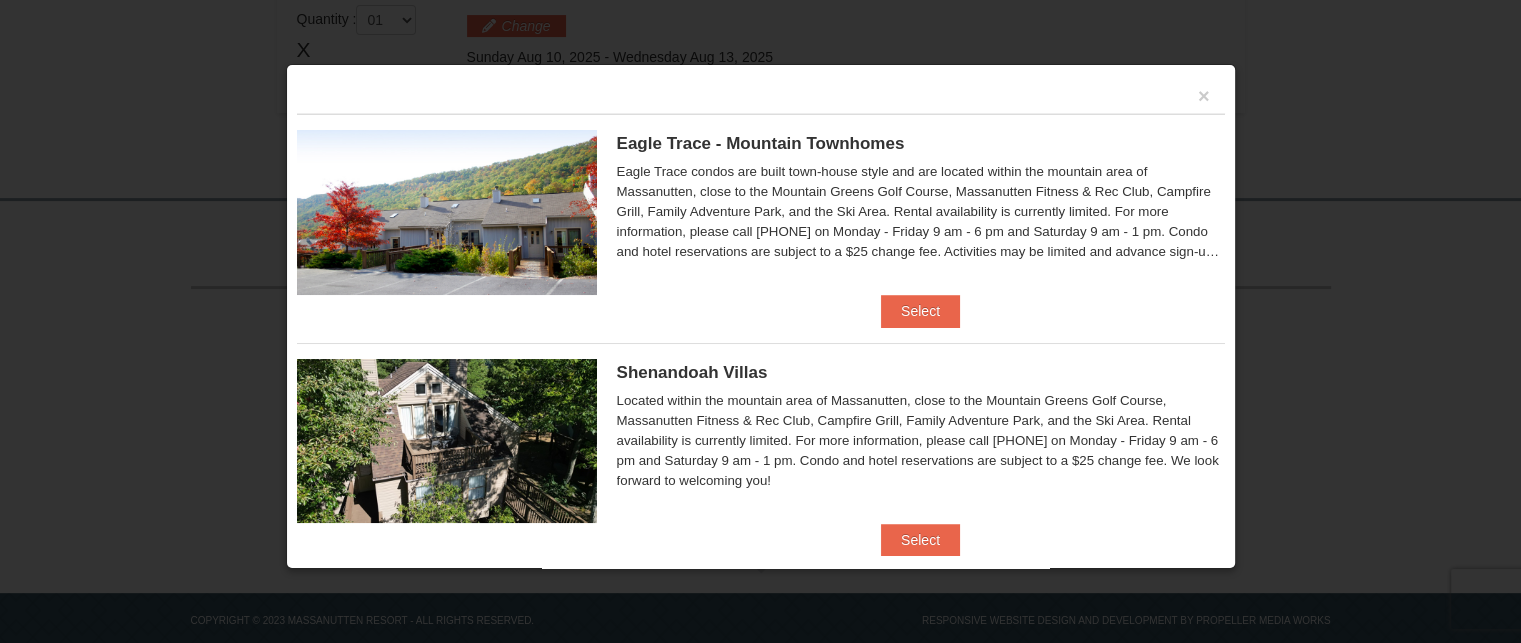 click on "Located within the mountain area of Massanutten, close to the Mountain Greens Golf Course, Massanutten Fitness & Rec Club, Campfire Grill, Family Adventure Park, and the Ski Area.
Rental availability is currently limited. For more information, please call [PHONE] on Monday - Friday 9 am - 6 pm and Saturday 9 am - 1 pm. Condo and hotel reservations are subject to a $25 change fee.
We look forward to welcoming you!" at bounding box center [921, 441] 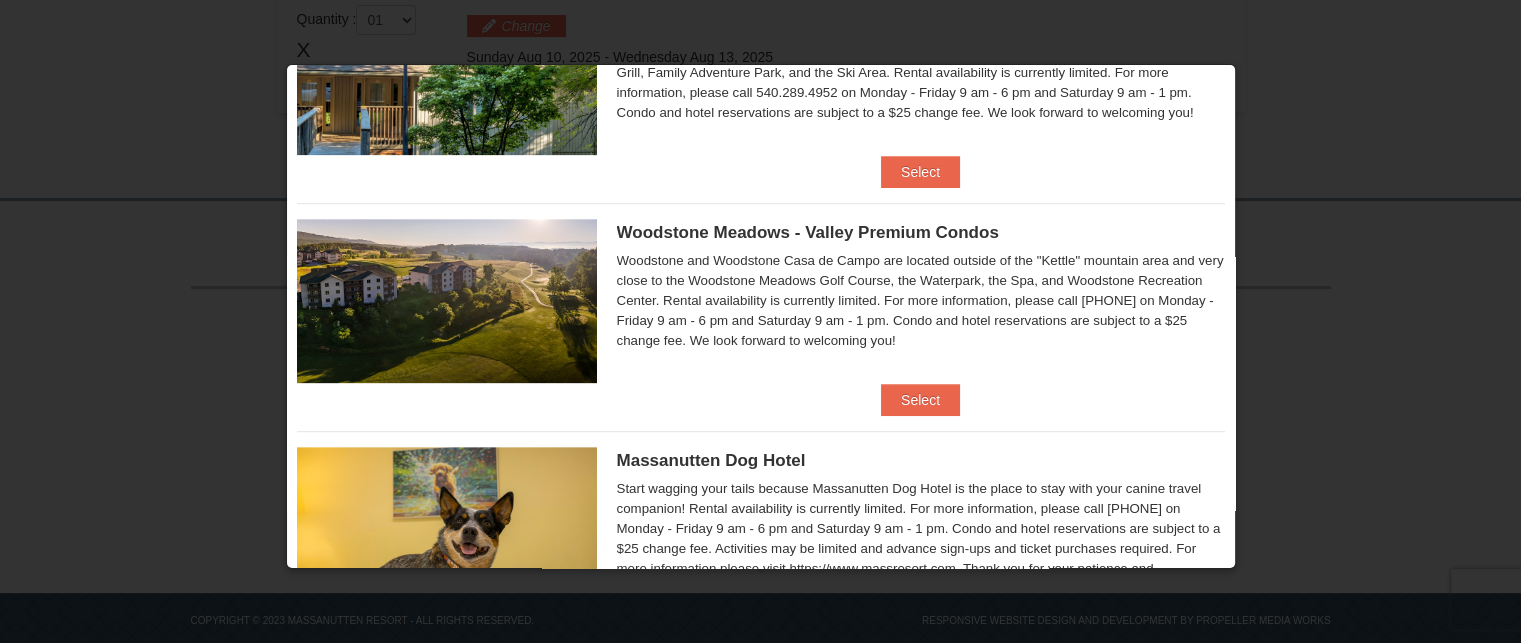 scroll, scrollTop: 785, scrollLeft: 0, axis: vertical 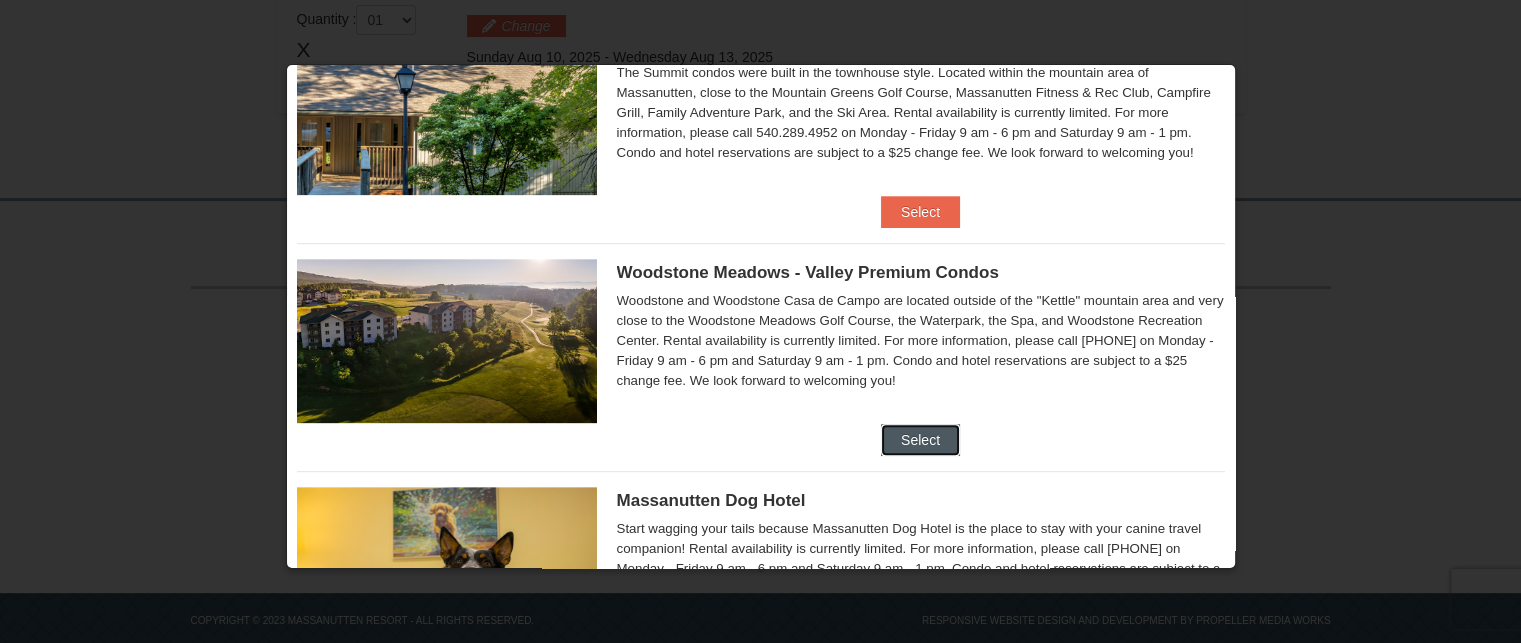 click on "Select" at bounding box center [920, 440] 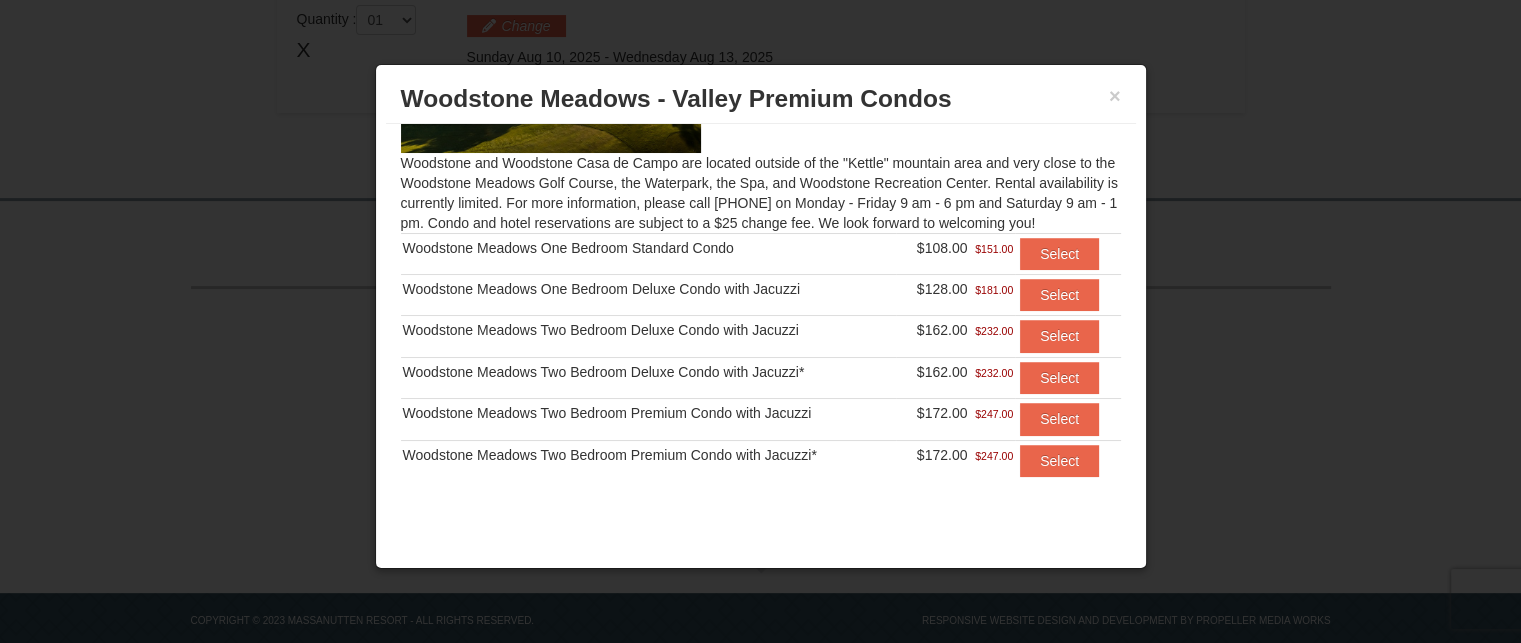 scroll, scrollTop: 169, scrollLeft: 0, axis: vertical 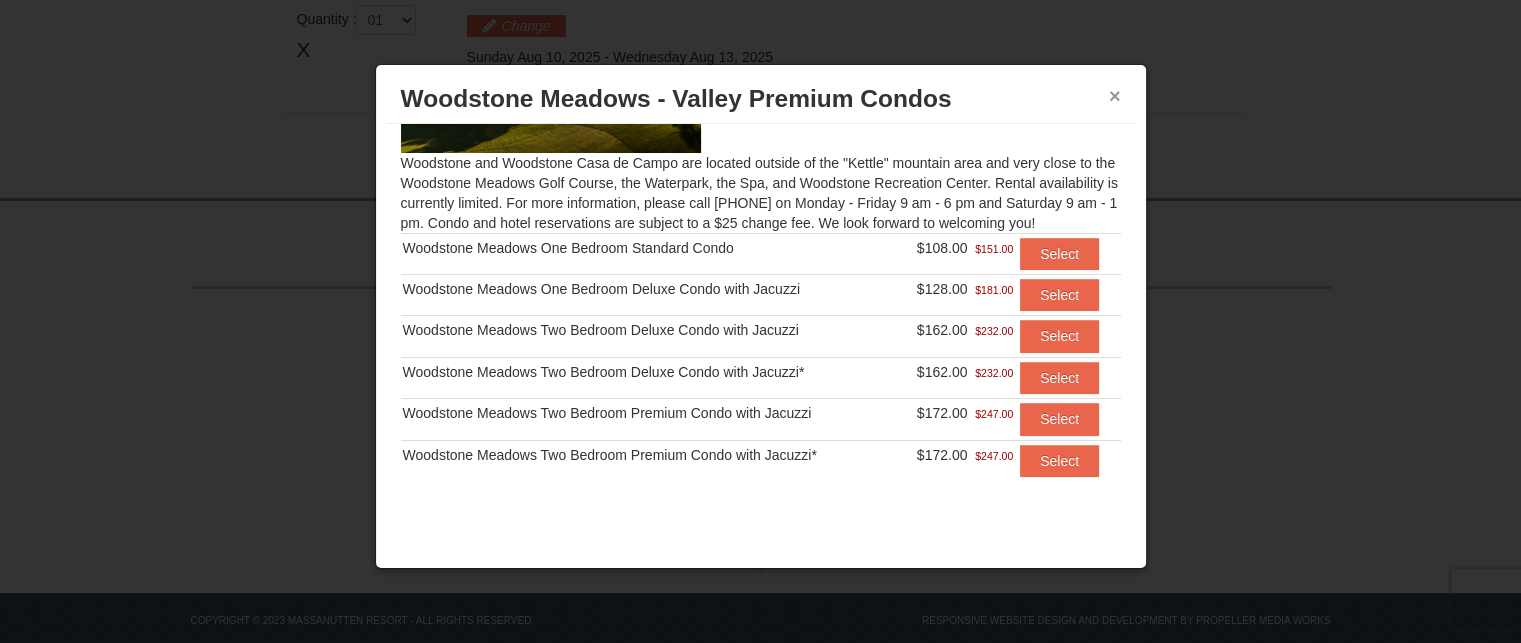 click on "×" at bounding box center [1115, 96] 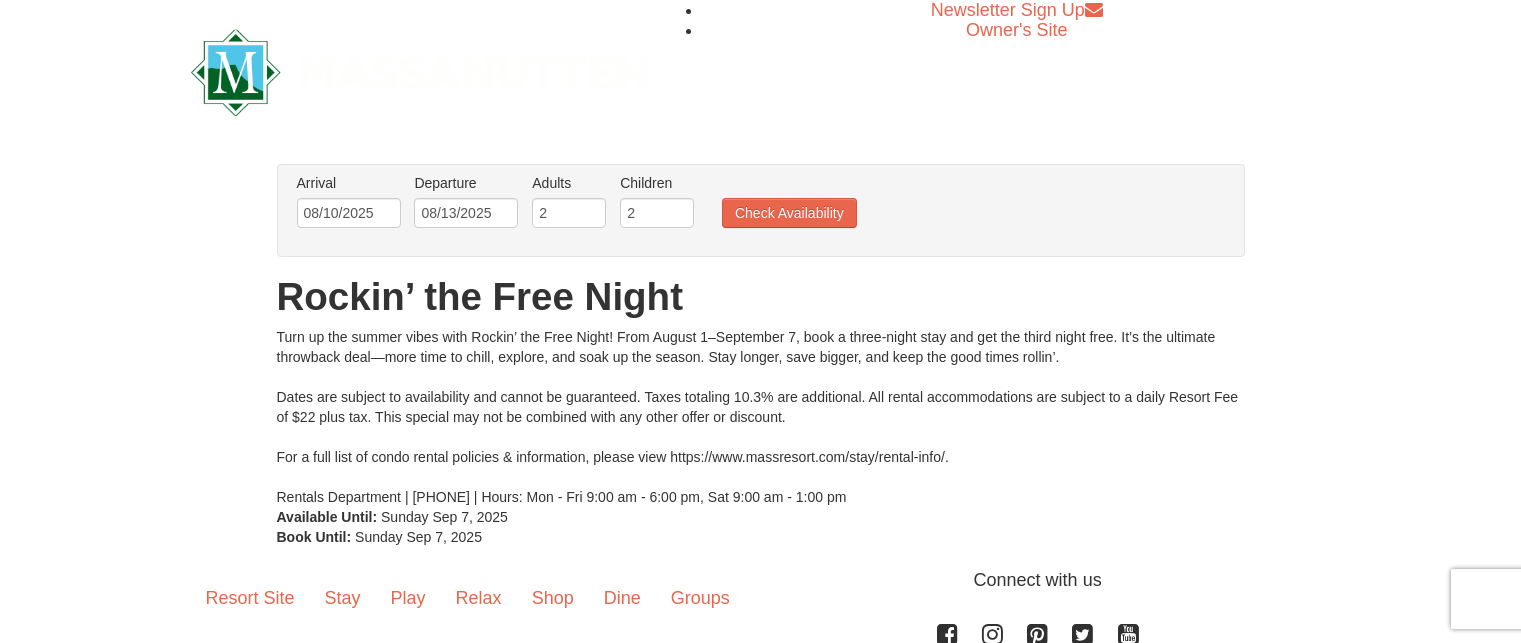 scroll, scrollTop: 0, scrollLeft: 0, axis: both 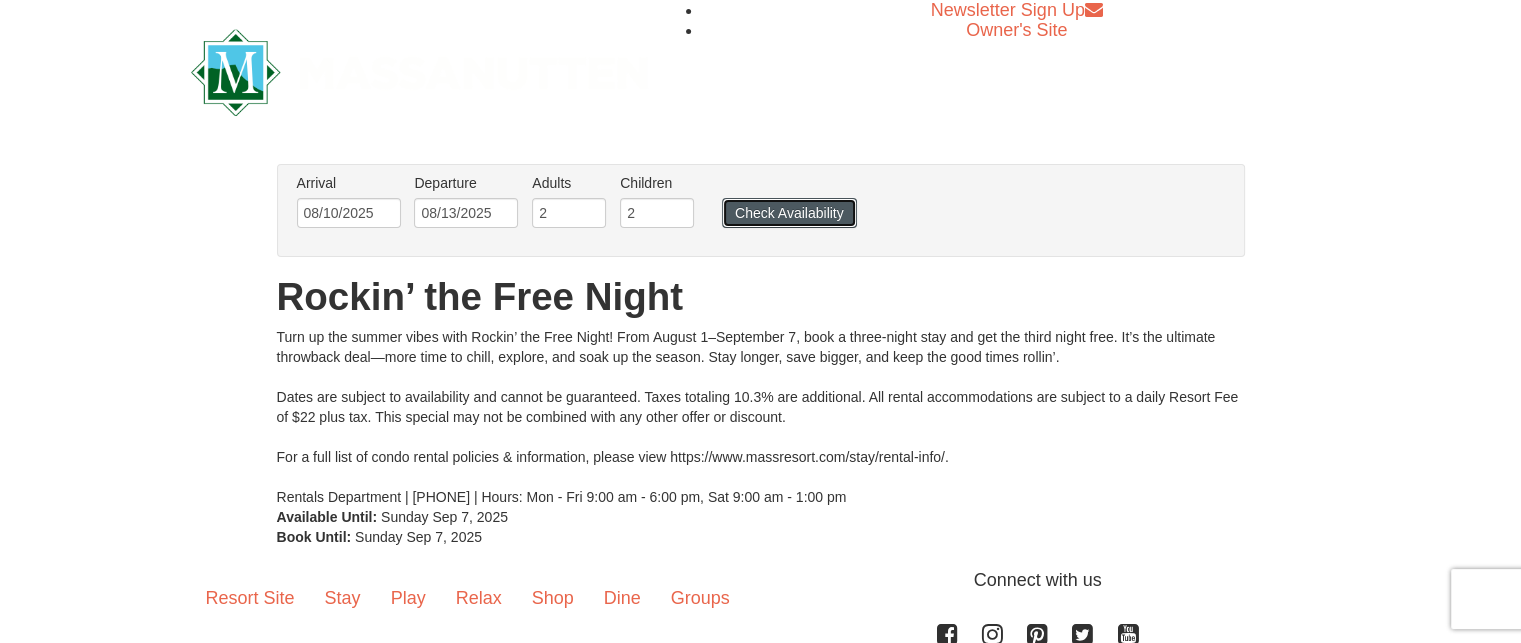 click on "Check Availability" at bounding box center [789, 213] 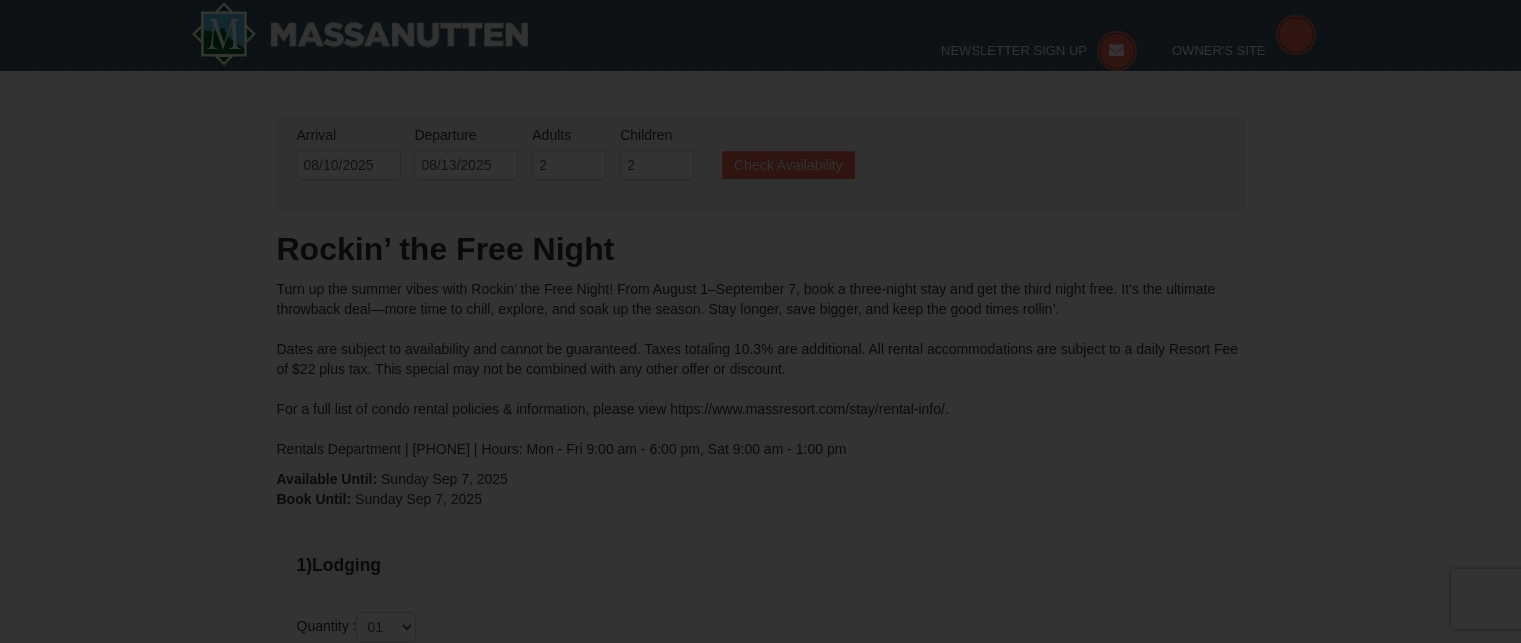 scroll, scrollTop: 162, scrollLeft: 0, axis: vertical 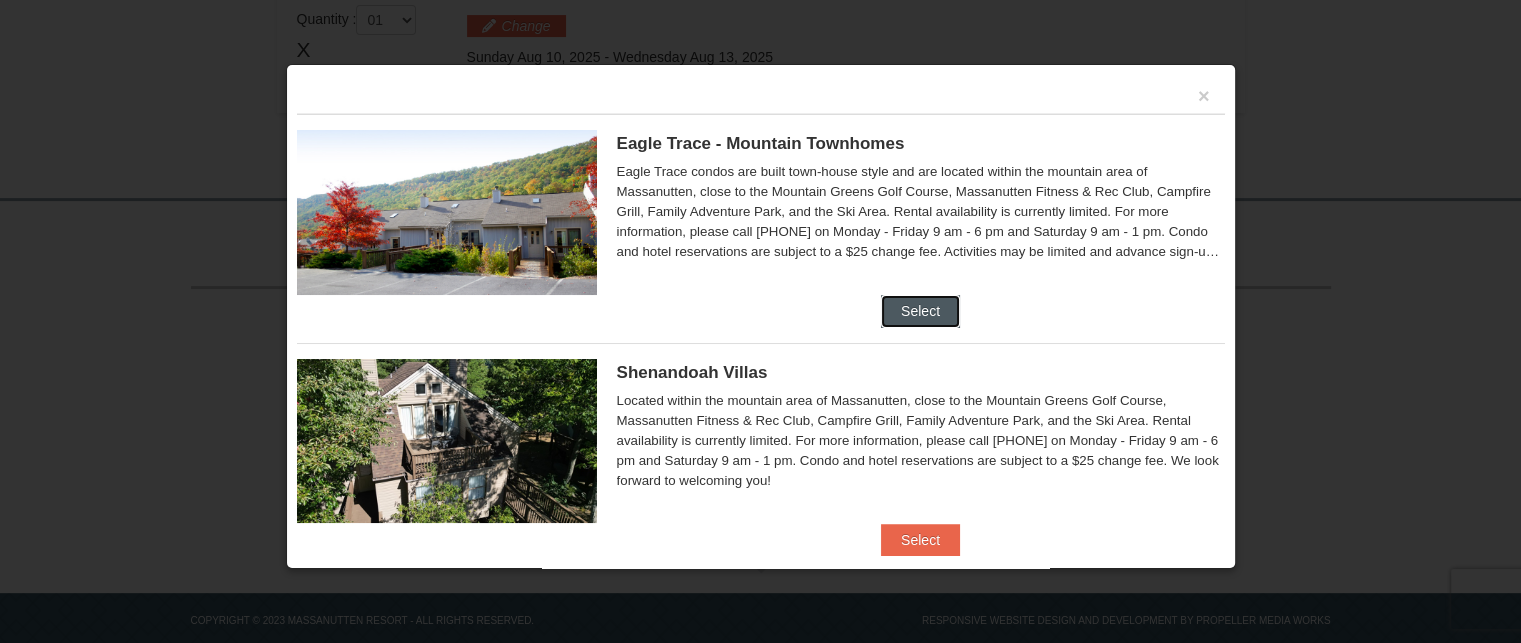 click on "Select" at bounding box center [920, 311] 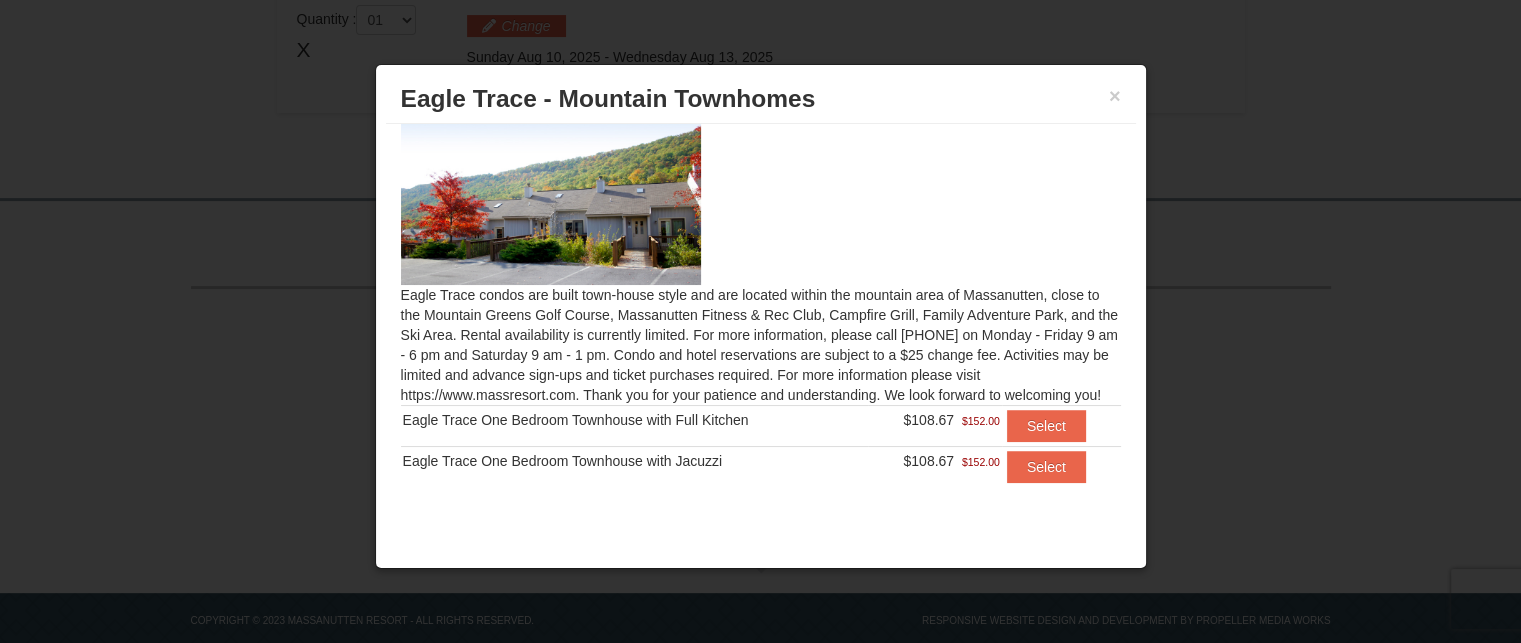 scroll, scrollTop: 24, scrollLeft: 0, axis: vertical 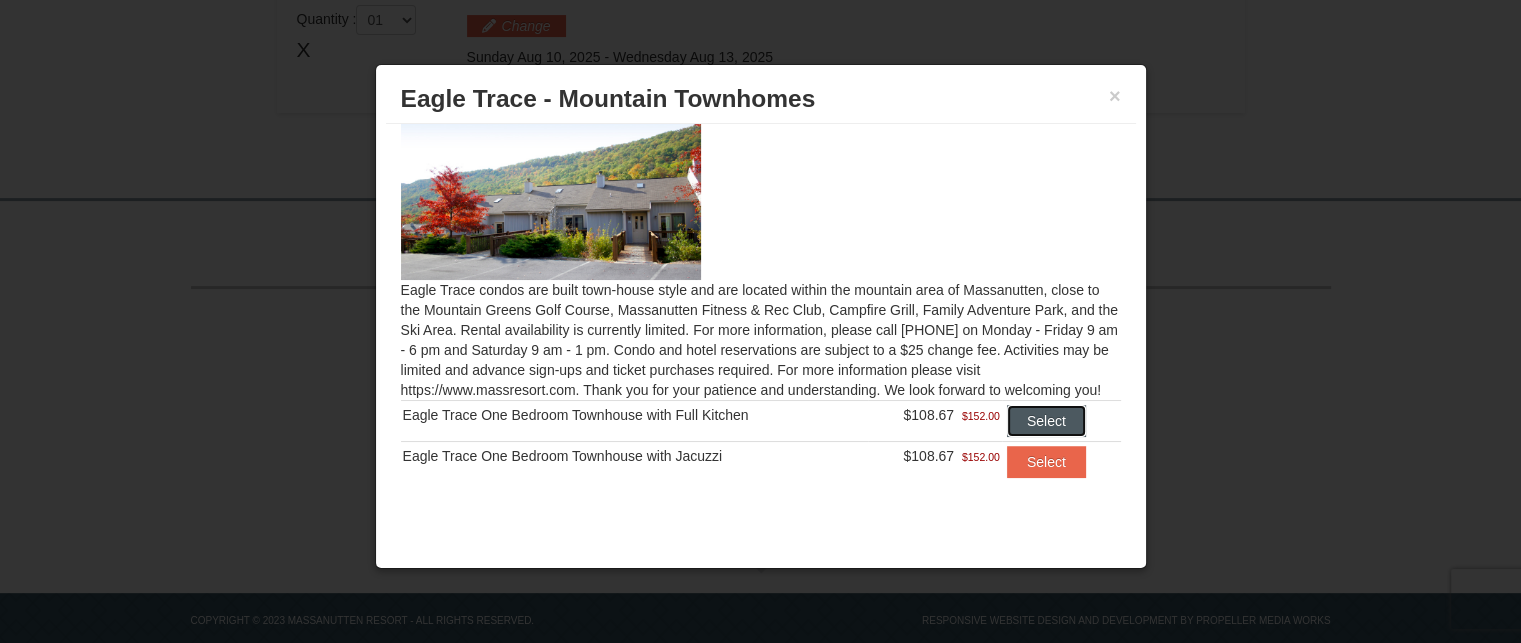 click on "Select" at bounding box center (1046, 421) 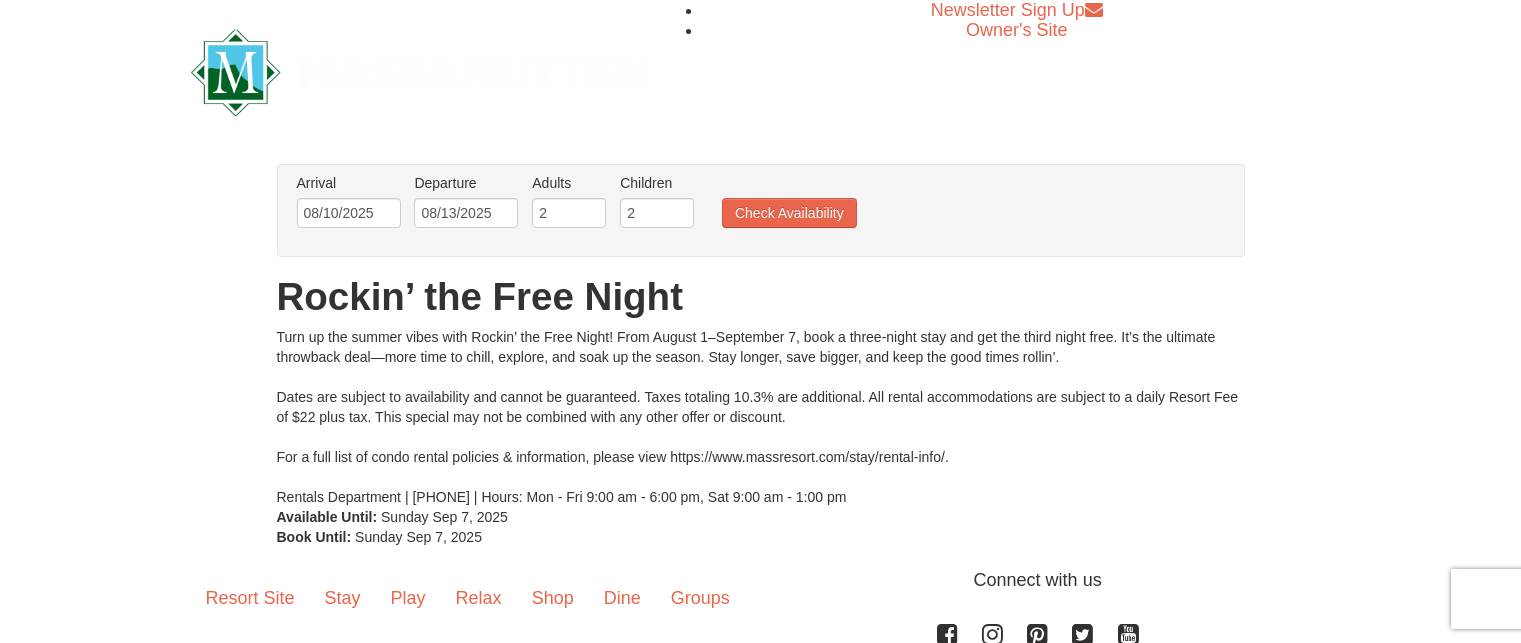 scroll, scrollTop: 0, scrollLeft: 0, axis: both 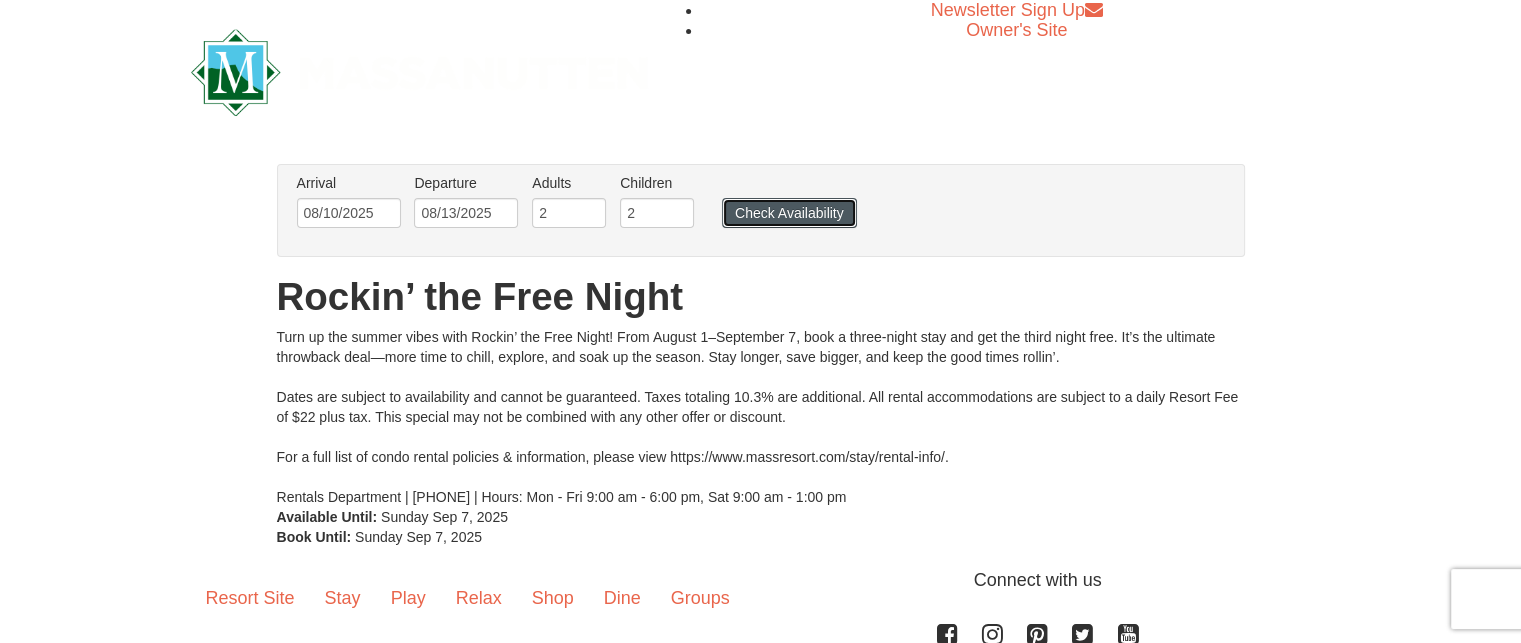 click on "Check Availability" at bounding box center (789, 213) 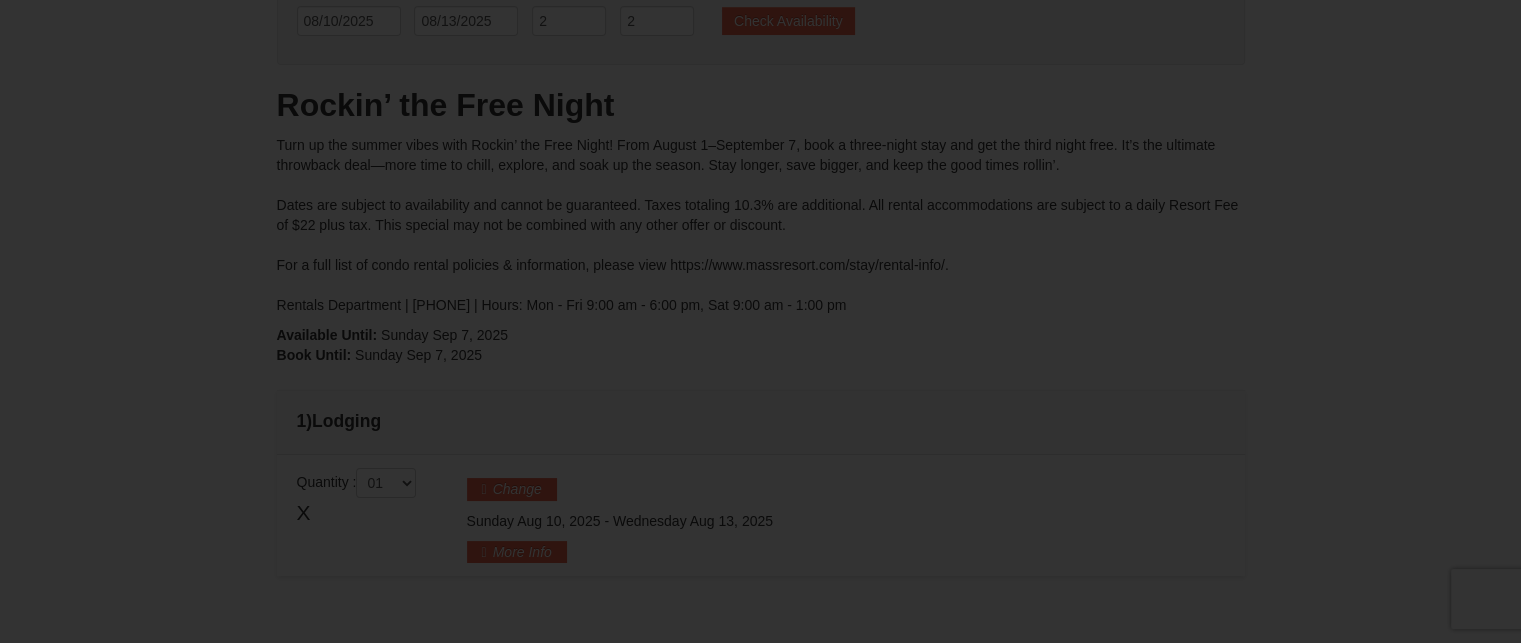 scroll, scrollTop: 0, scrollLeft: 0, axis: both 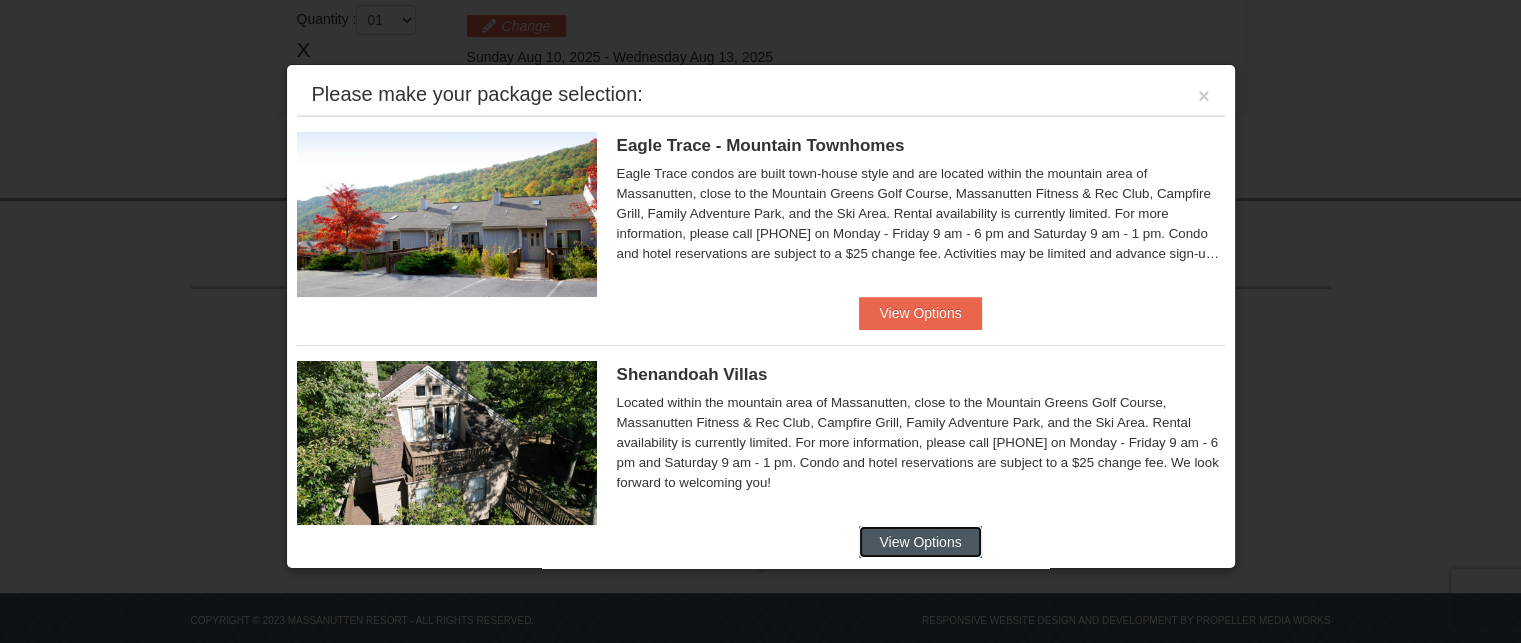 click on "View Options" at bounding box center [920, 542] 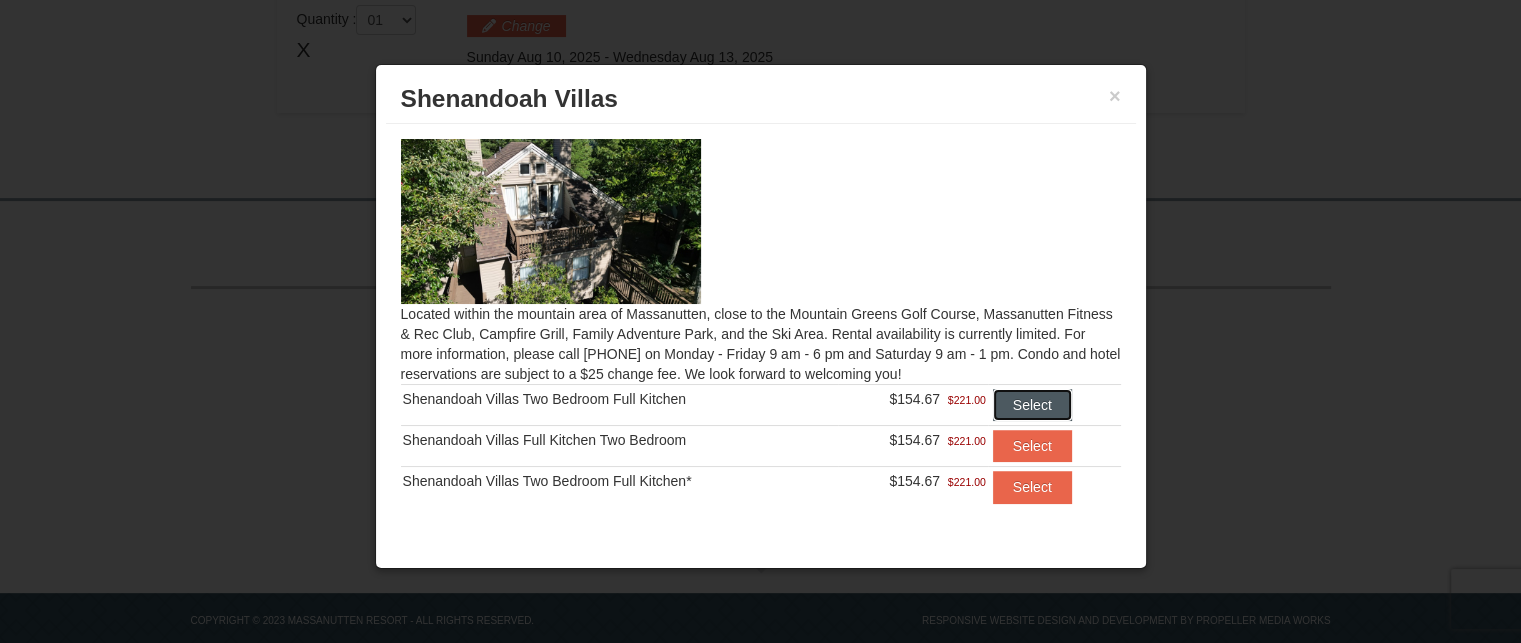 click on "Select" at bounding box center [1032, 405] 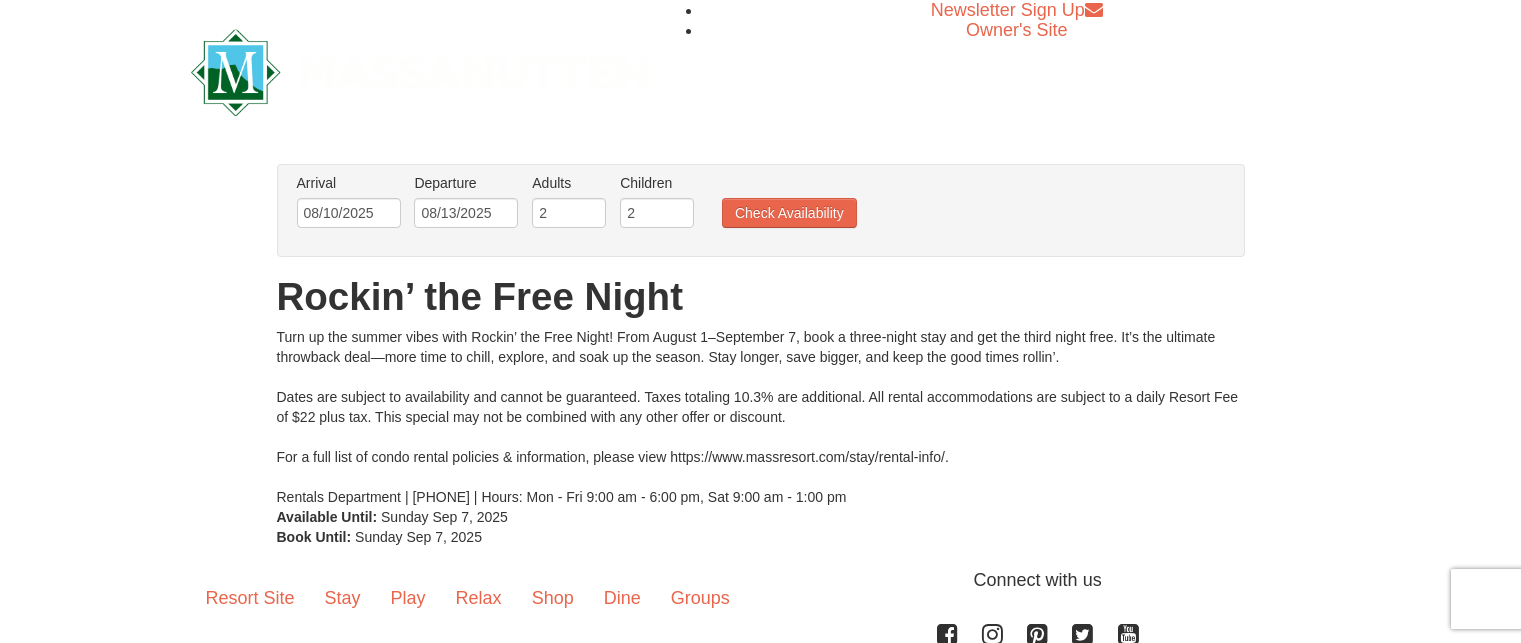scroll, scrollTop: 0, scrollLeft: 0, axis: both 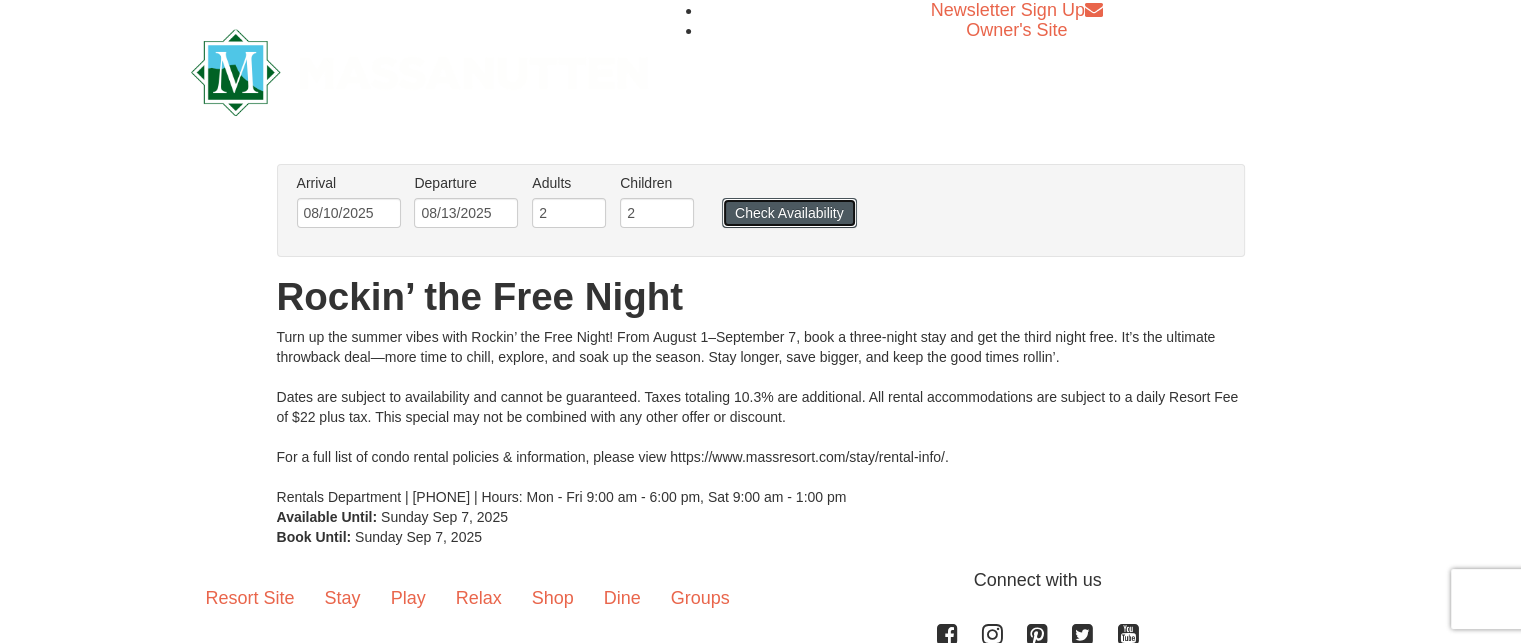 click on "Check Availability" at bounding box center [789, 213] 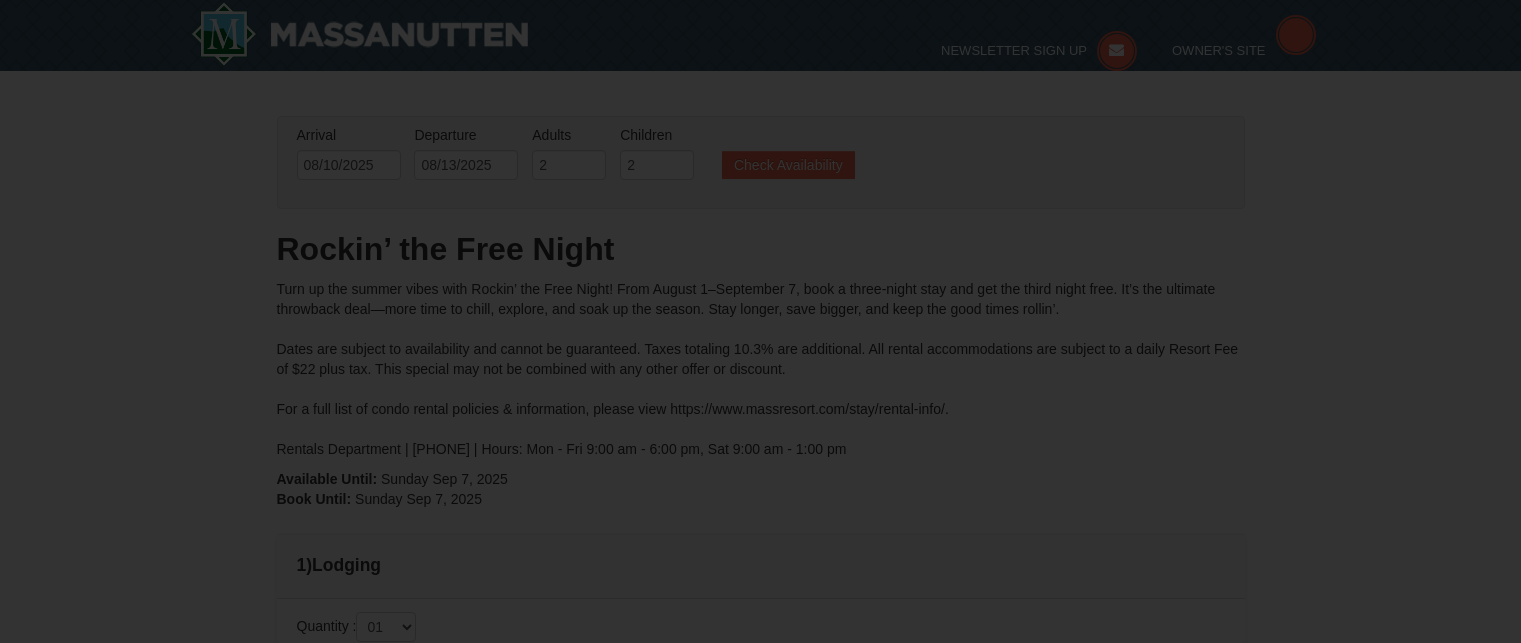 scroll, scrollTop: 42, scrollLeft: 0, axis: vertical 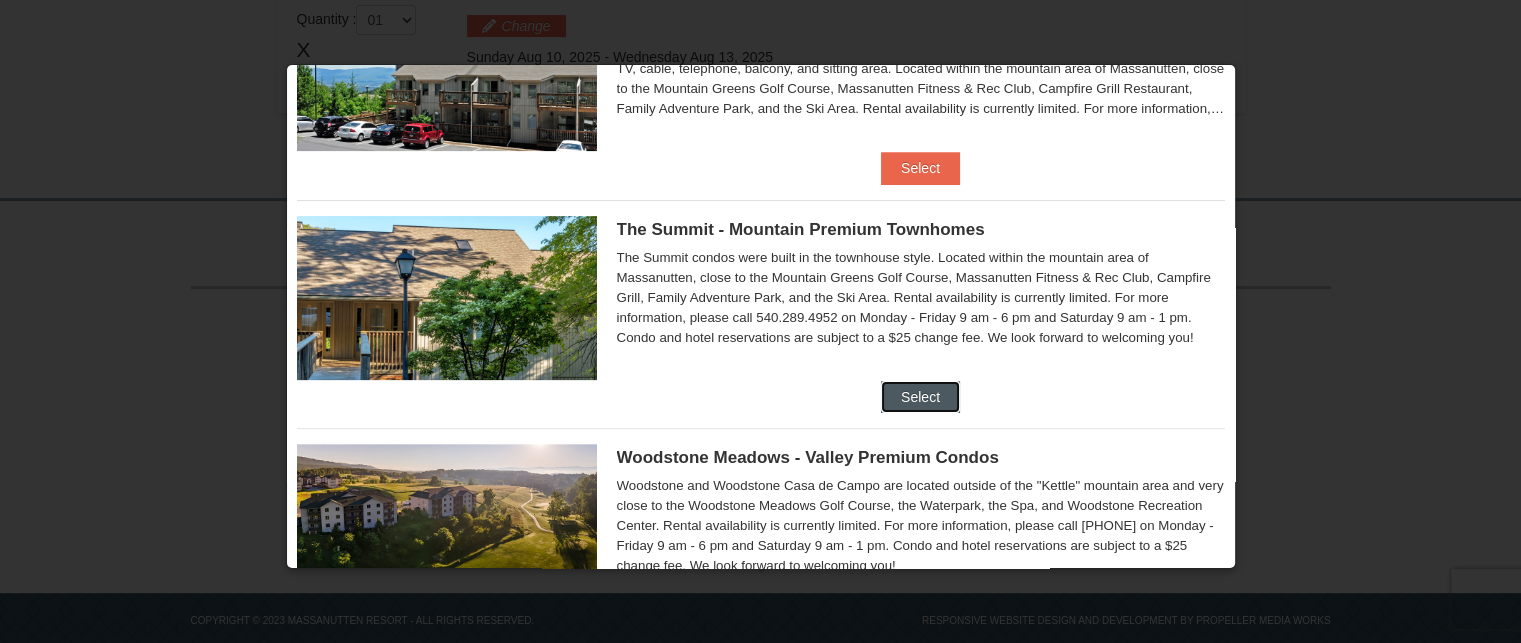 click on "Select" at bounding box center [920, 397] 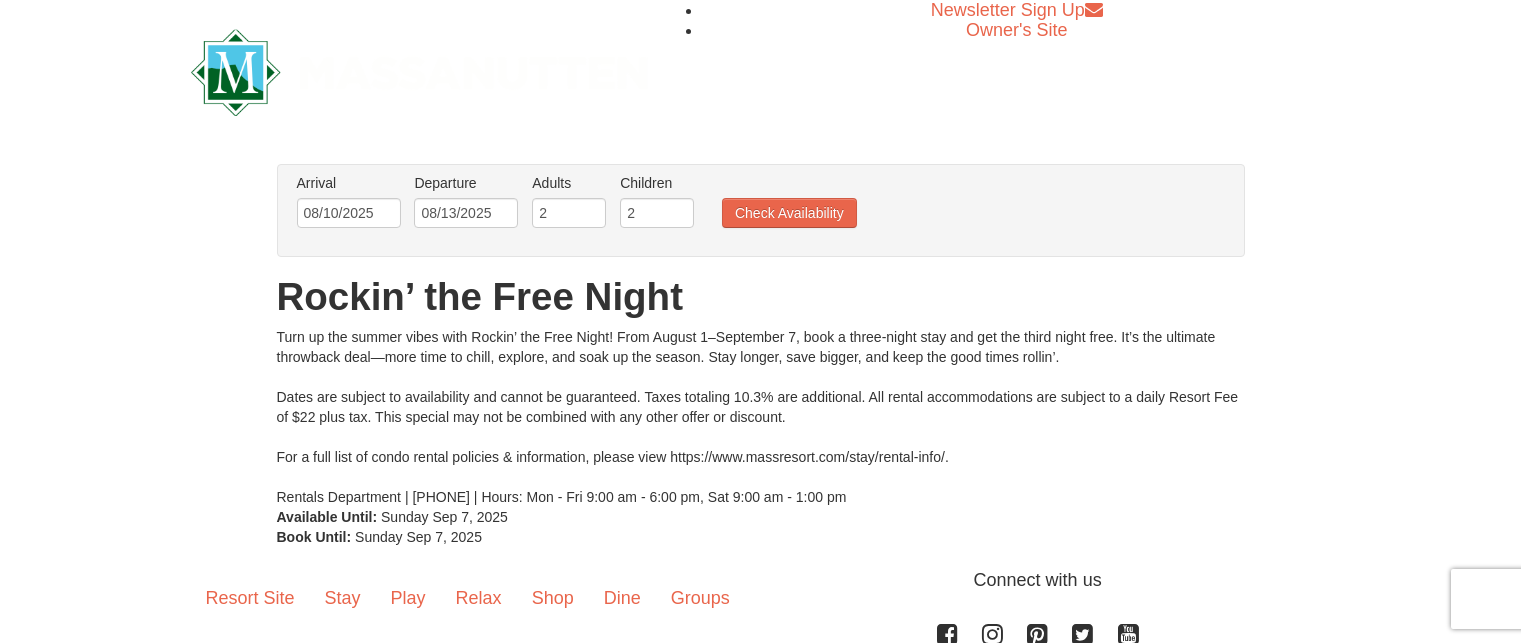 scroll, scrollTop: 0, scrollLeft: 0, axis: both 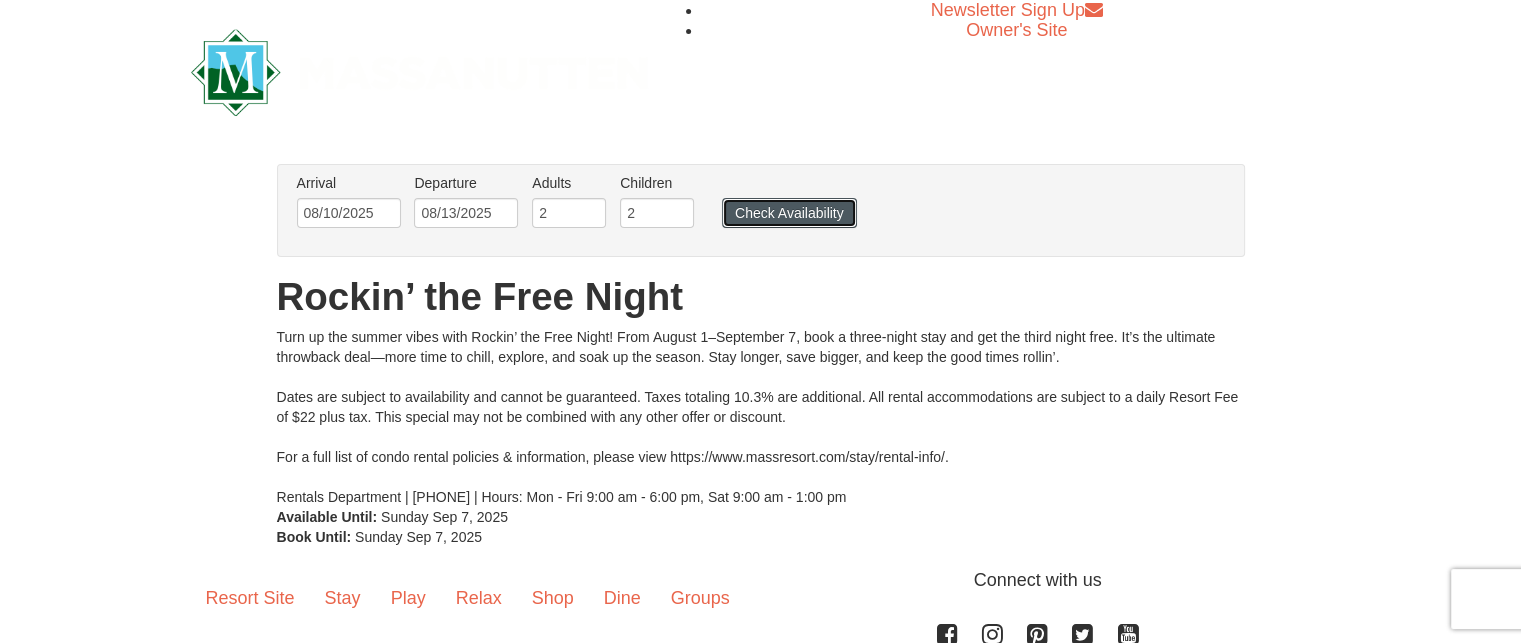 click on "Check Availability" at bounding box center [789, 213] 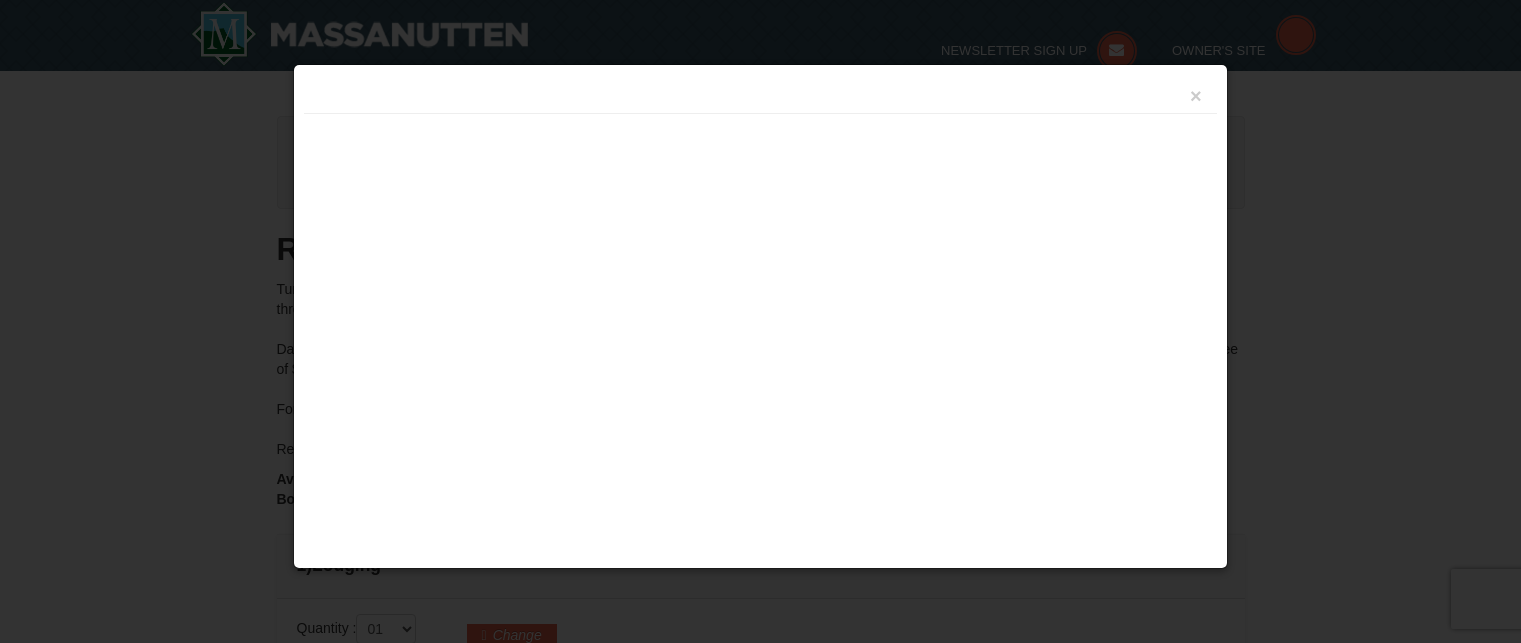 scroll, scrollTop: 221, scrollLeft: 0, axis: vertical 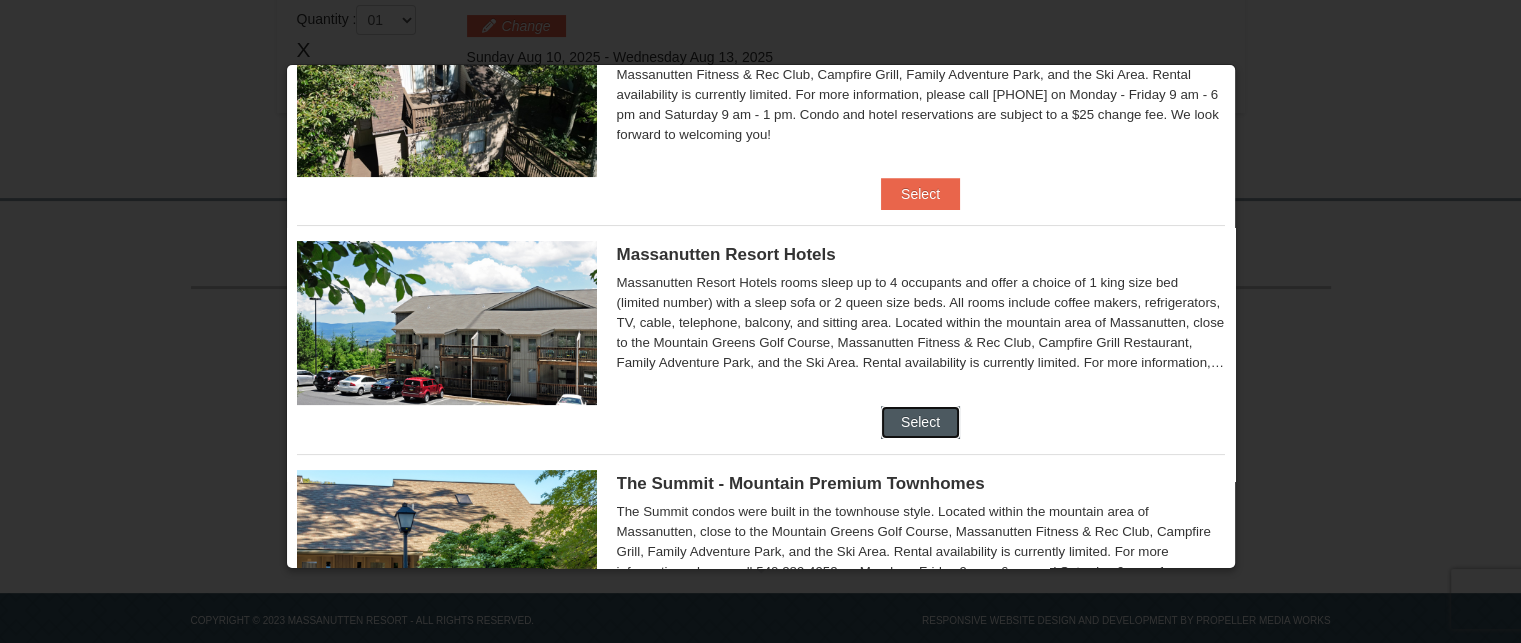 click on "Select" at bounding box center (920, 422) 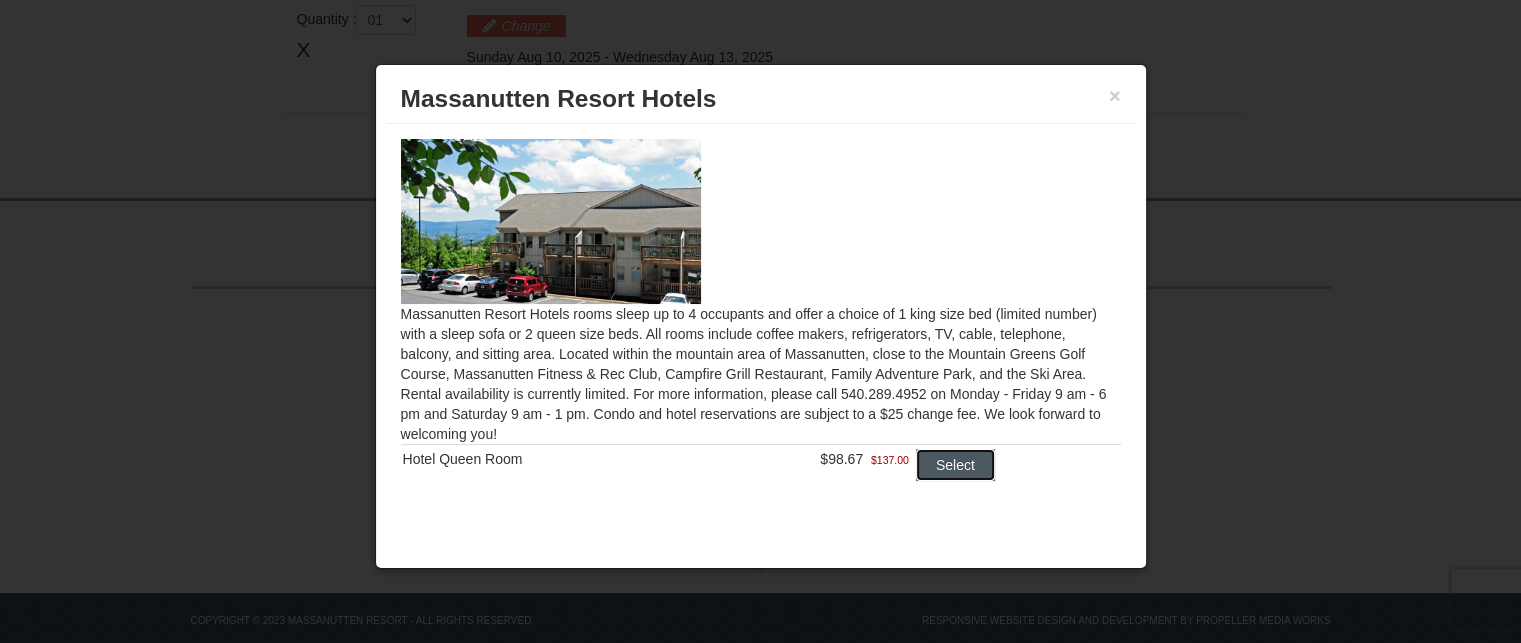 click on "Select" at bounding box center (955, 465) 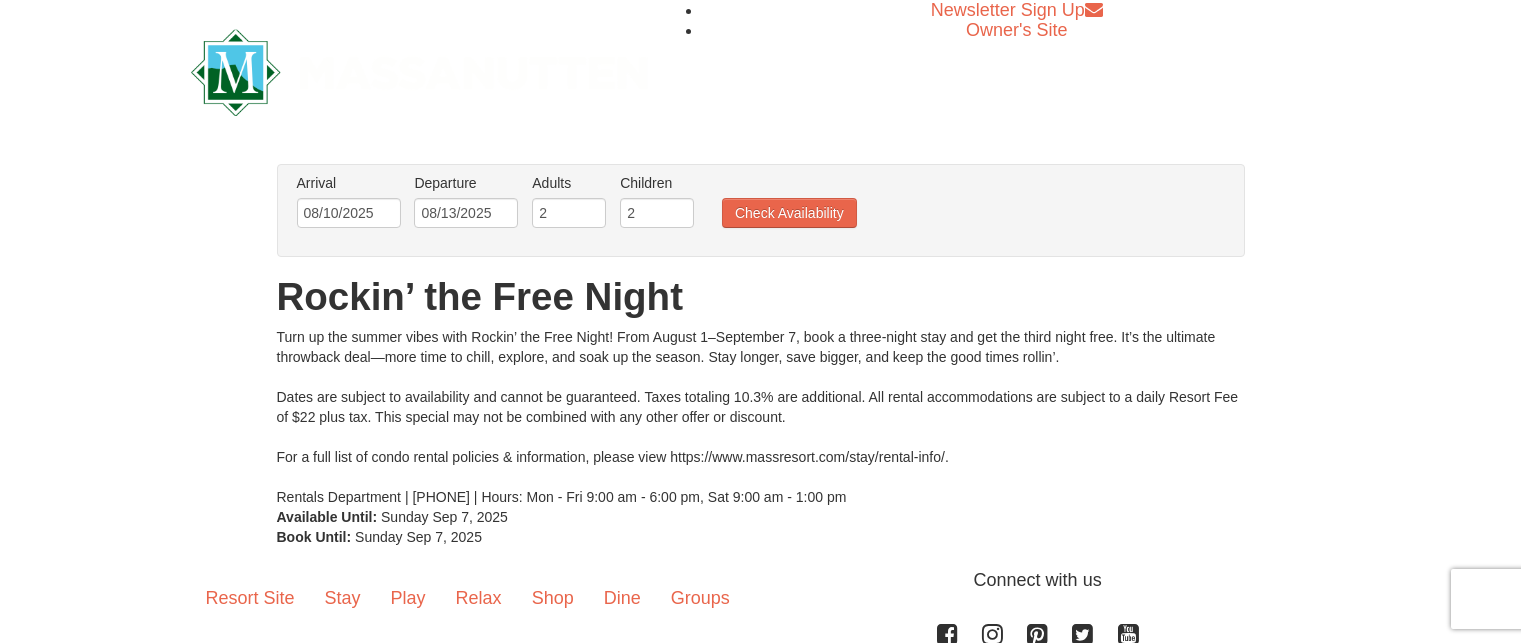 scroll, scrollTop: 0, scrollLeft: 0, axis: both 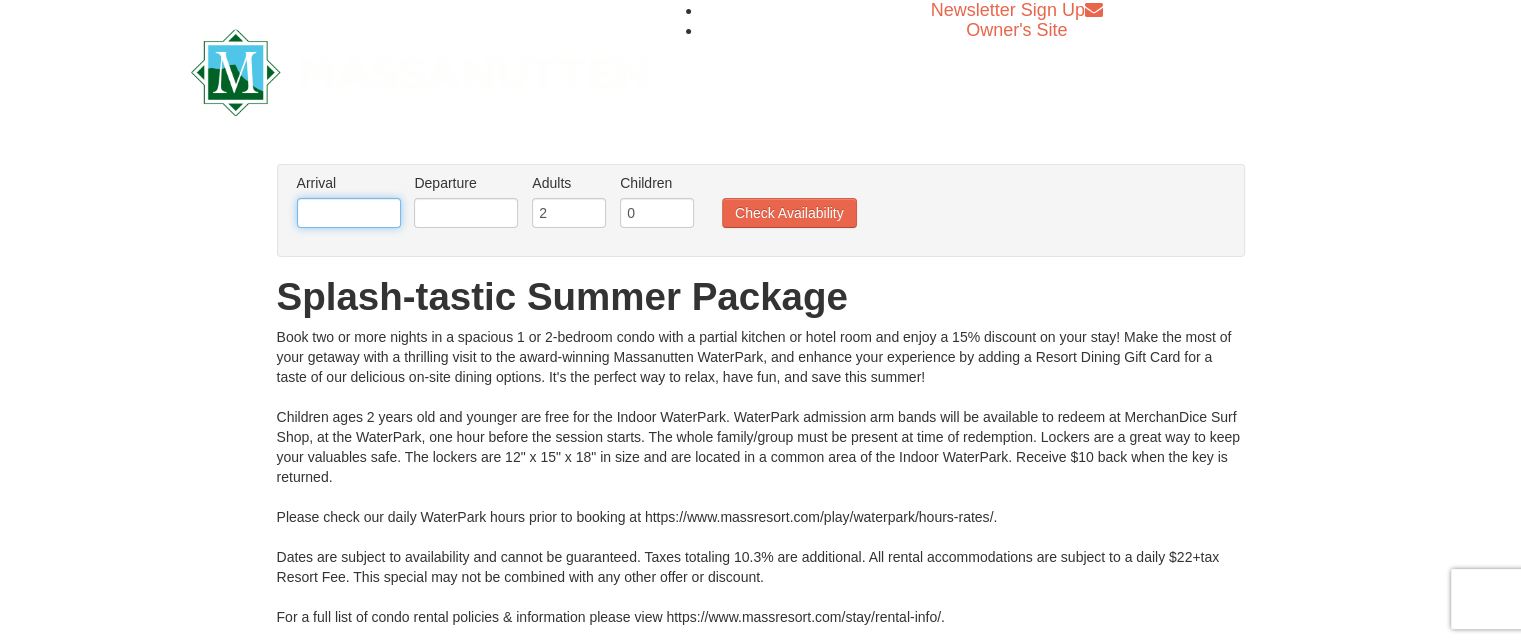 click at bounding box center (349, 213) 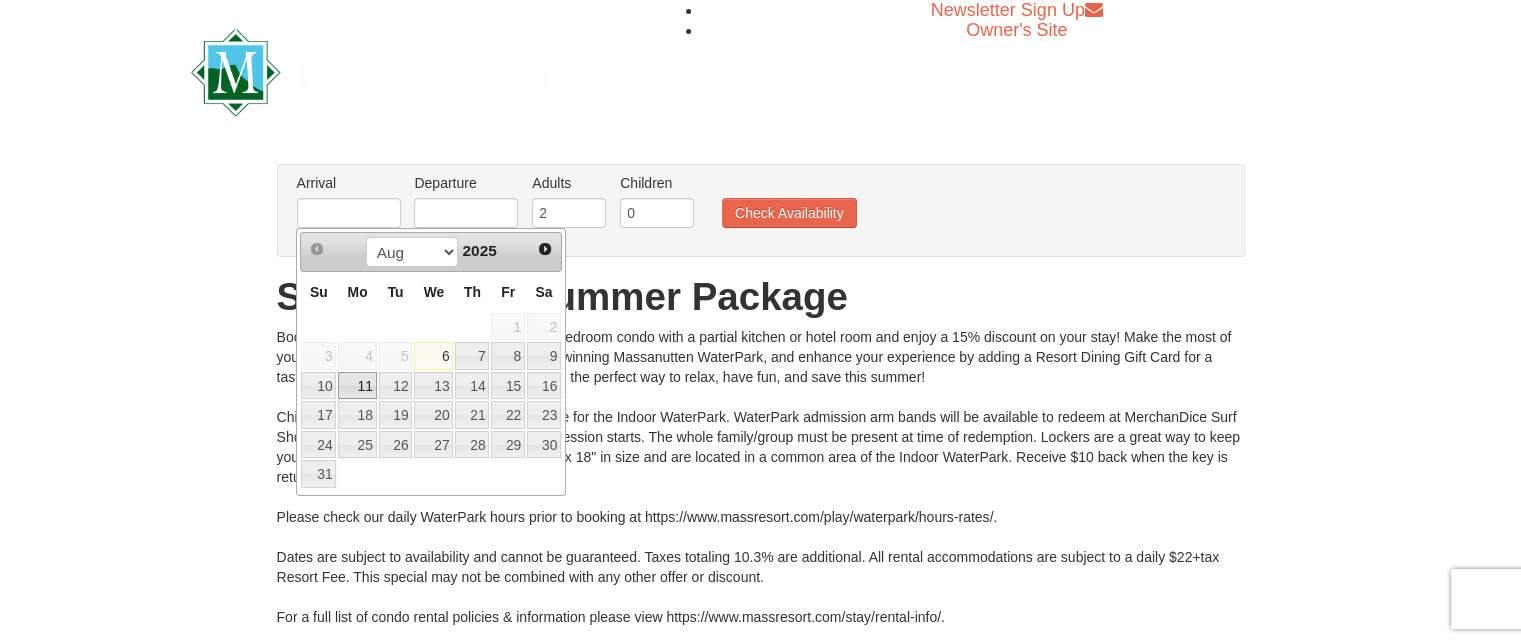click on "11" at bounding box center (357, 386) 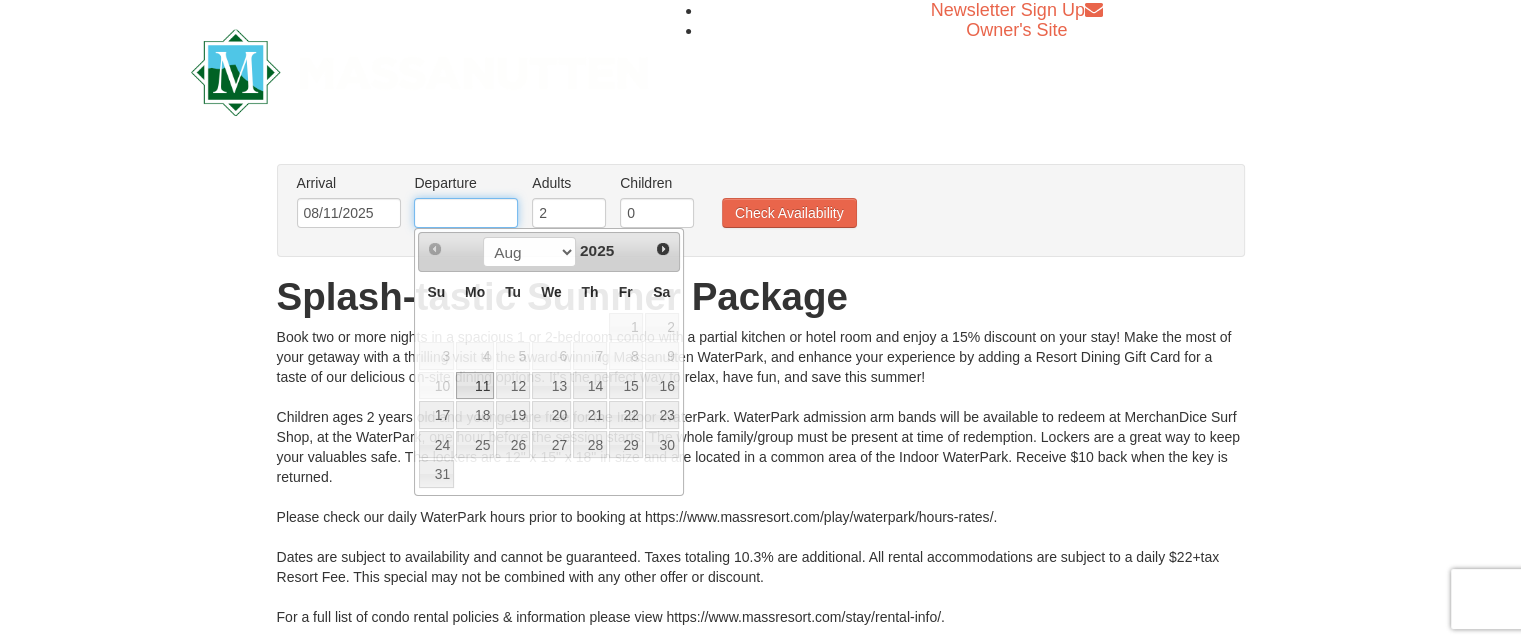 click at bounding box center [466, 213] 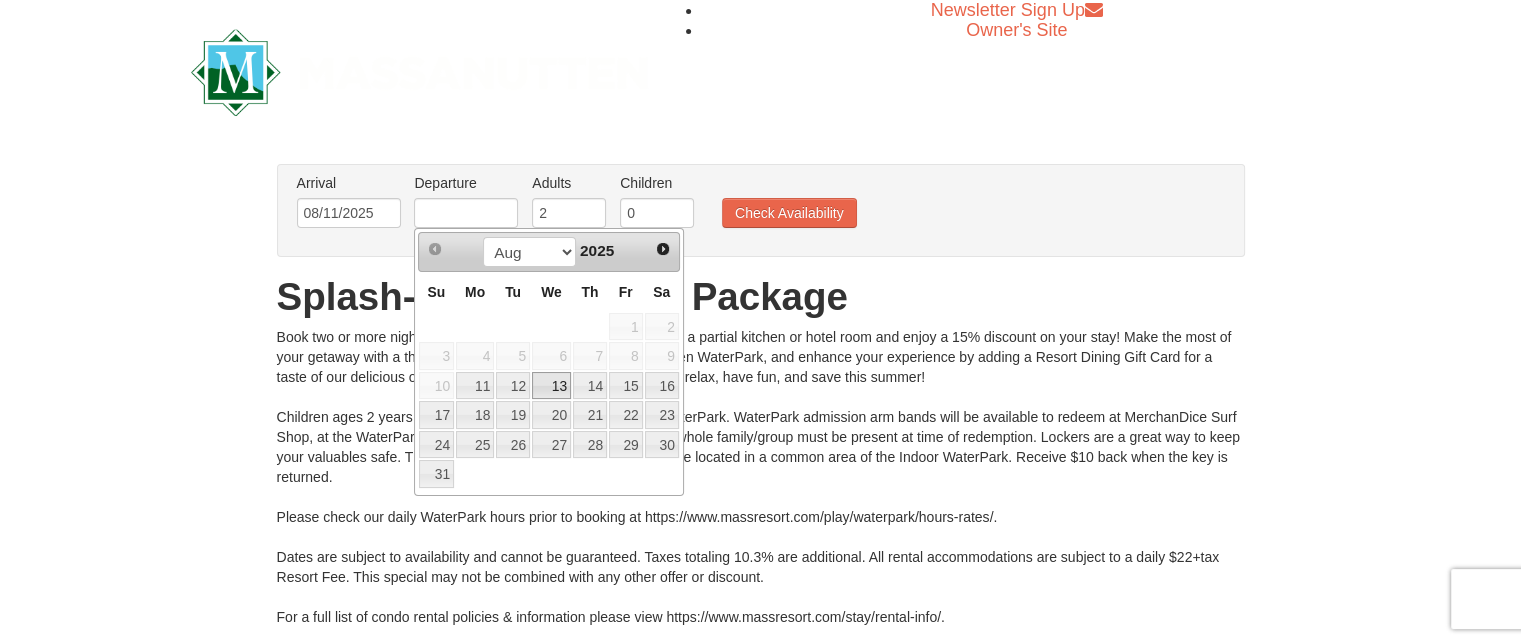 click on "13" at bounding box center [551, 386] 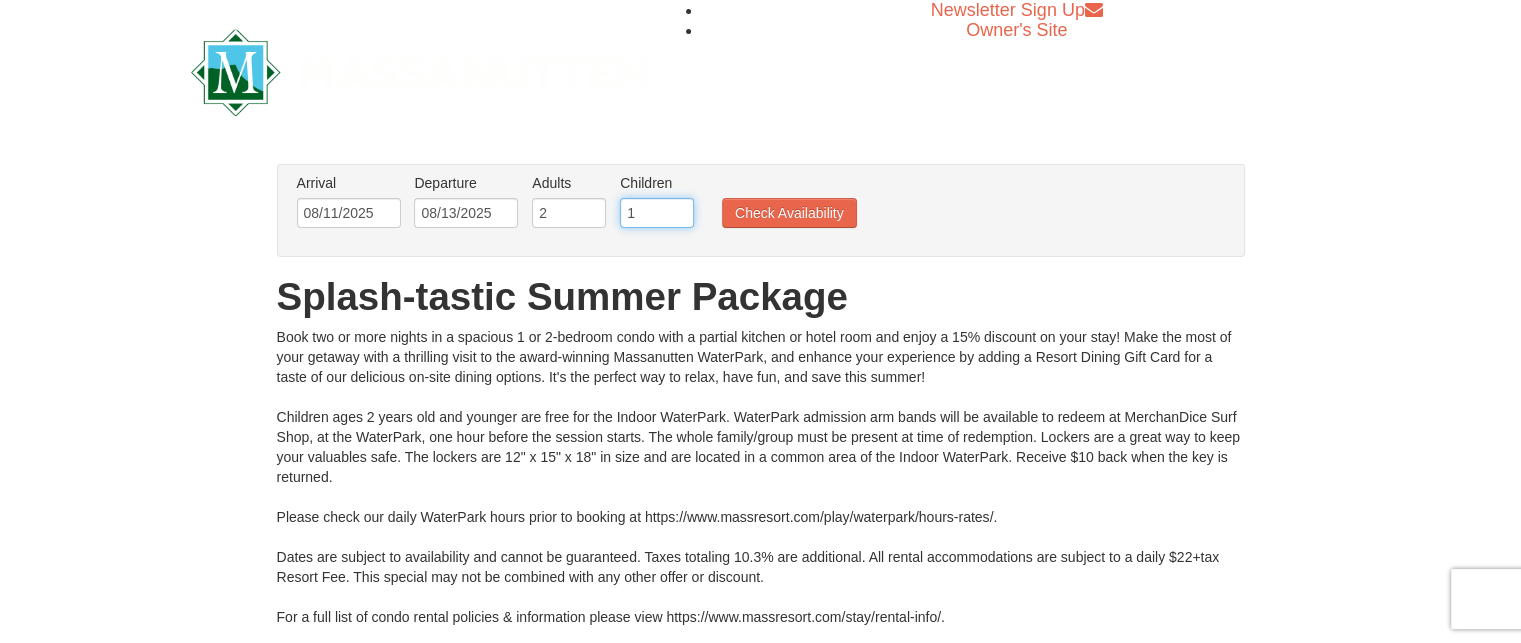 click on "1" at bounding box center [657, 213] 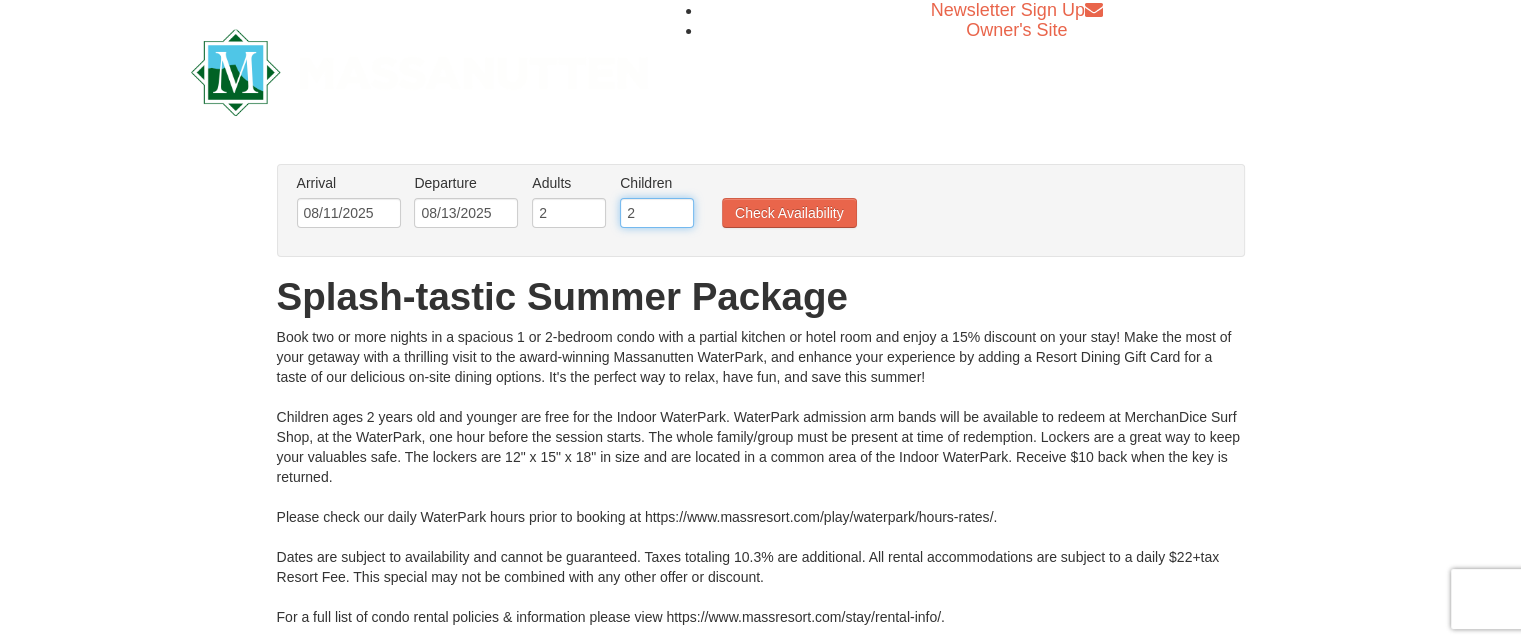 type on "2" 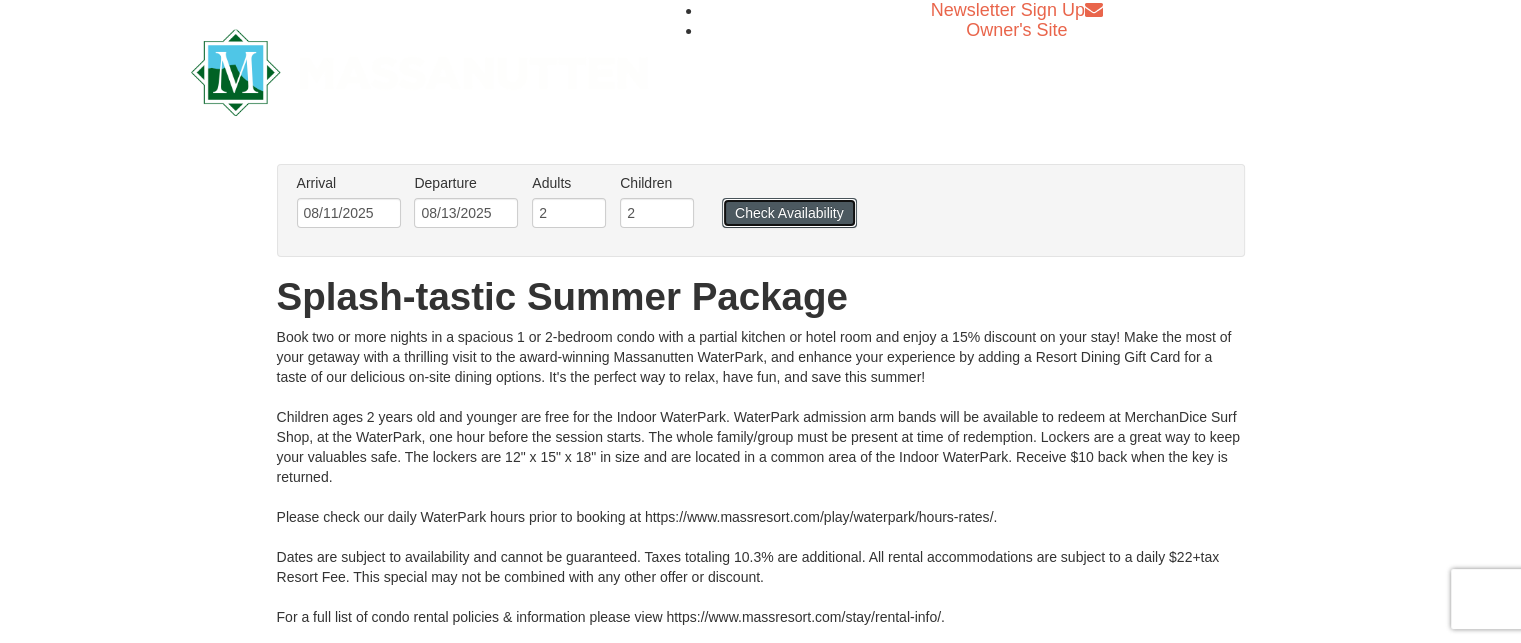 click on "Check Availability" at bounding box center (789, 213) 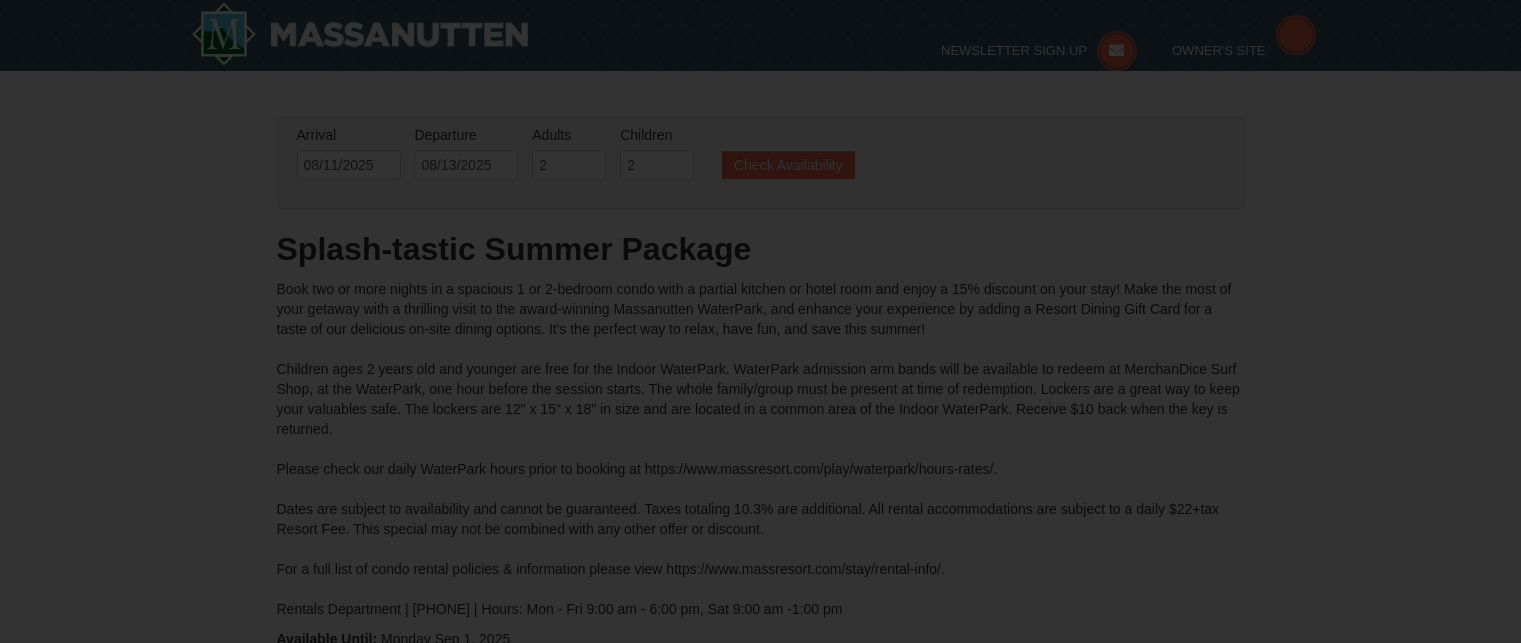 scroll, scrollTop: 79, scrollLeft: 0, axis: vertical 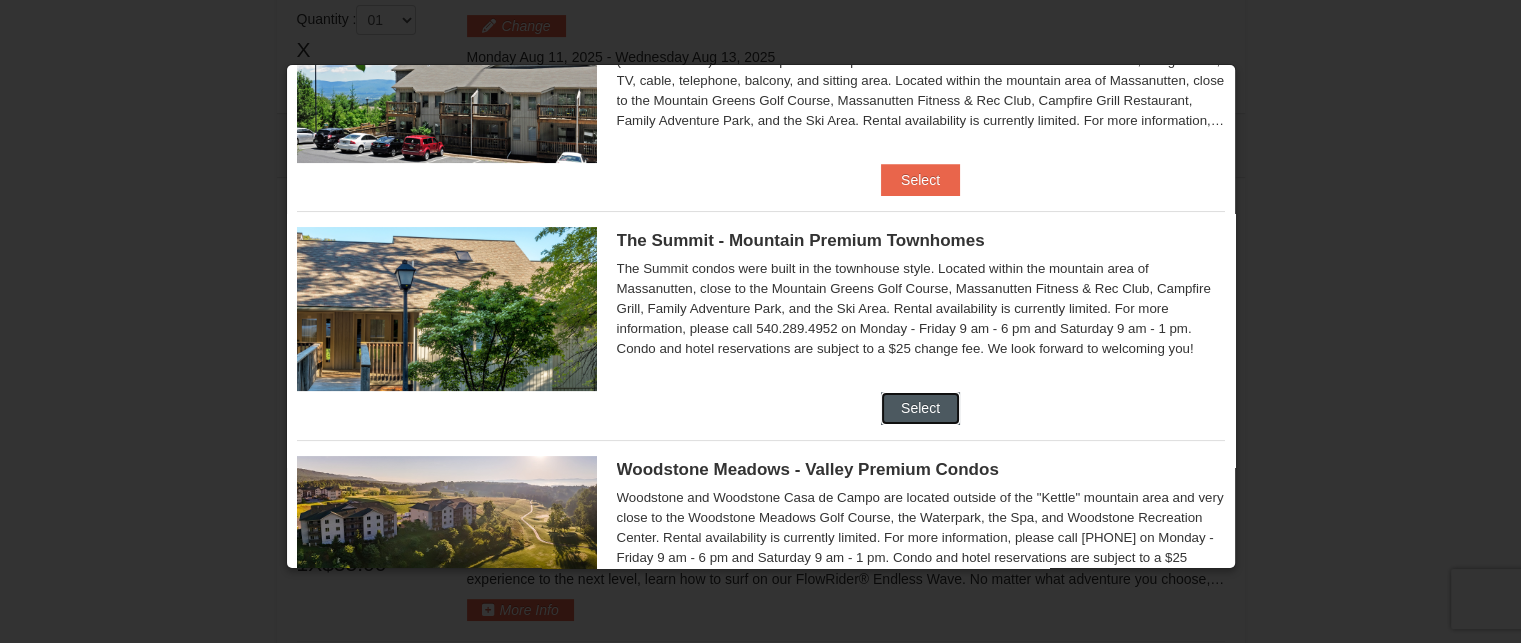 click on "Select" at bounding box center (920, 408) 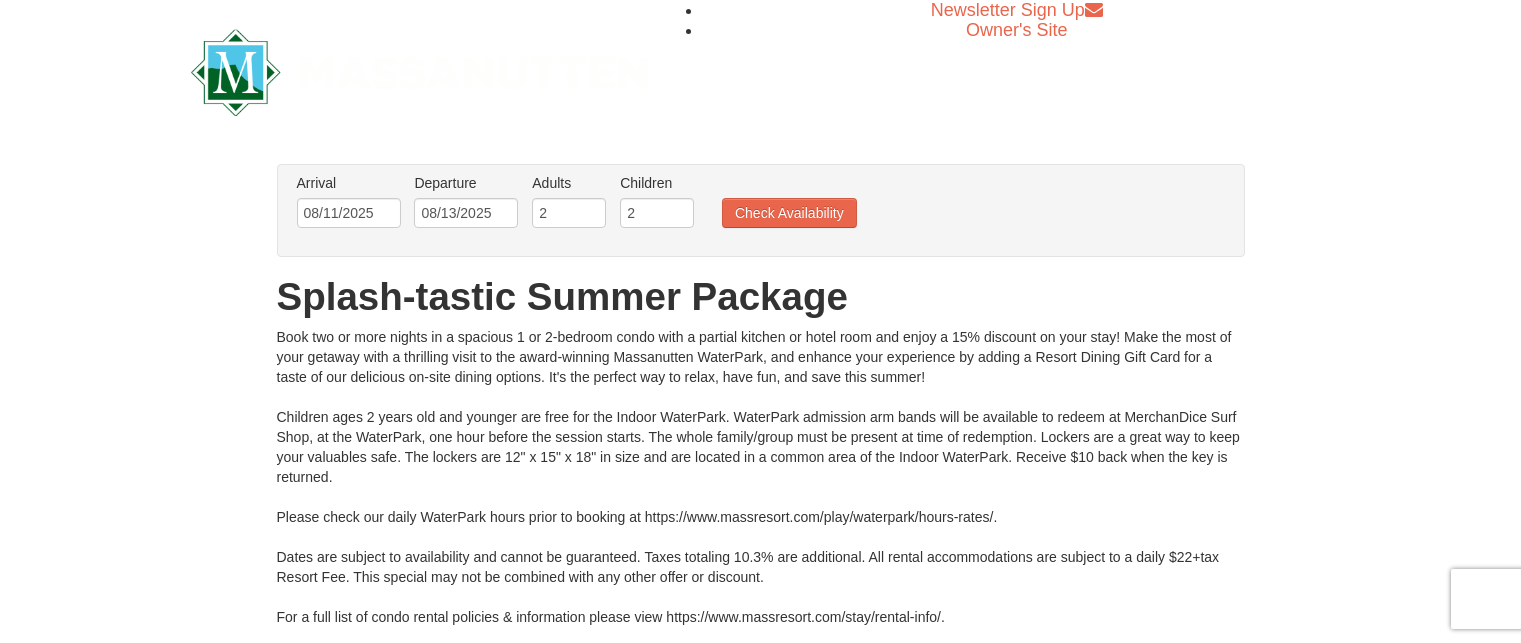 scroll, scrollTop: 0, scrollLeft: 0, axis: both 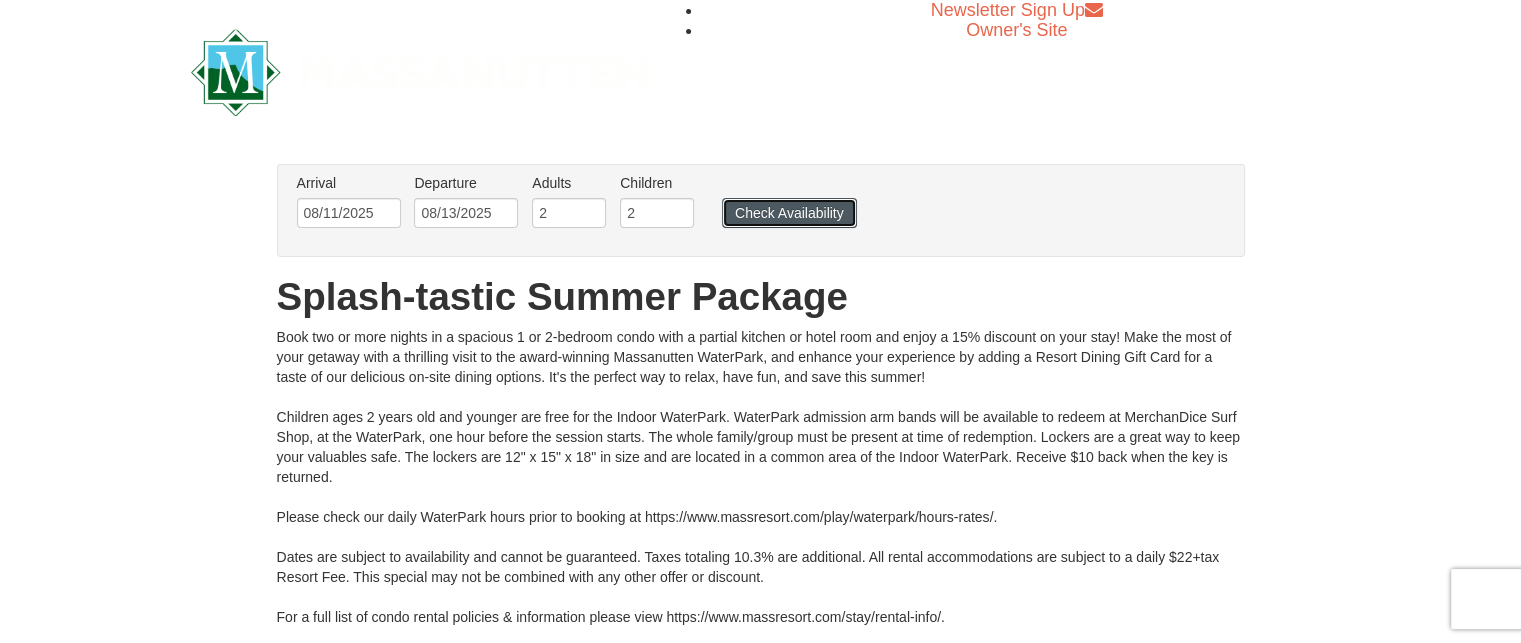 click on "Check Availability" at bounding box center (789, 213) 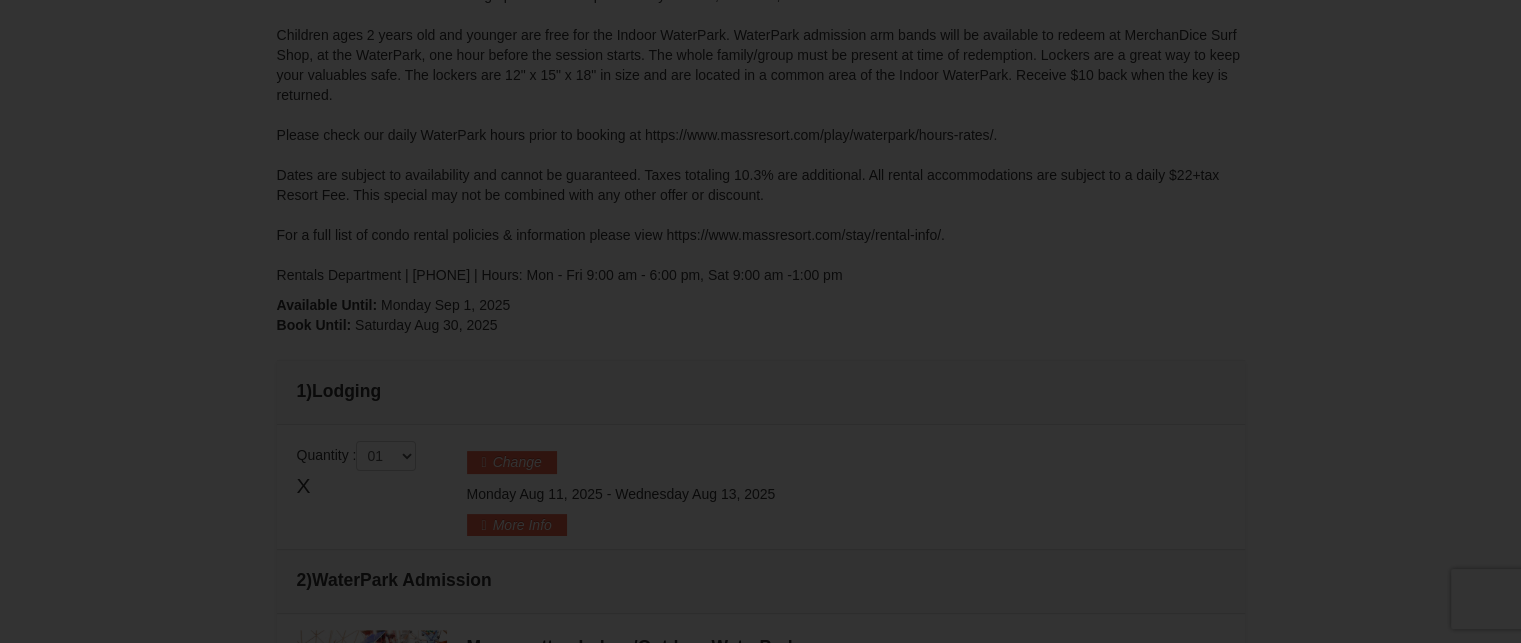 scroll, scrollTop: 0, scrollLeft: 0, axis: both 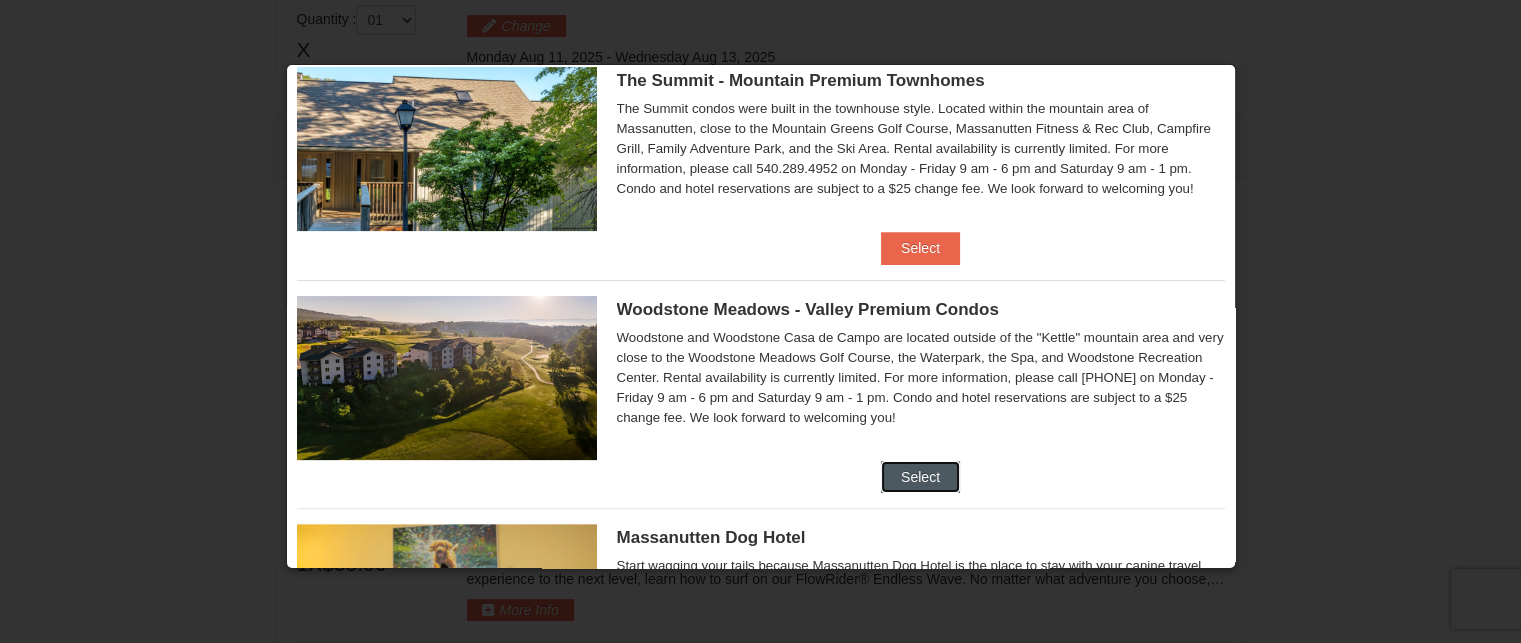 click on "Select" at bounding box center (920, 477) 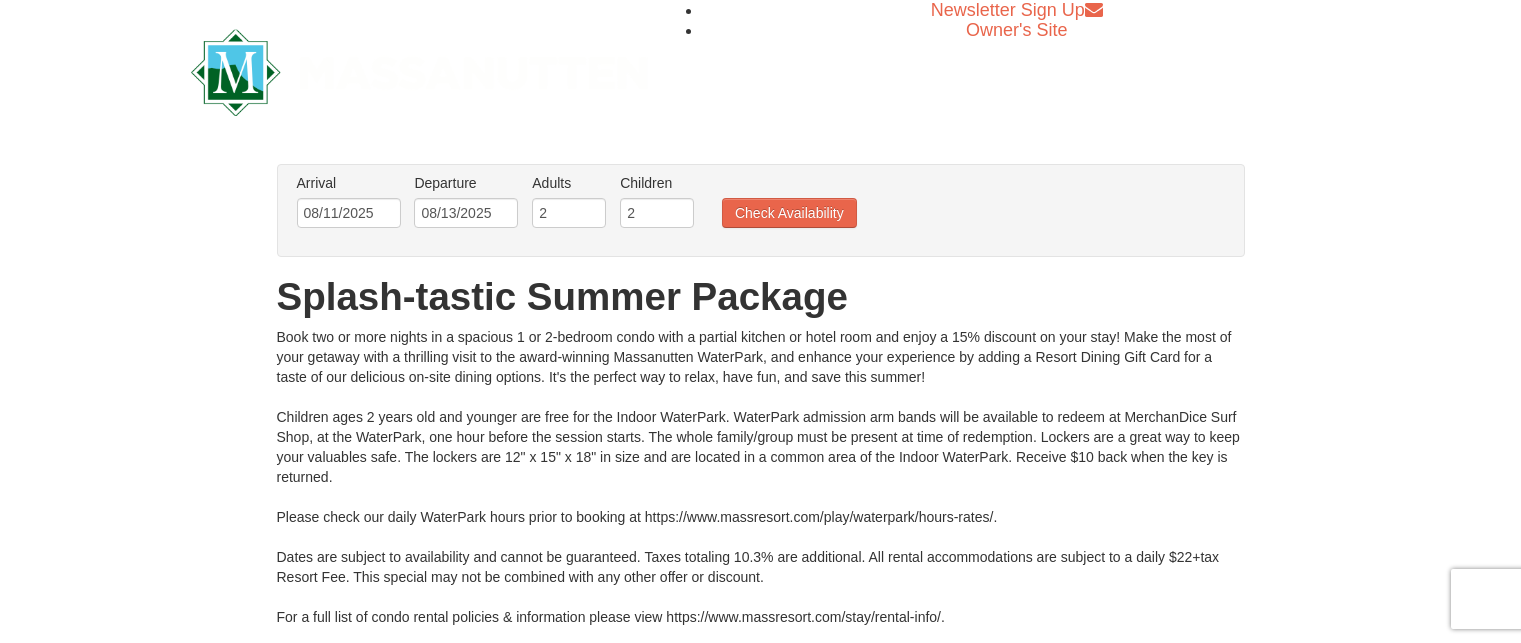 scroll, scrollTop: 0, scrollLeft: 0, axis: both 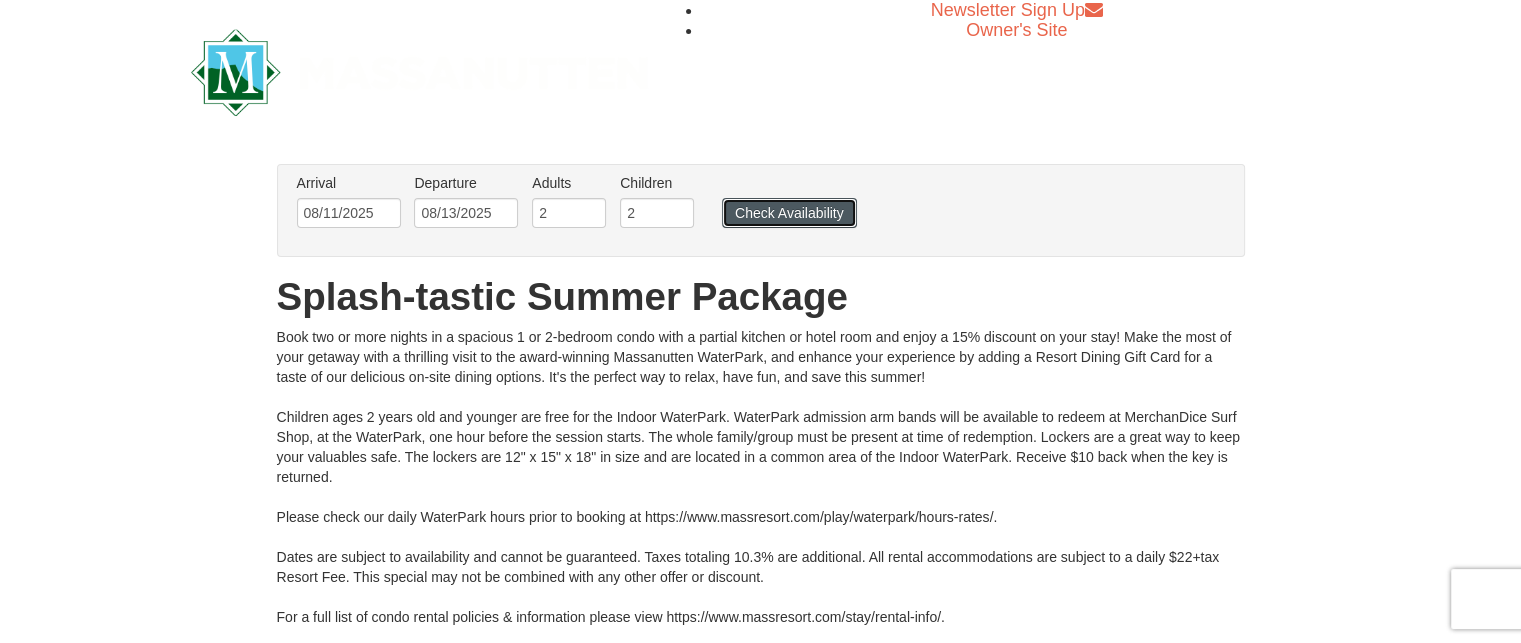 click on "Check Availability" at bounding box center (789, 213) 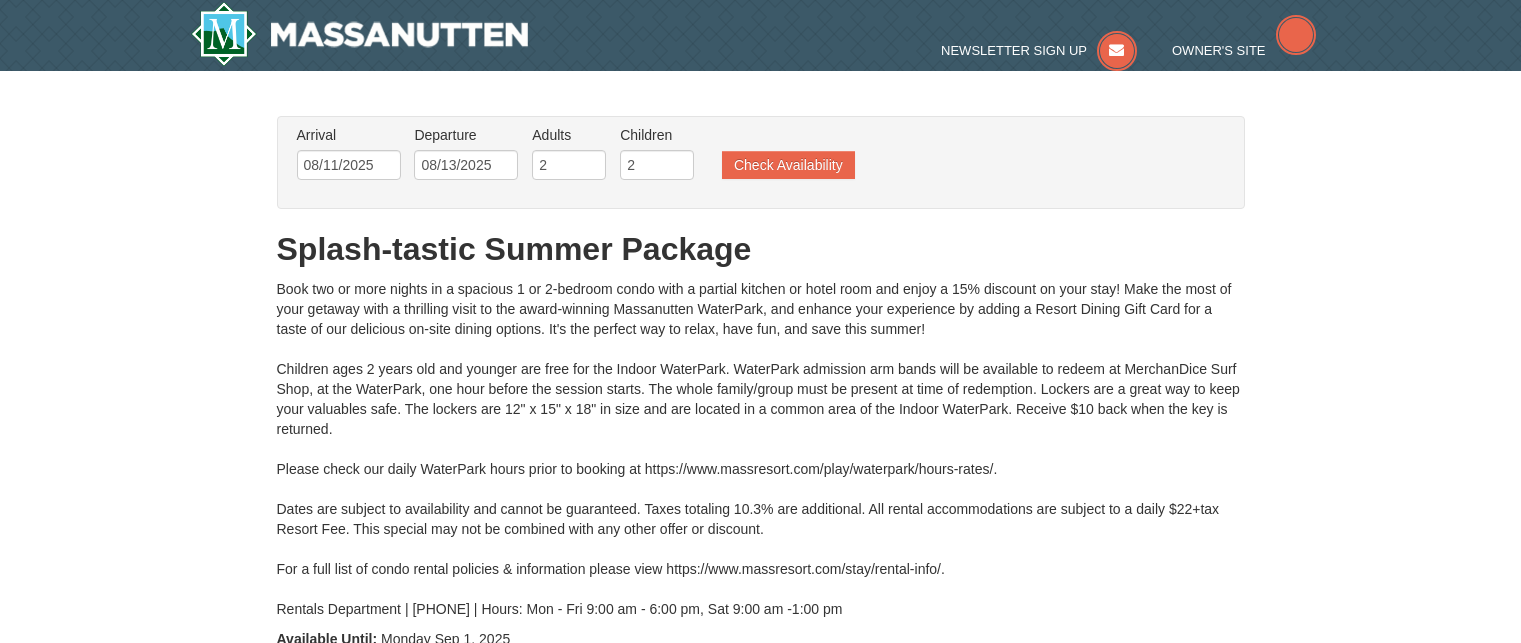type on "08/11/2025" 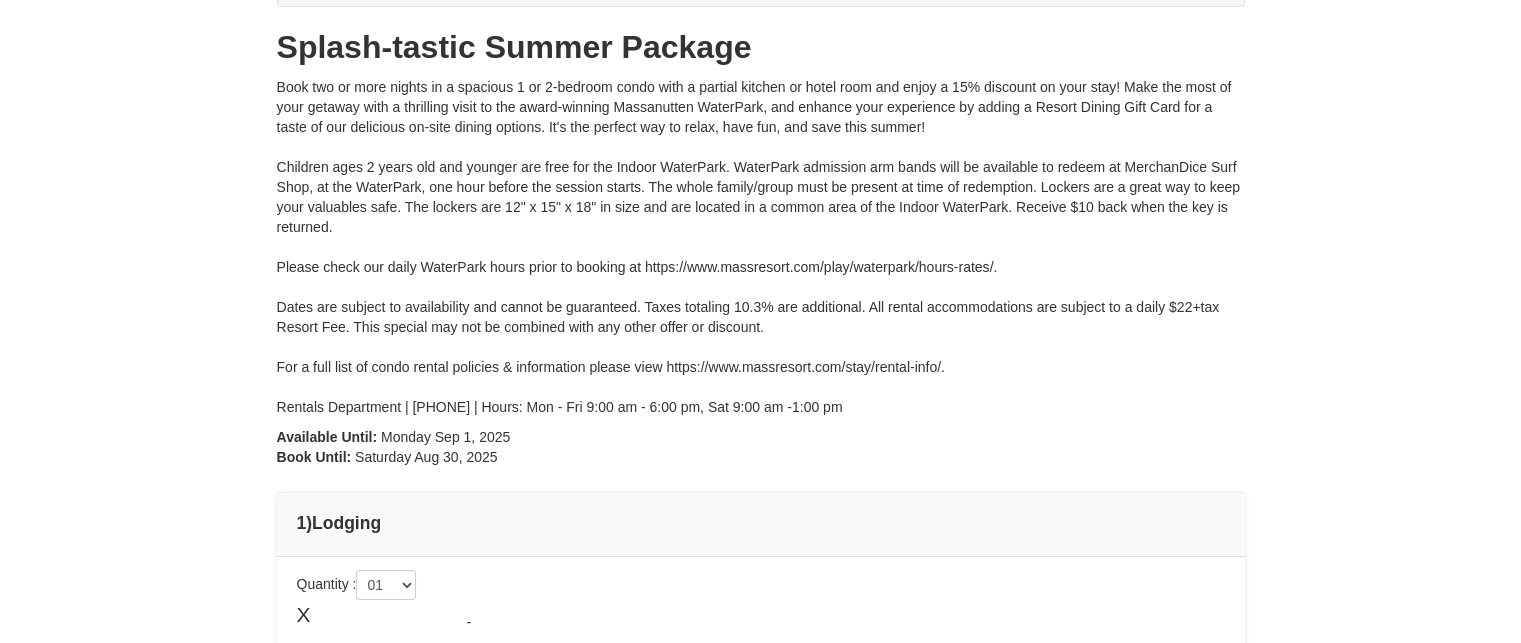 scroll, scrollTop: 0, scrollLeft: 0, axis: both 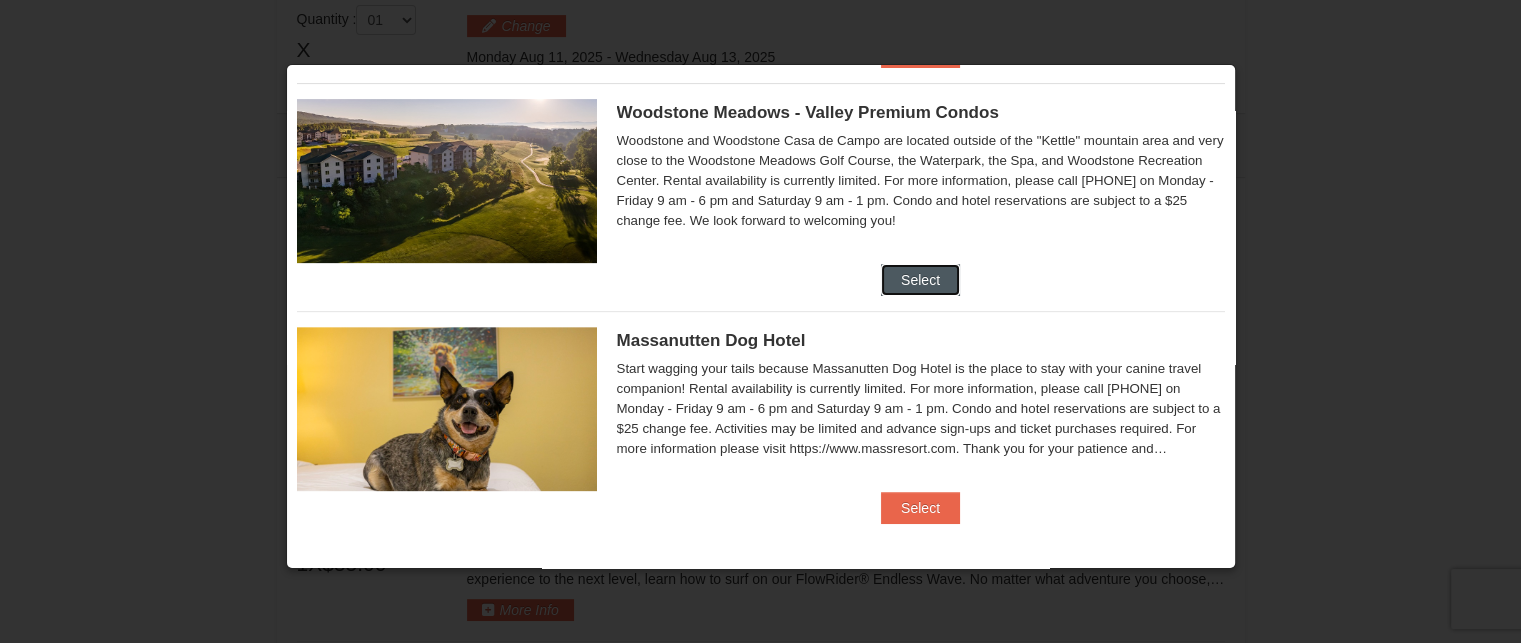 click on "Select" at bounding box center (920, 280) 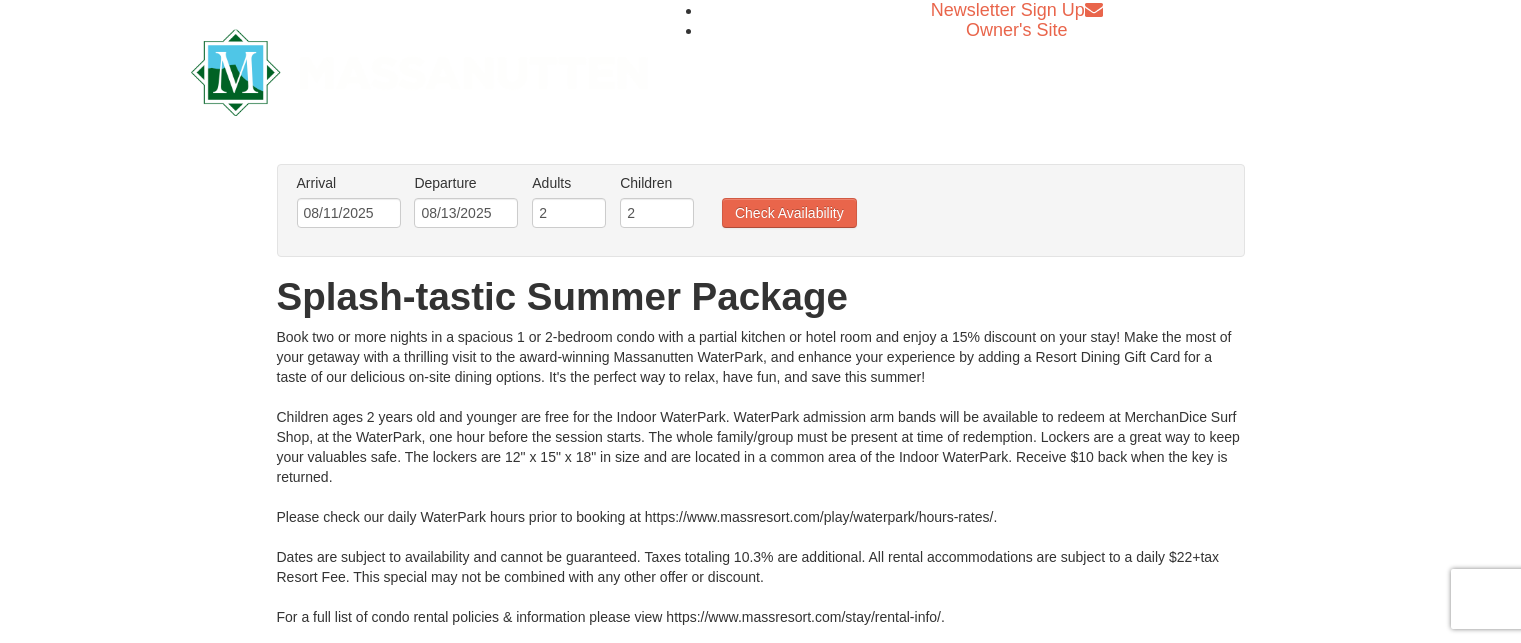 scroll, scrollTop: 0, scrollLeft: 0, axis: both 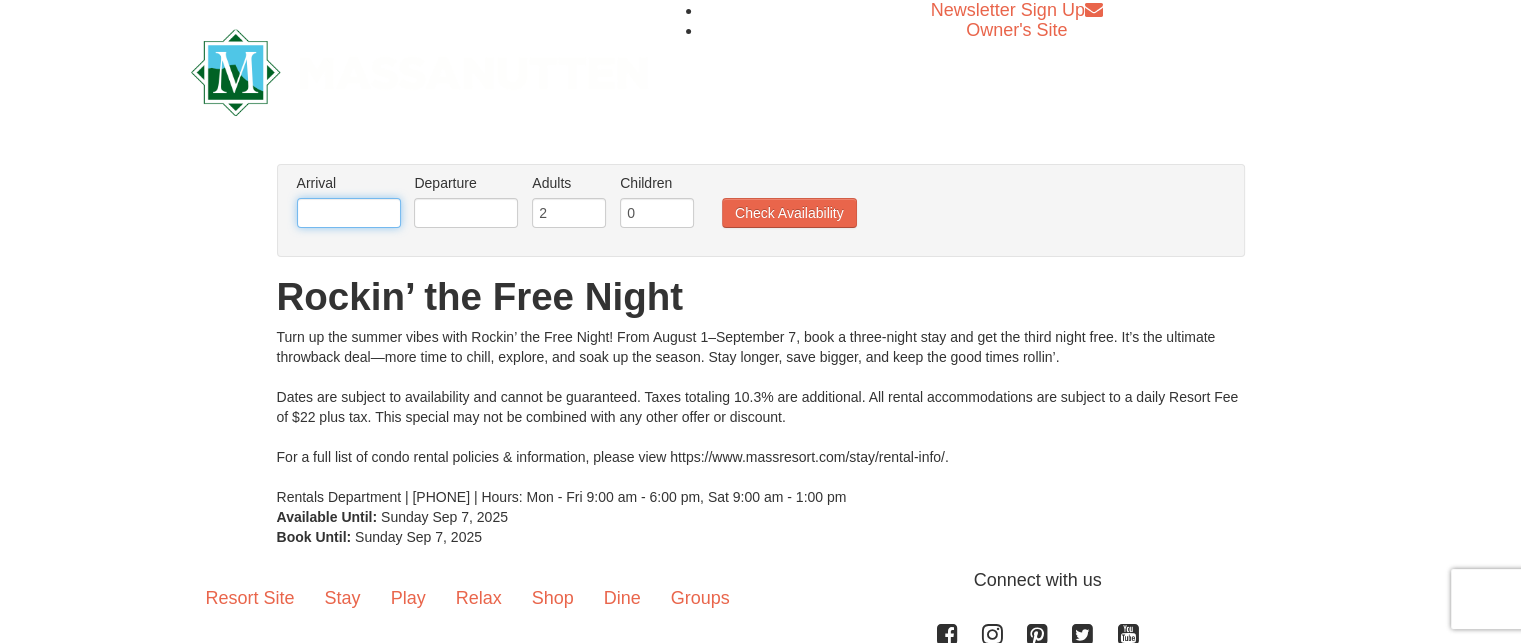 click at bounding box center [349, 213] 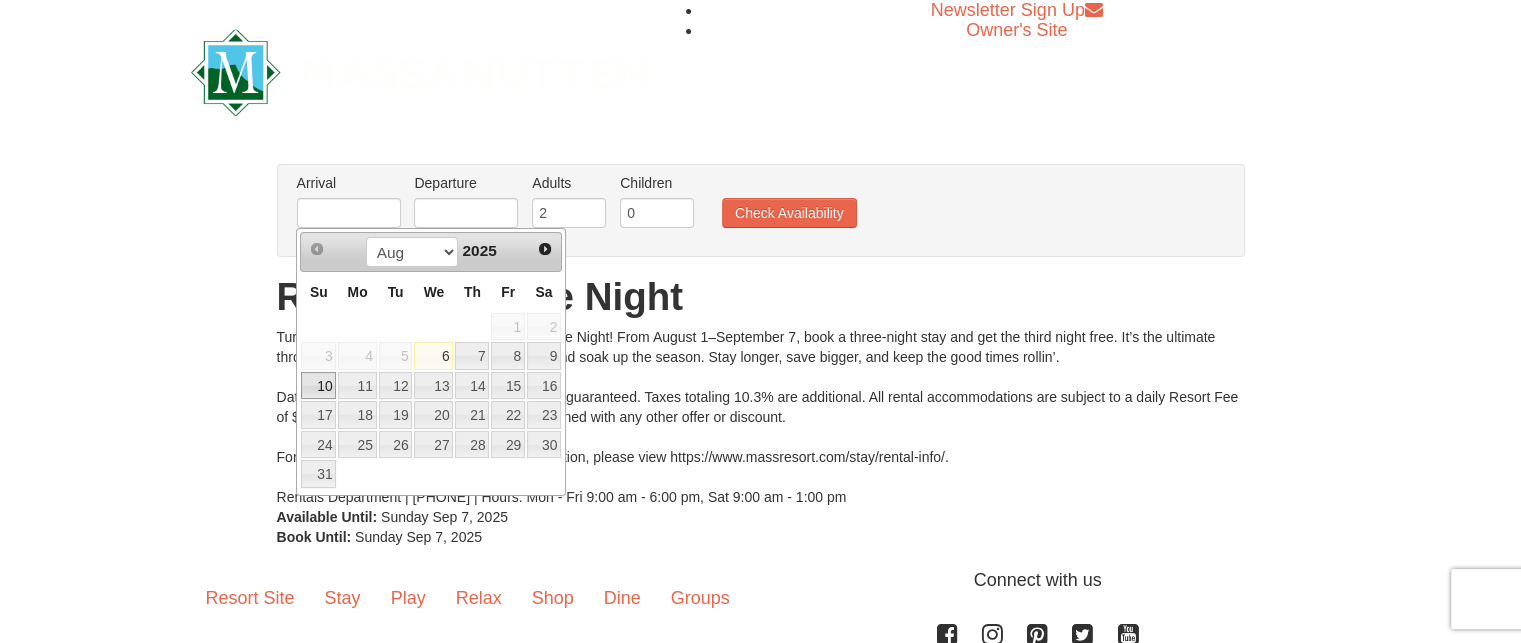 click on "10" at bounding box center (318, 386) 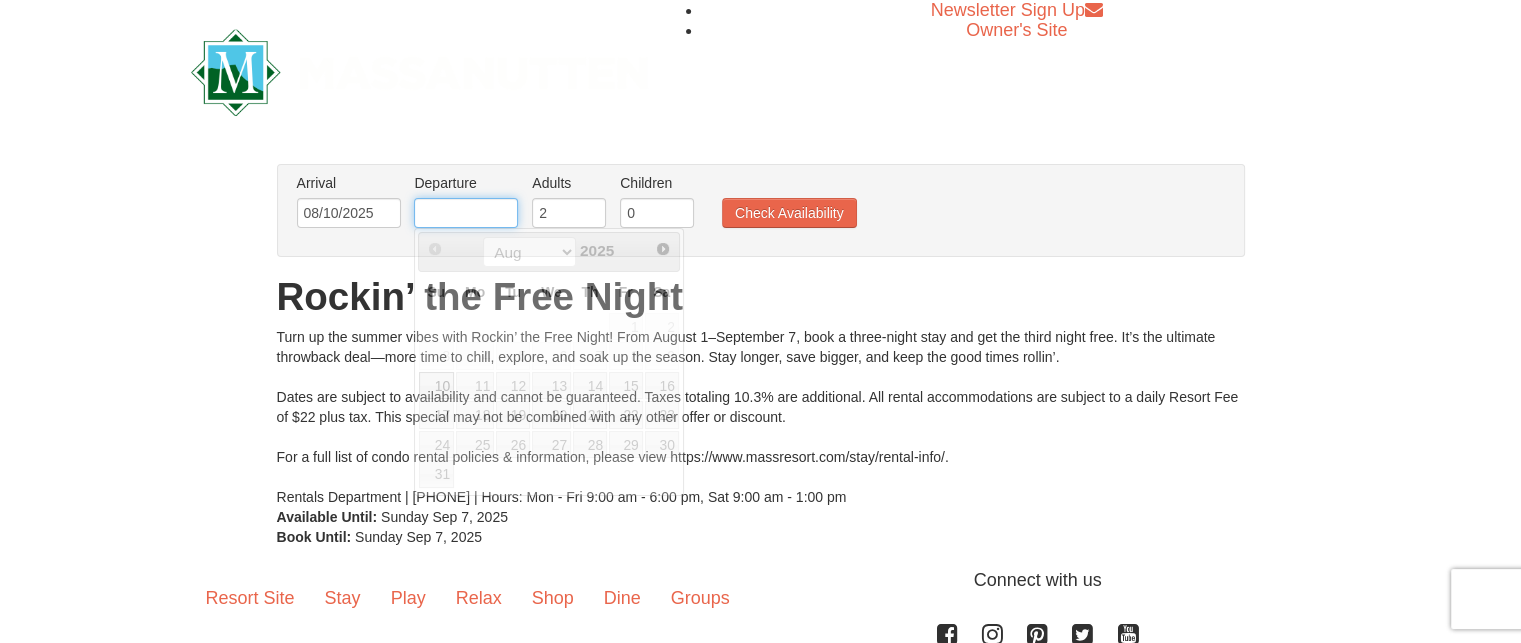 click at bounding box center [466, 213] 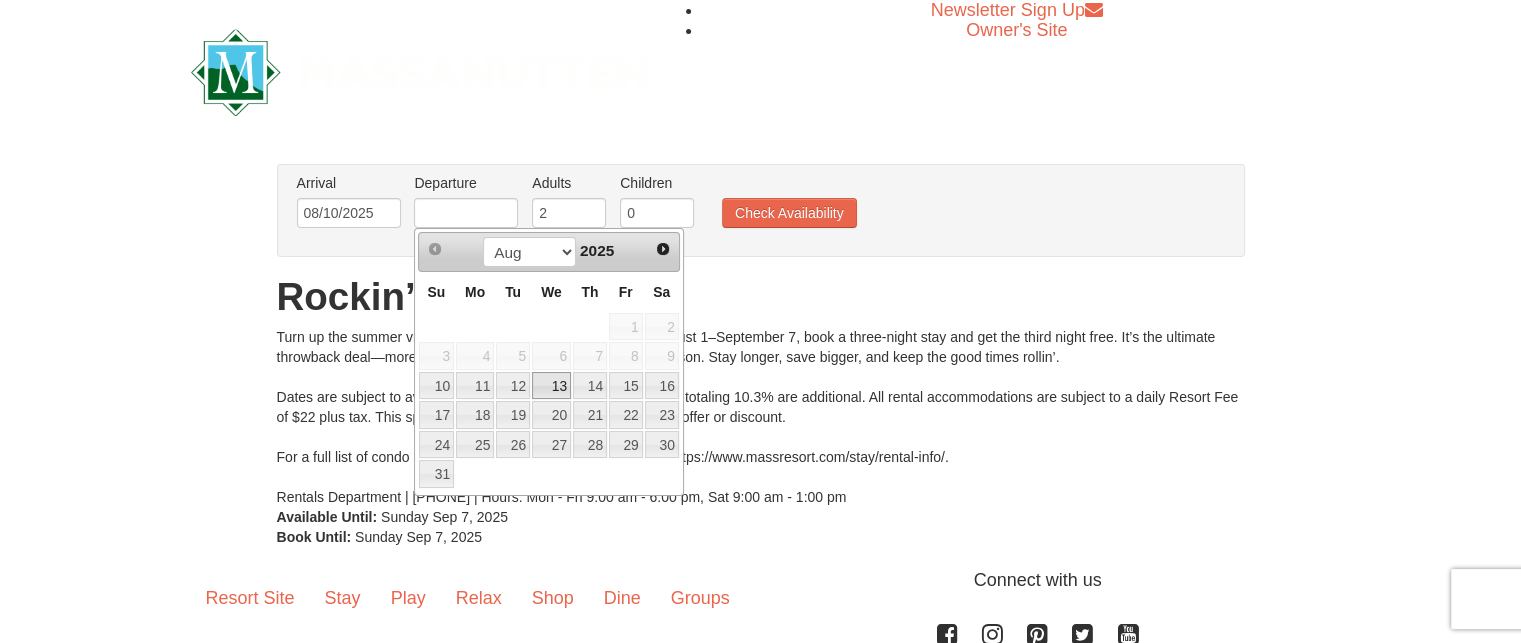 click on "13" at bounding box center [551, 386] 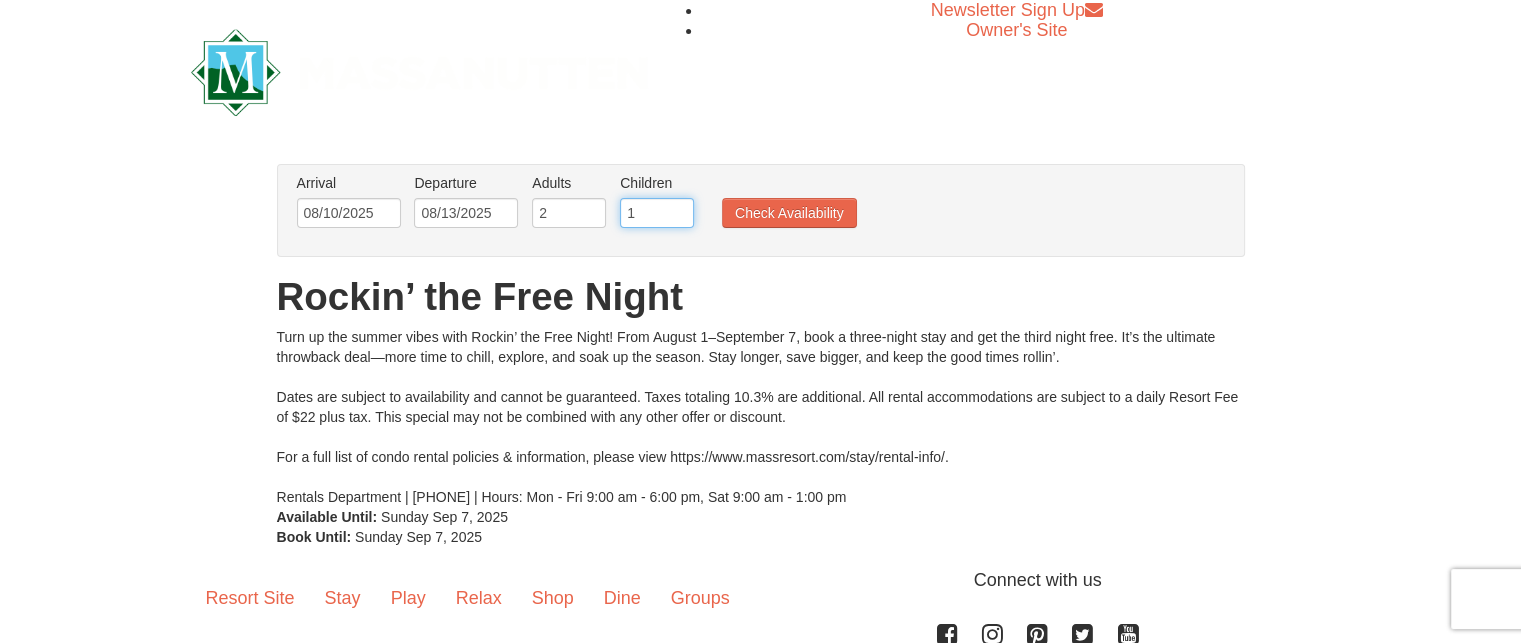 click on "1" at bounding box center (657, 213) 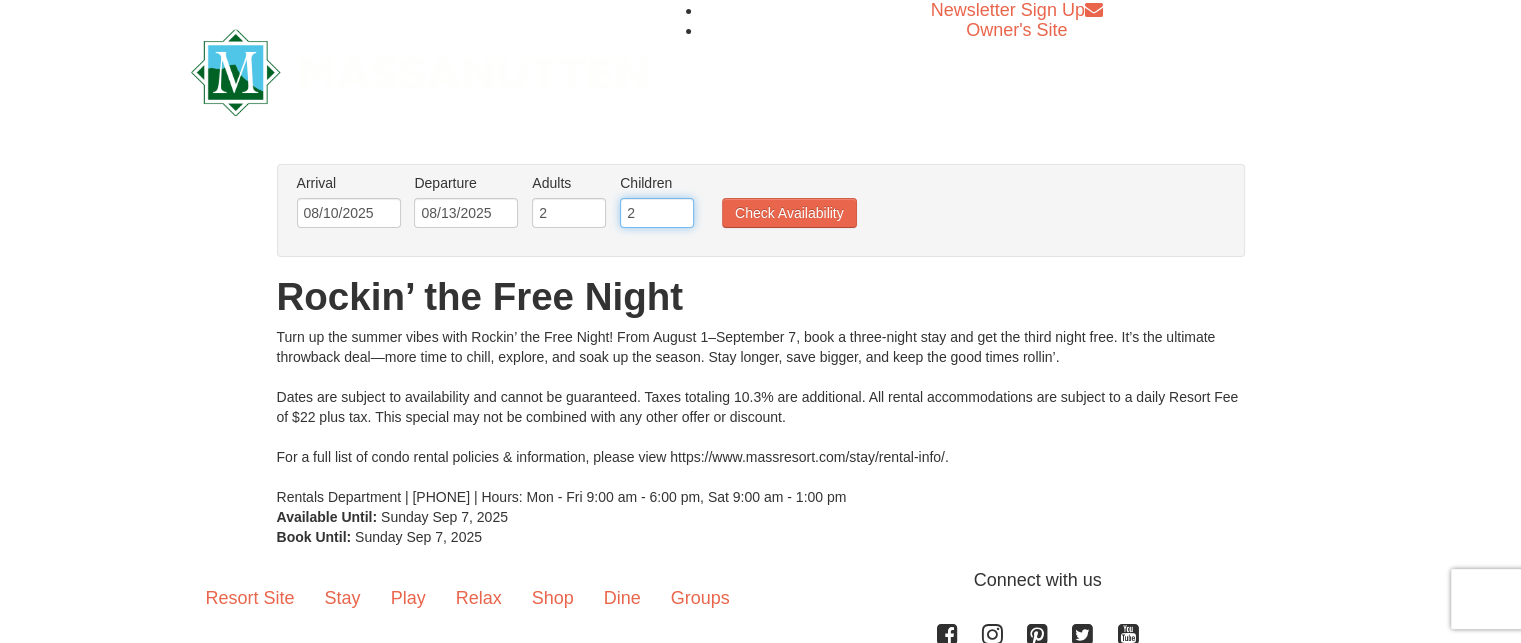 type on "2" 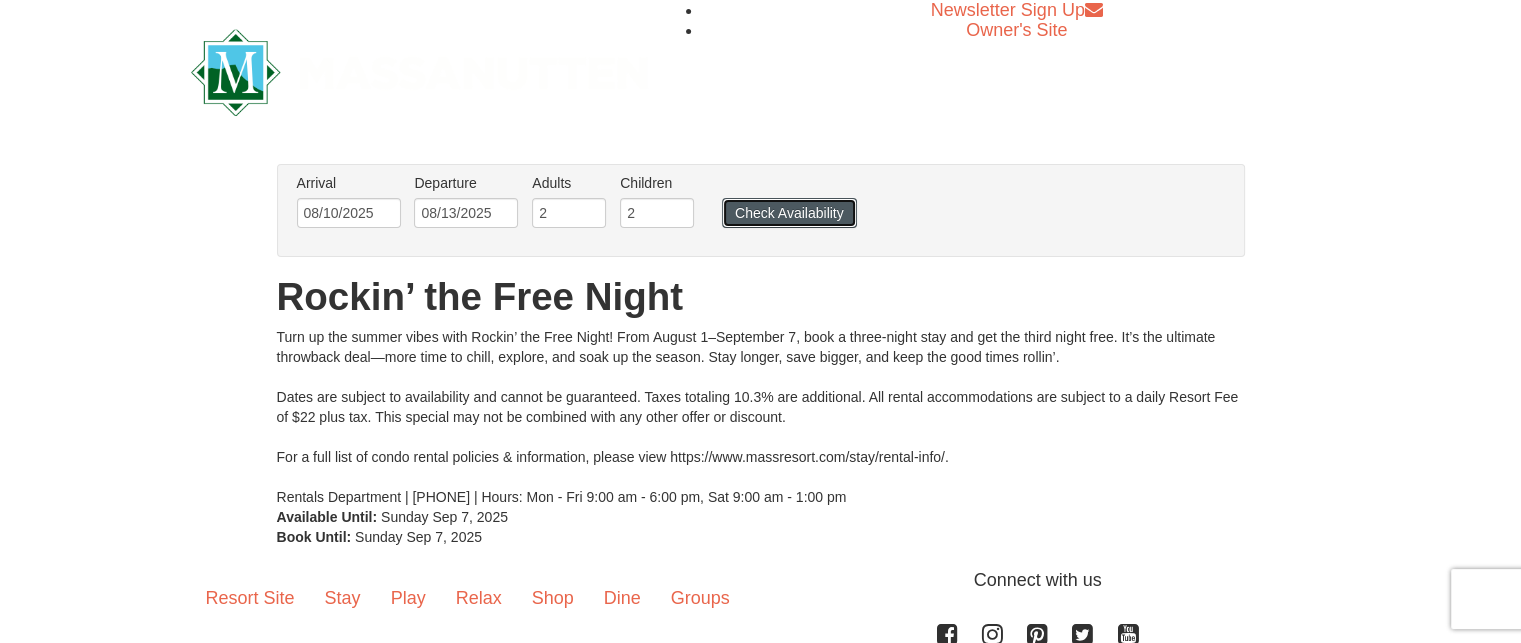 click on "Check Availability" at bounding box center (789, 213) 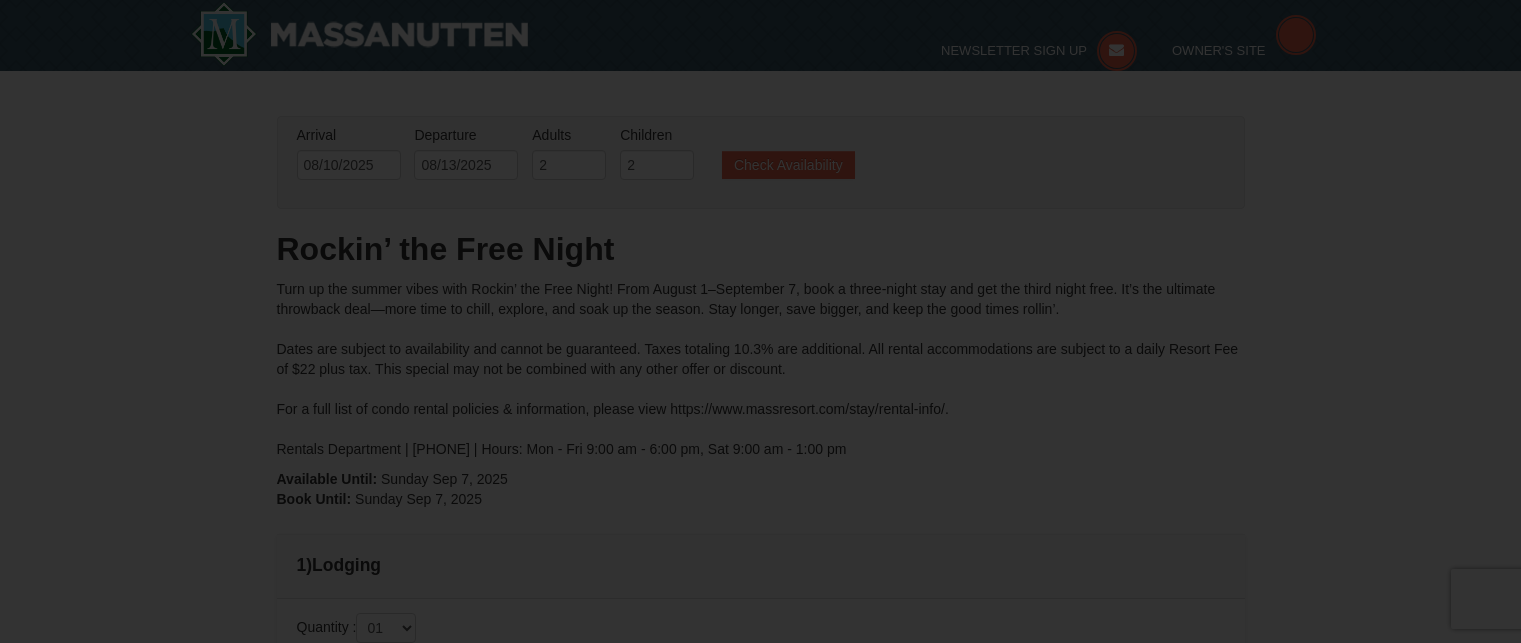 scroll, scrollTop: 191, scrollLeft: 0, axis: vertical 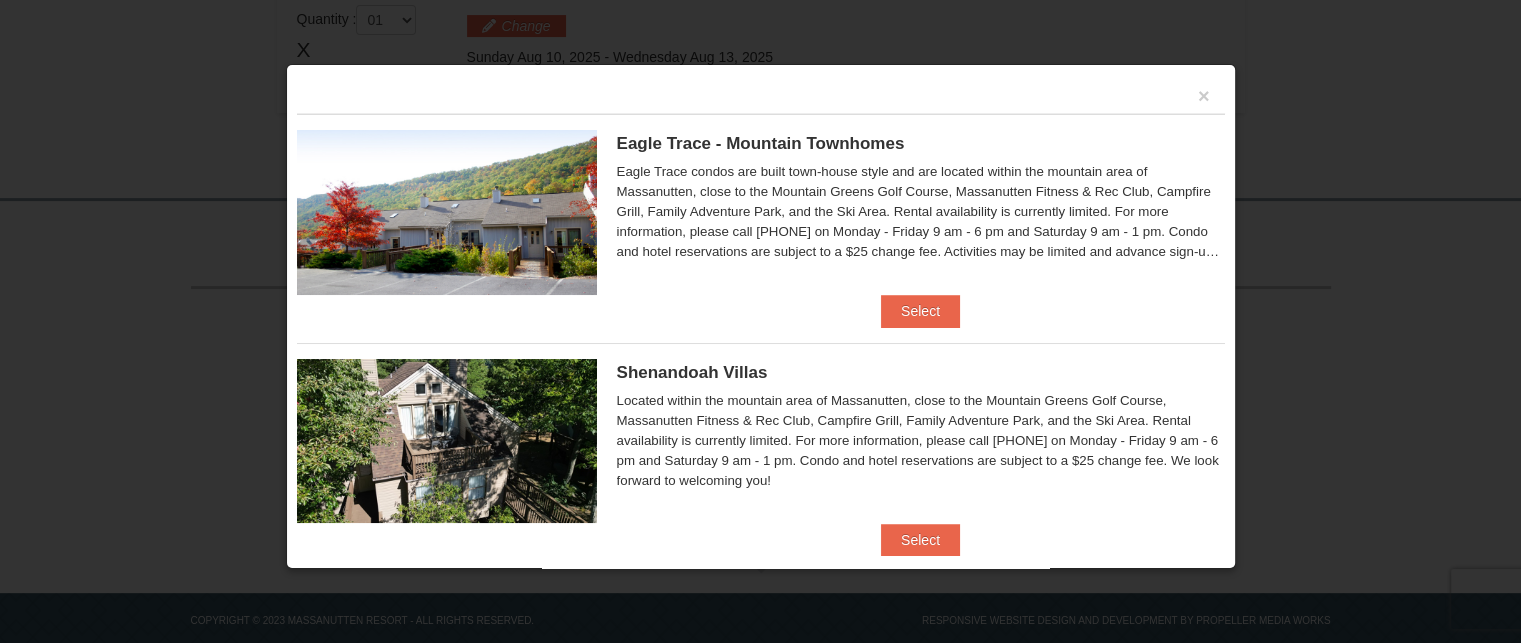 click on "Eagle Trace condos are built town-house style and are located within the mountain area of Massanutten, close to the Mountain Greens Golf Course, Massanutten Fitness & Rec Club, Campfire Grill, Family Adventure Park, and the Ski Area.
Rental availability is currently limited. For more information, please call [PHONE] on Monday - Friday 9 am - 6 pm and Saturday 9 am - 1 pm. Condo and hotel reservations are subject to a $25 change fee.
Activities may be limited and advance sign-ups and ticket purchases required. For more information please visit https://www.massresort.com. Thank you for your patience and understanding. We look forward to welcoming you!" at bounding box center [921, 212] 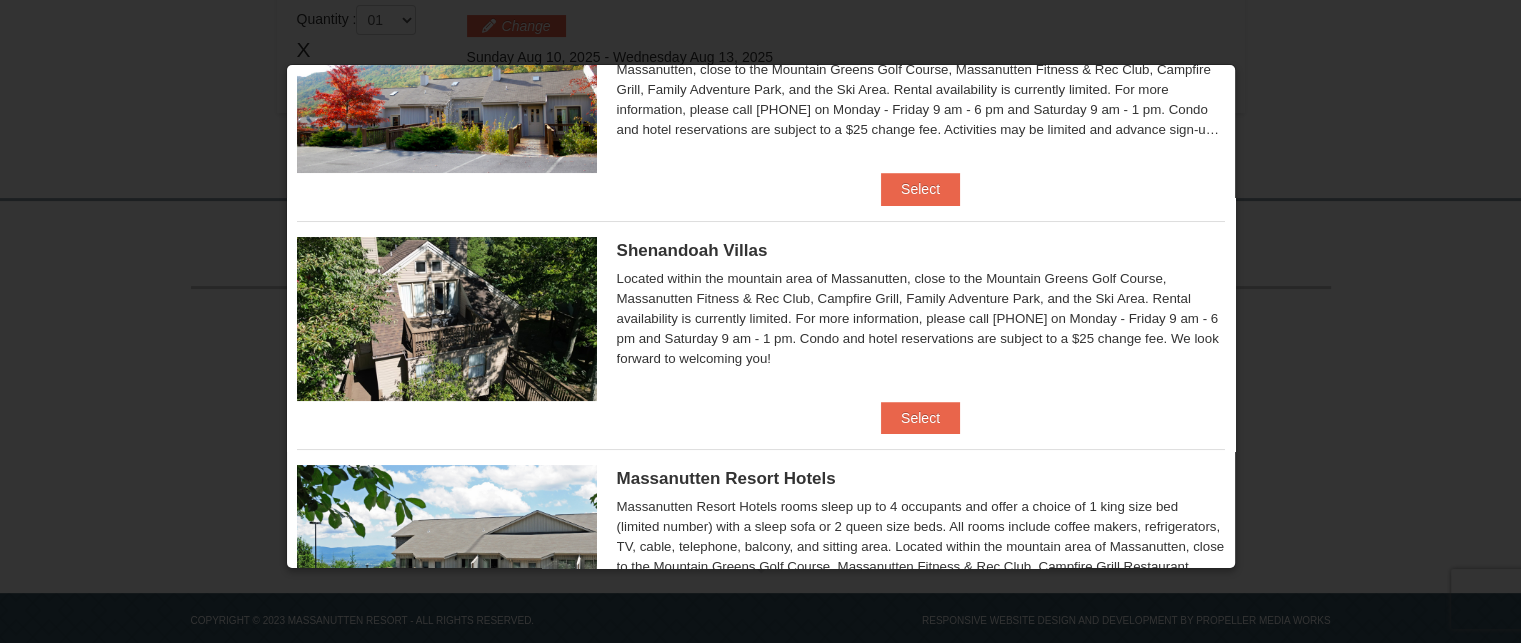 scroll, scrollTop: 160, scrollLeft: 0, axis: vertical 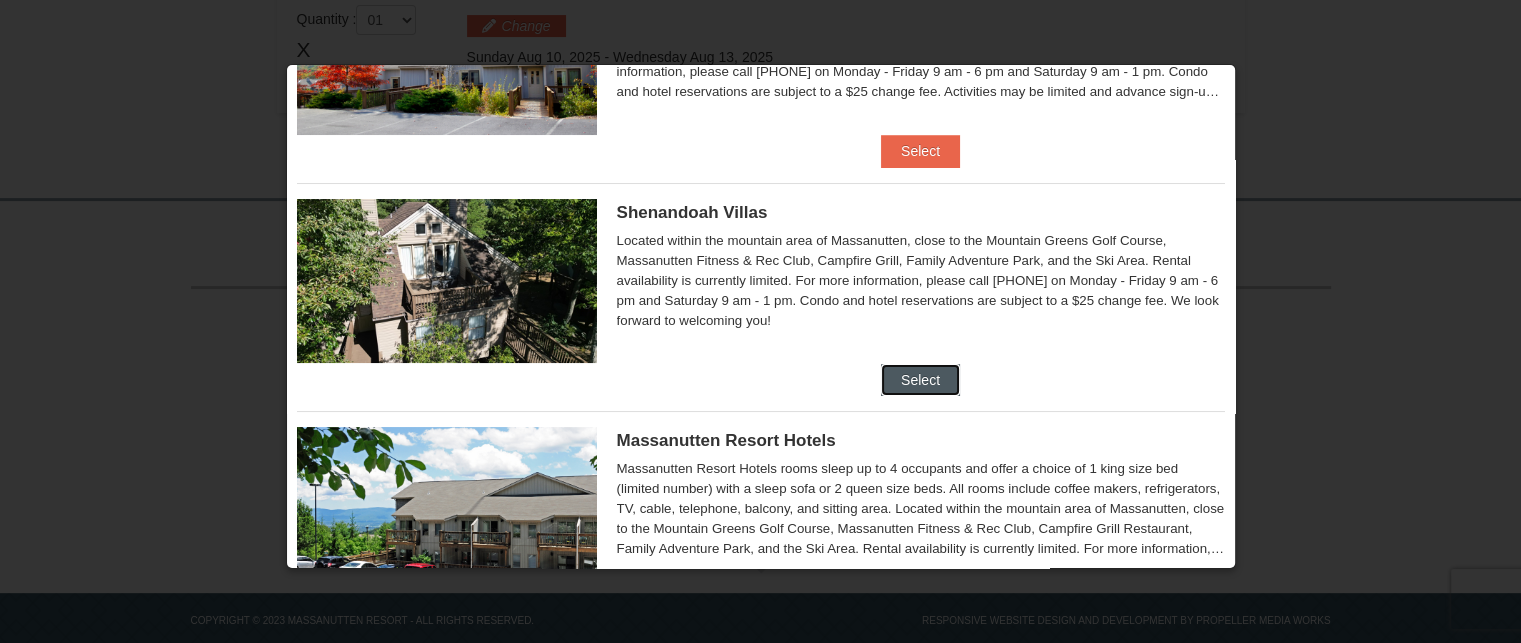 click on "Select" at bounding box center (920, 380) 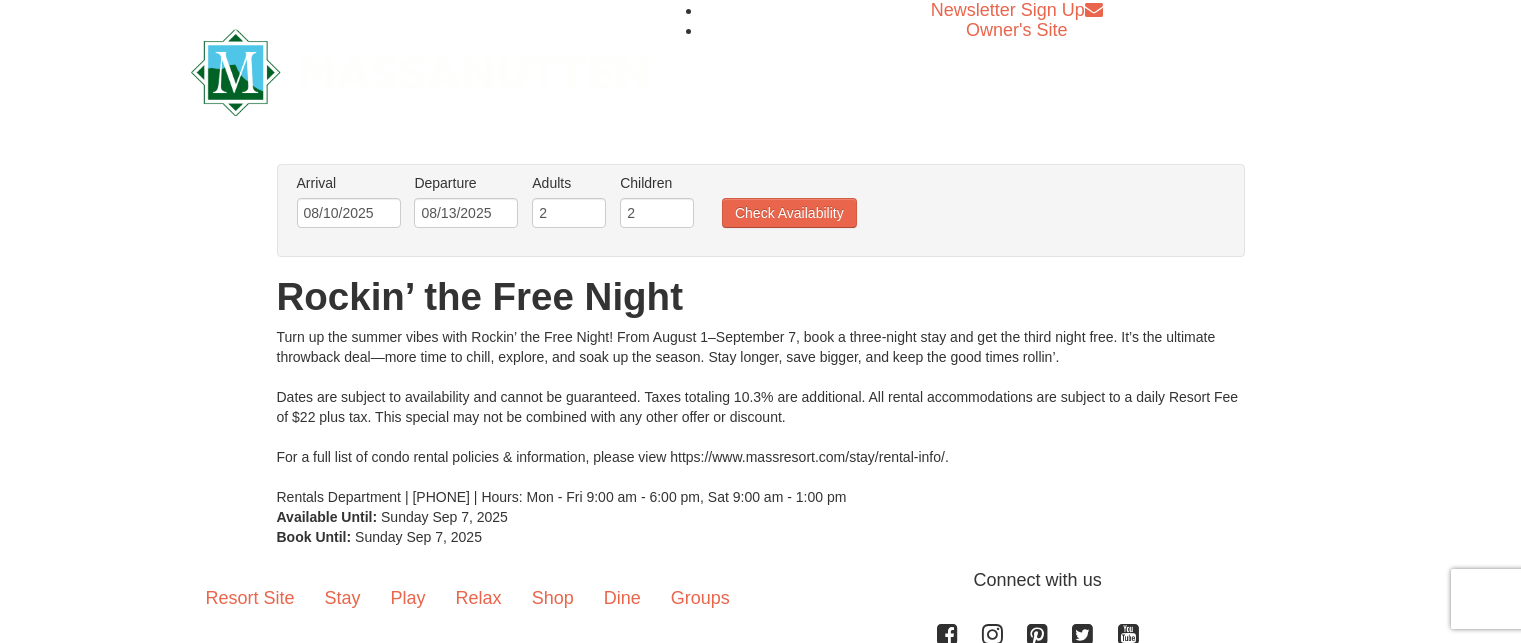 scroll, scrollTop: 0, scrollLeft: 0, axis: both 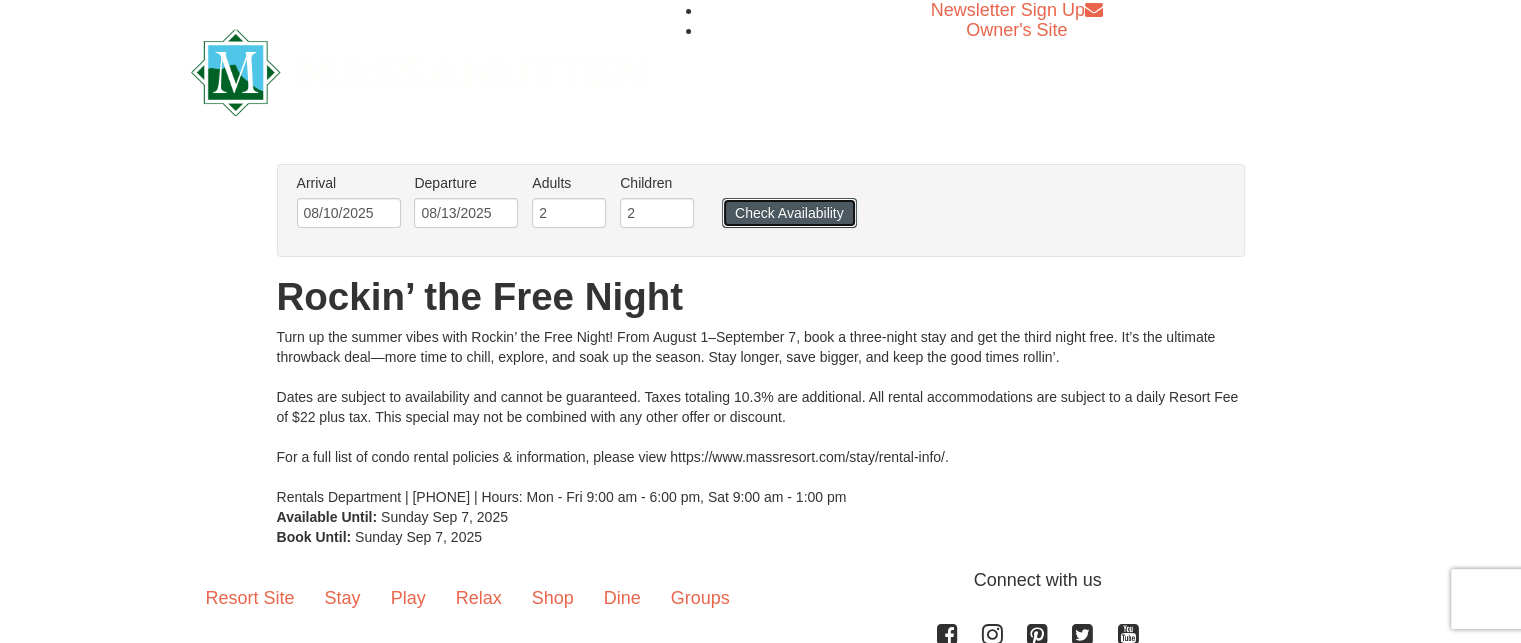 click on "Check Availability" at bounding box center [789, 213] 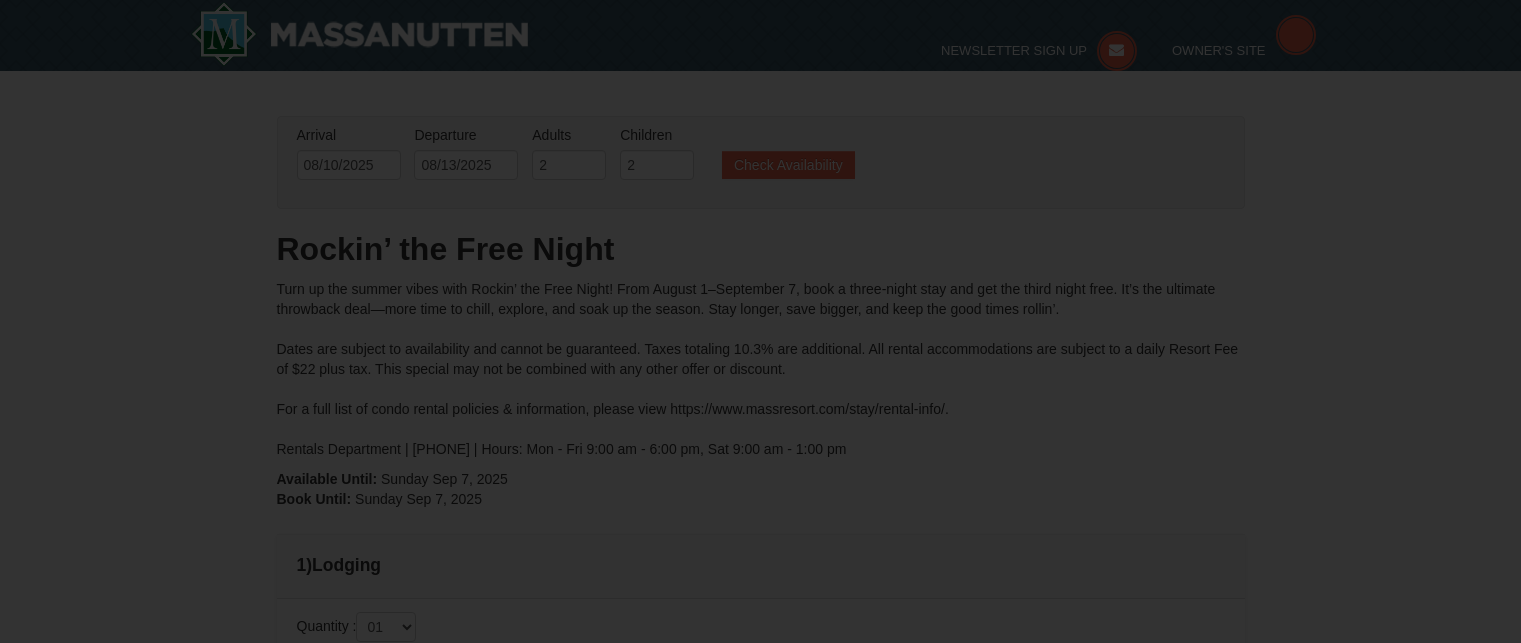 scroll, scrollTop: 79, scrollLeft: 0, axis: vertical 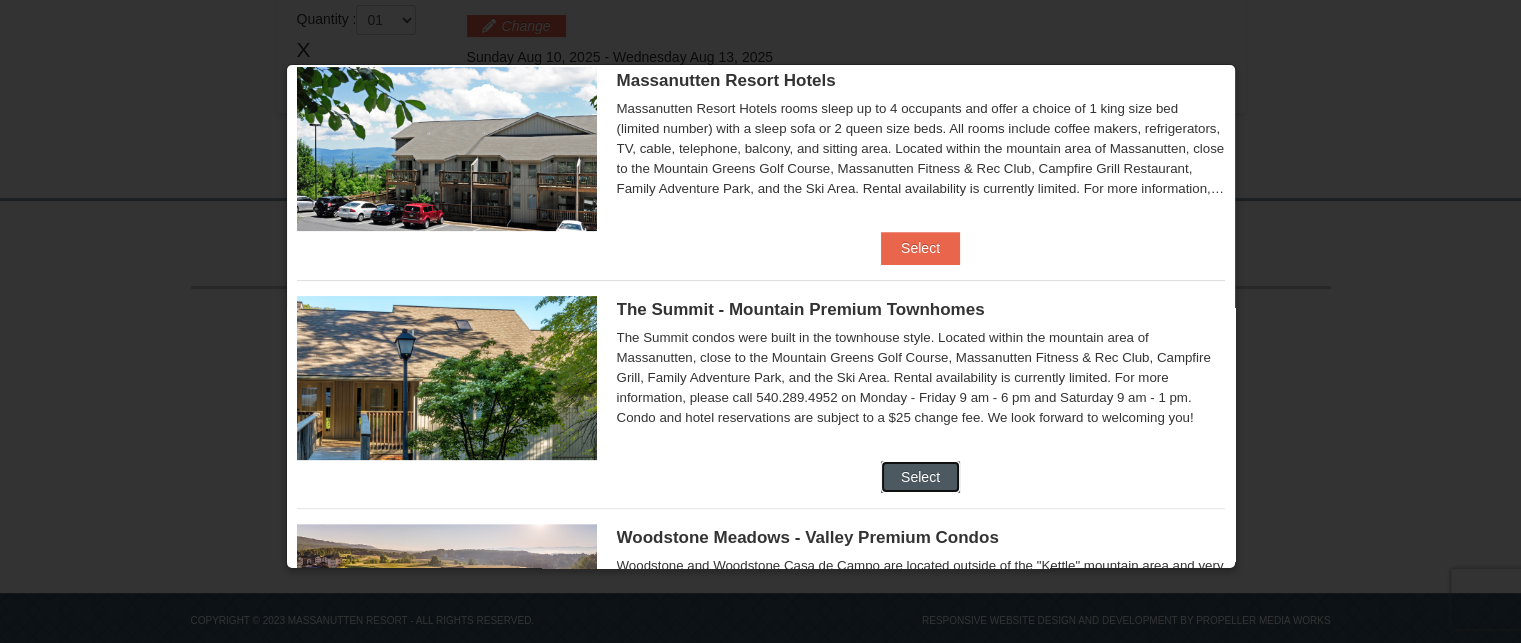 click on "Select" at bounding box center [920, 477] 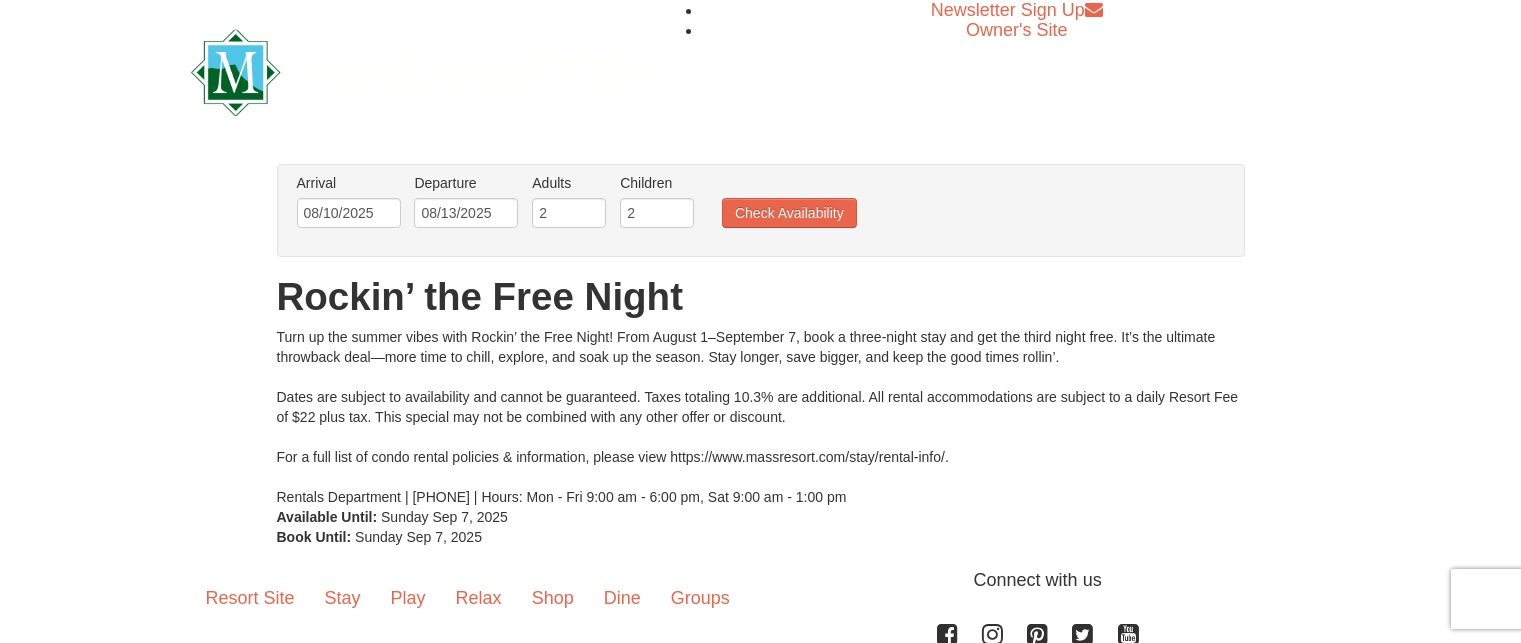 scroll, scrollTop: 0, scrollLeft: 0, axis: both 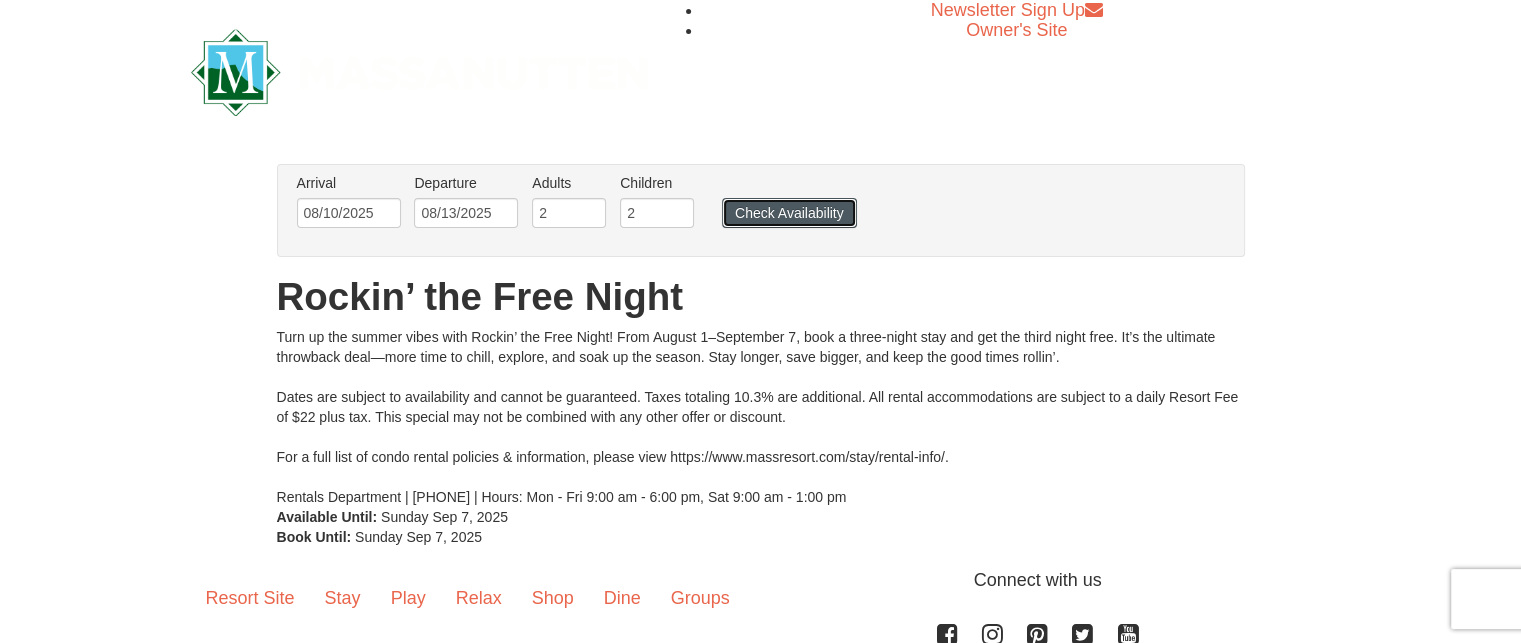 click on "Check Availability" at bounding box center [789, 213] 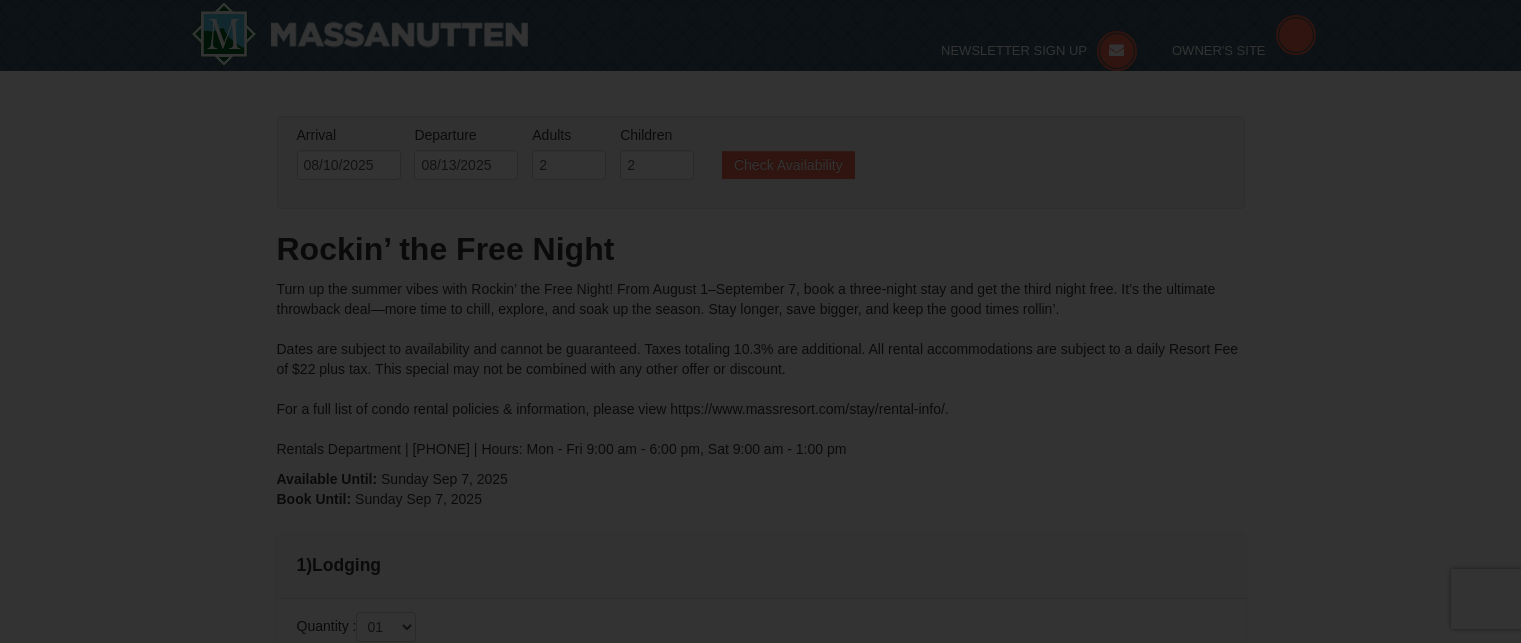 scroll, scrollTop: 140, scrollLeft: 0, axis: vertical 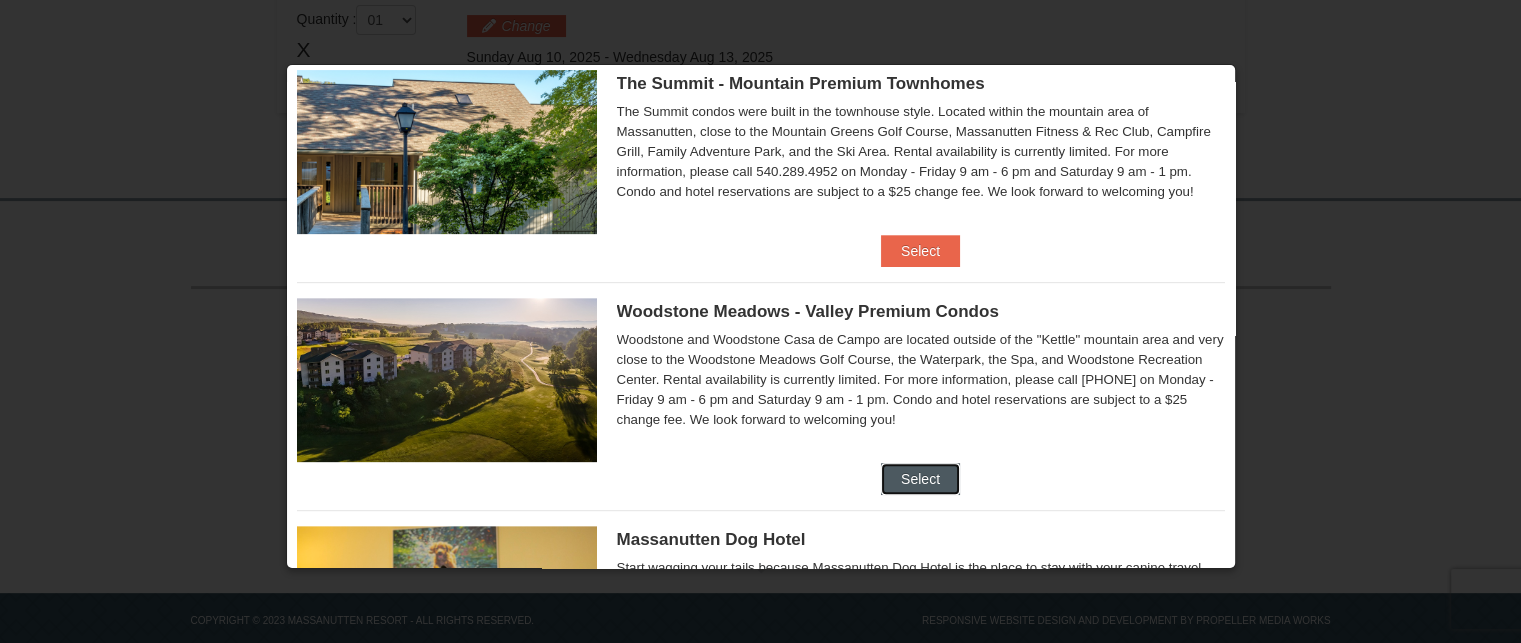 click on "Select" at bounding box center (920, 479) 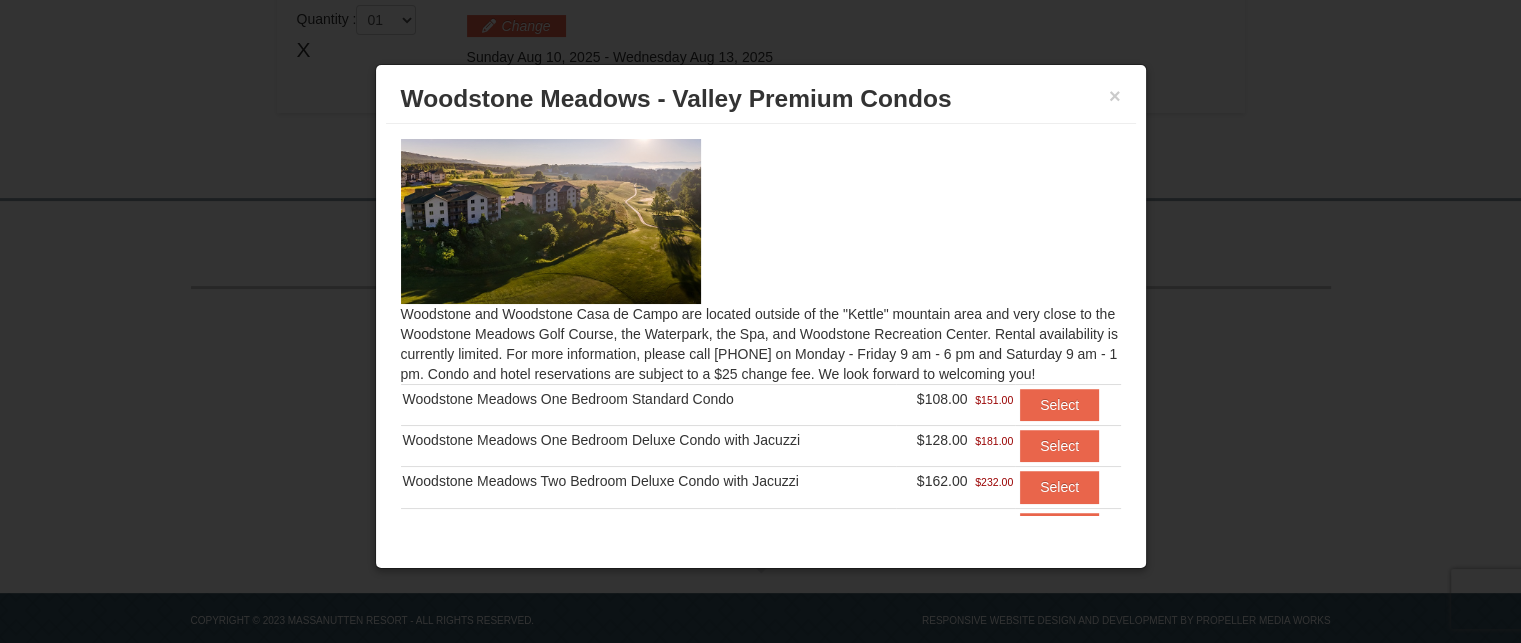 click on "×
Woodstone Meadows - Valley Premium Condos
Woodstone and Woodstone Casa de Campo are located outside of the "Kettle" mountain area and very close to the Woodstone Meadows Golf Course, the Waterpark, the Spa, and Woodstone Recreation Center.
Rental availability is currently limited. For more information, please call 540.289.4952 on Monday - Friday 9 am - 6 pm and Saturday 9 am - 1 pm. Condo and hotel reservations are subject to a $25 change fee.
We look forward to welcoming you!
Woodstone Meadows One Bedroom Standard Condo" at bounding box center [761, 316] 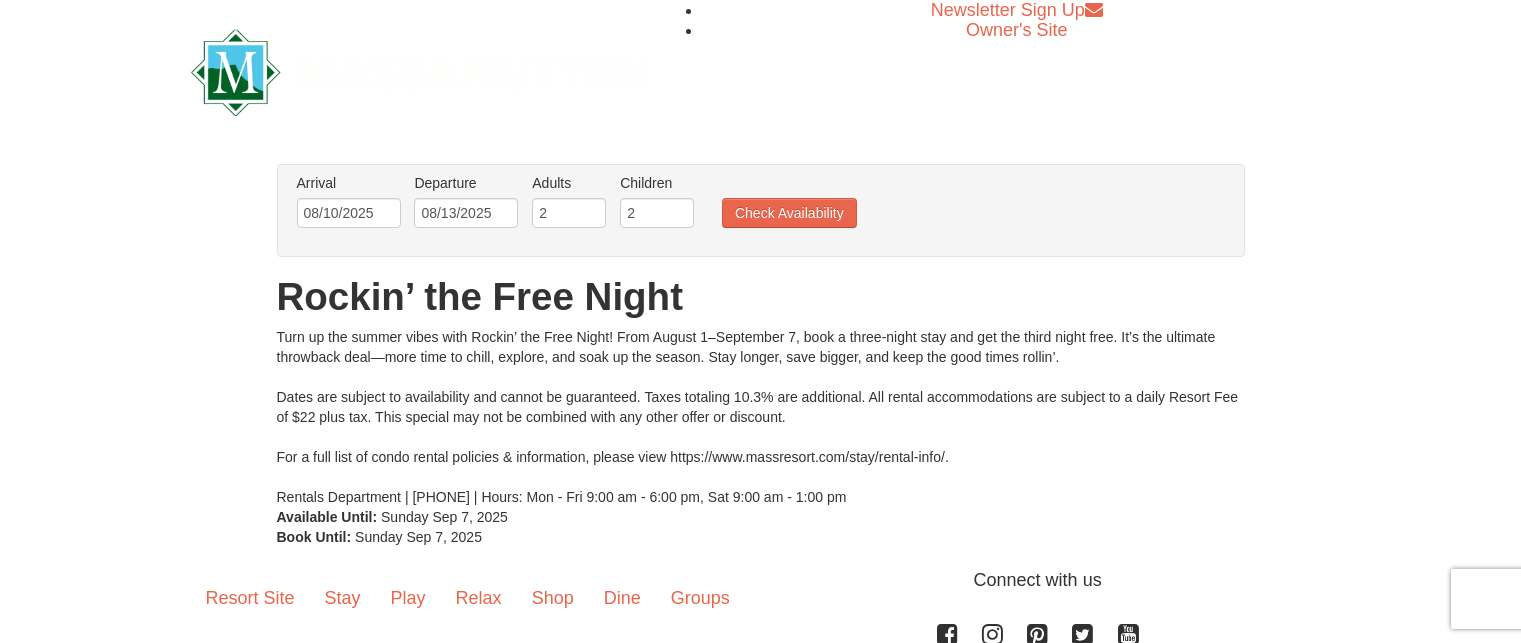 scroll, scrollTop: 0, scrollLeft: 0, axis: both 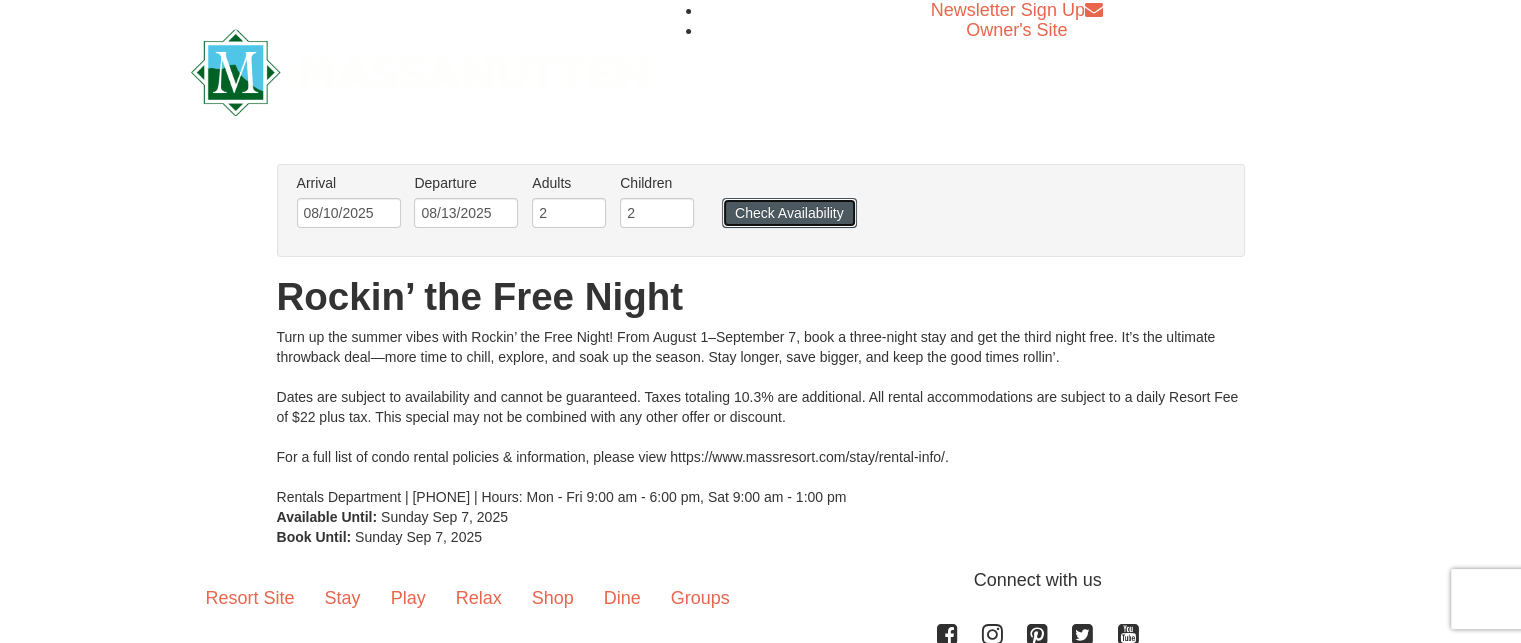 click on "Check Availability" at bounding box center [789, 213] 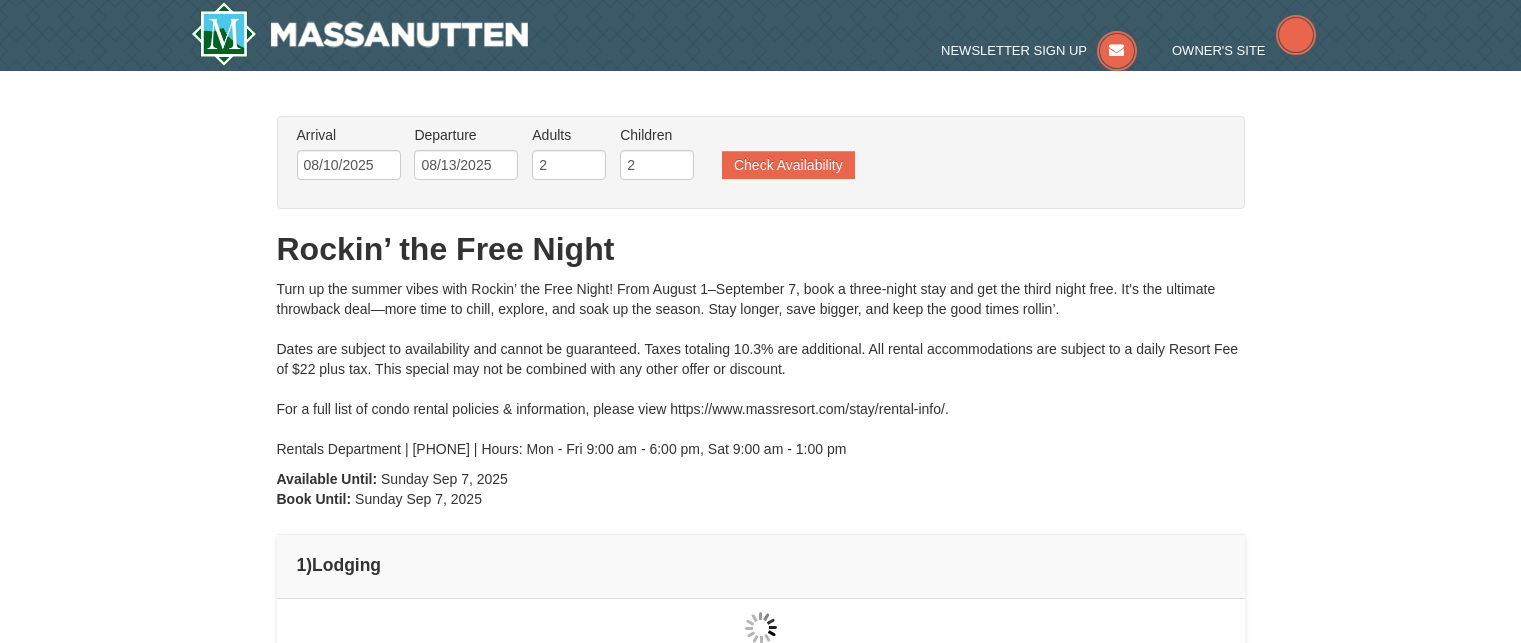 scroll, scrollTop: 0, scrollLeft: 0, axis: both 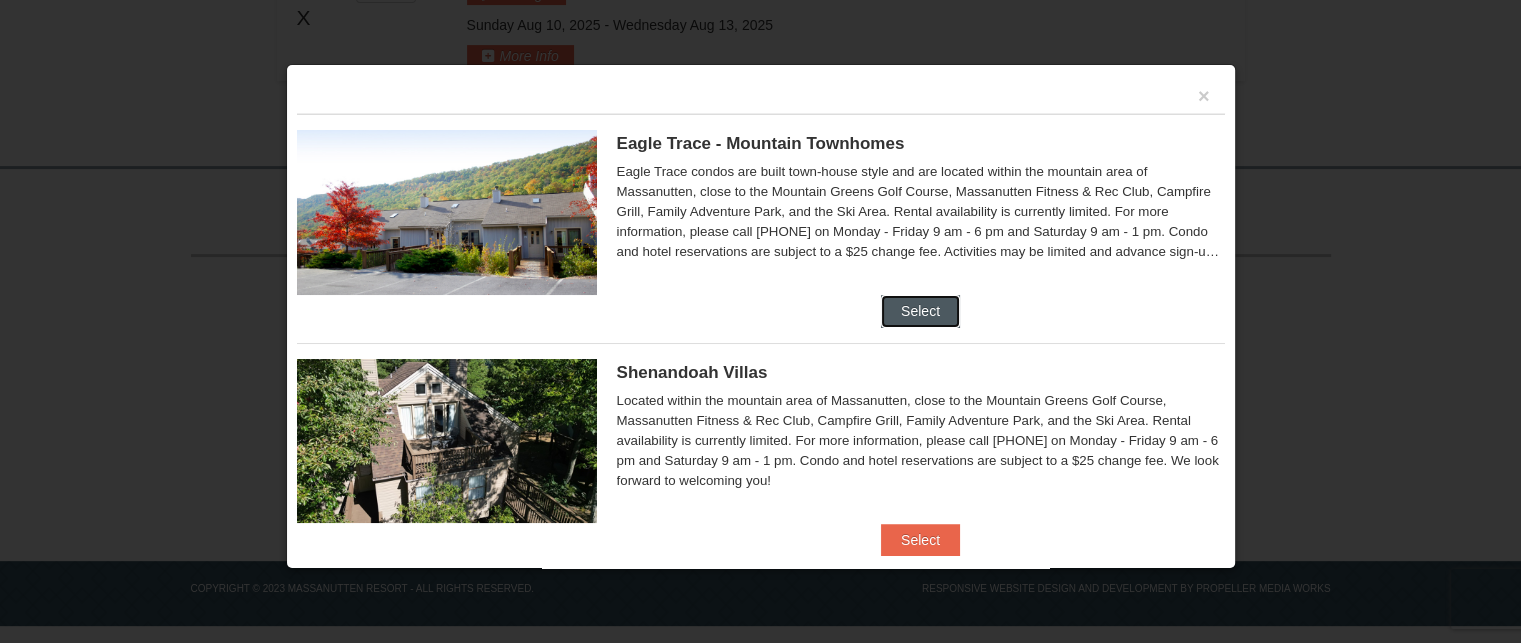 click on "Select" at bounding box center [920, 311] 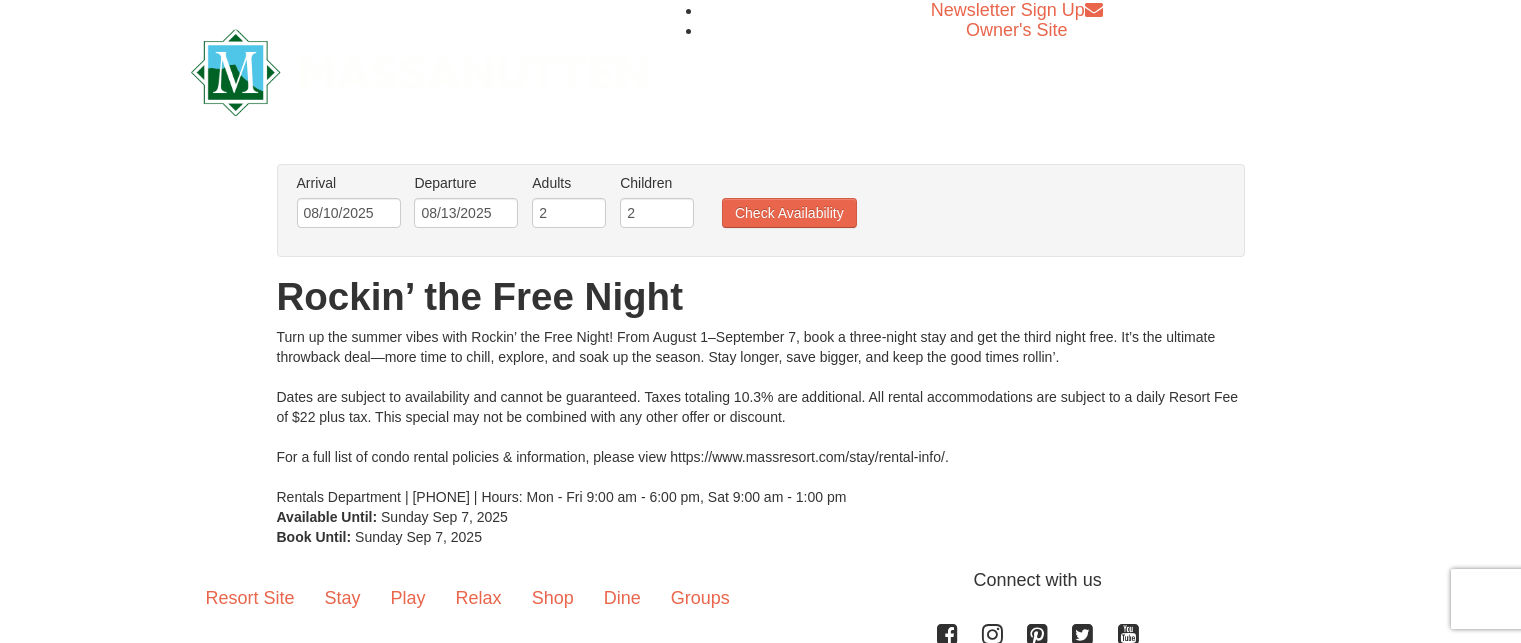 scroll, scrollTop: 0, scrollLeft: 0, axis: both 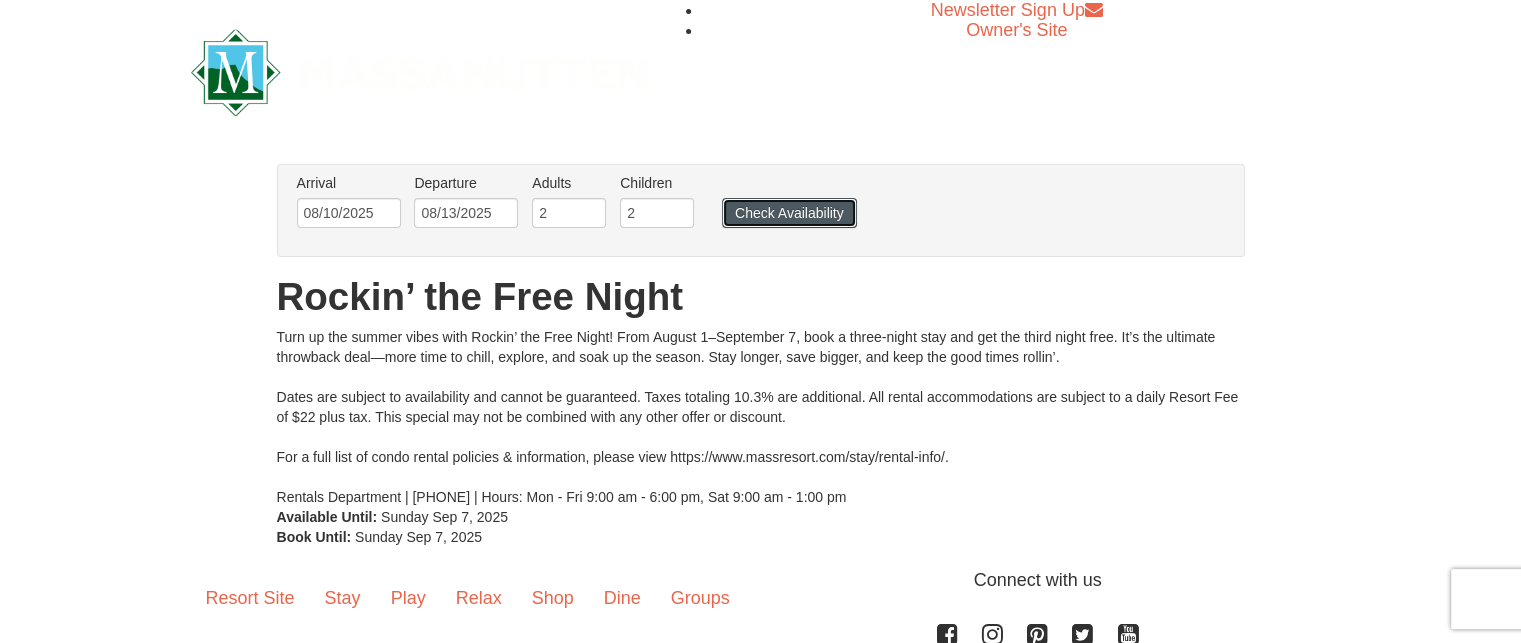click on "Check Availability" at bounding box center (789, 213) 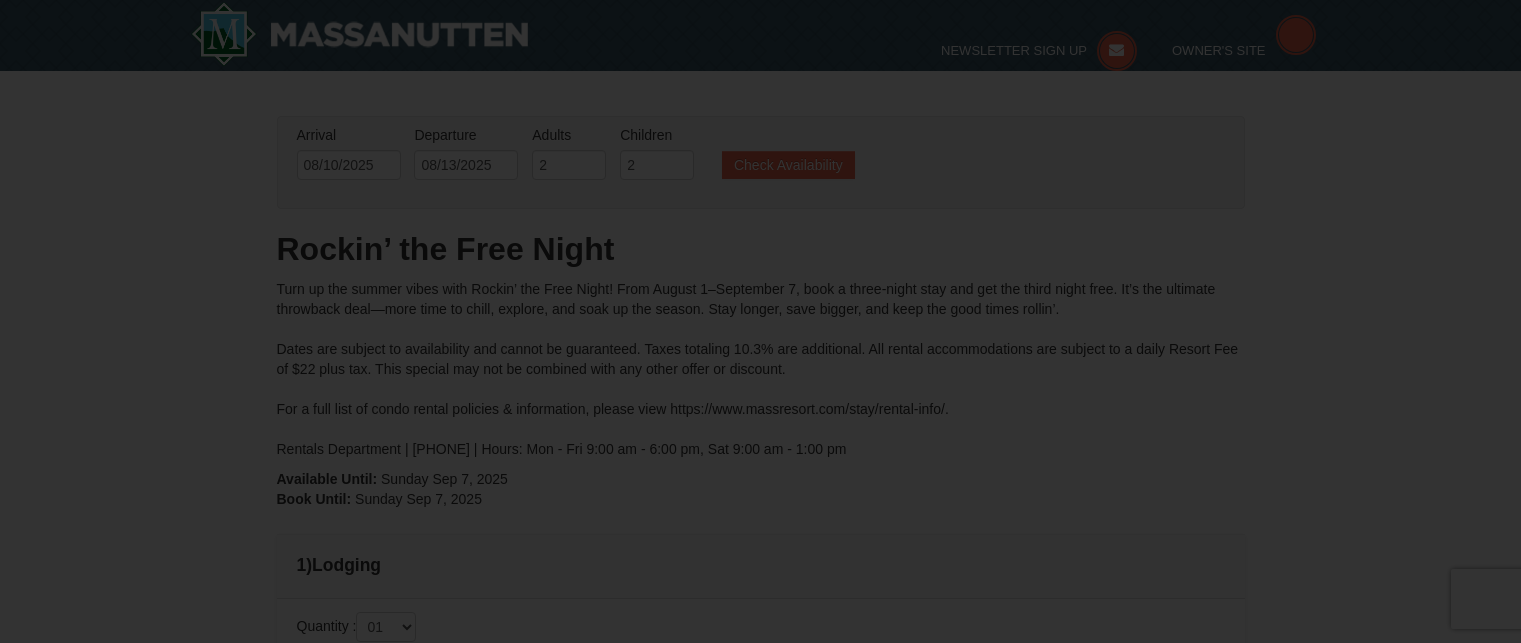 scroll, scrollTop: 158, scrollLeft: 0, axis: vertical 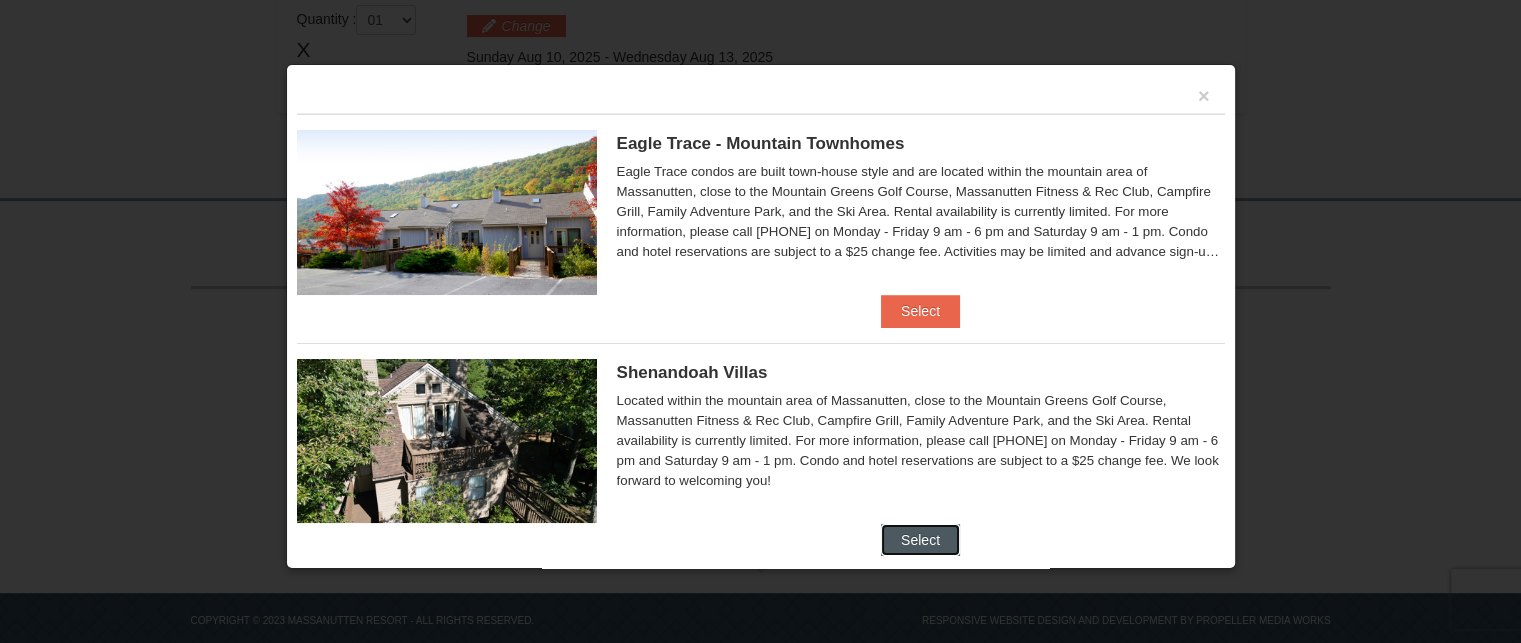 click on "Select" at bounding box center (920, 540) 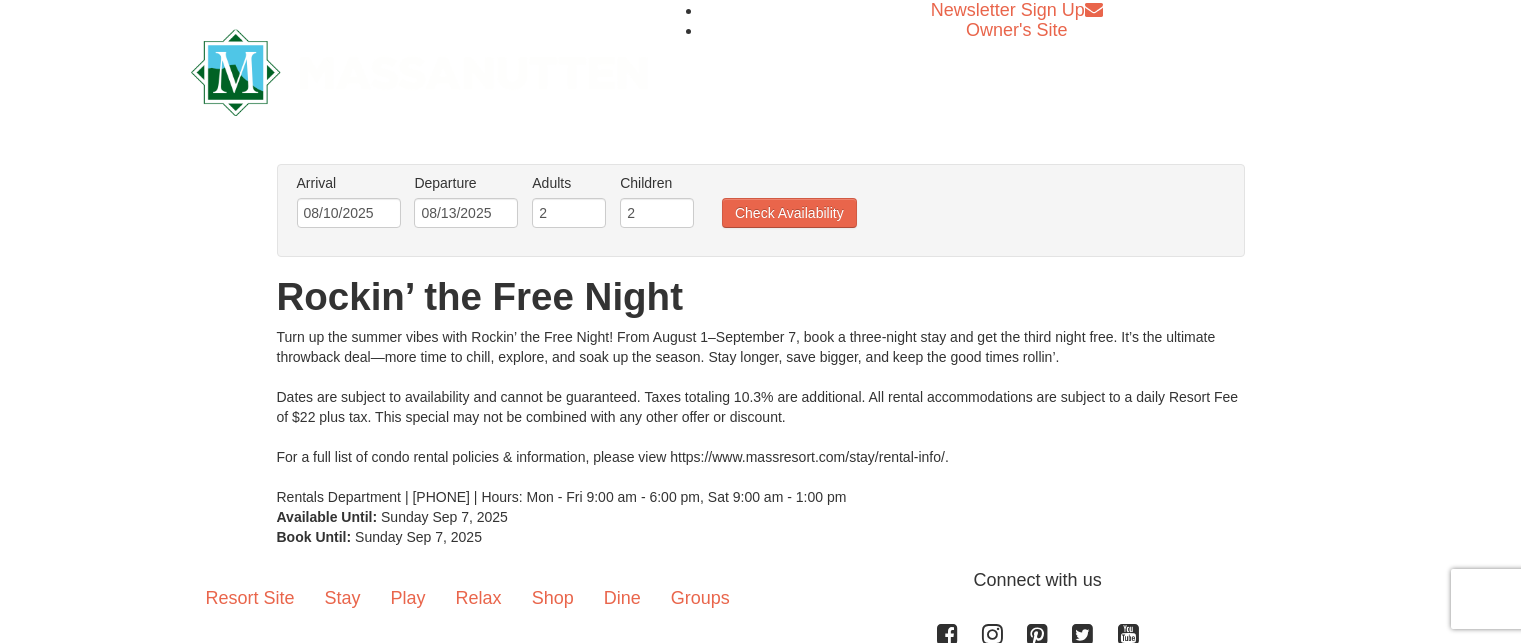 scroll, scrollTop: 0, scrollLeft: 0, axis: both 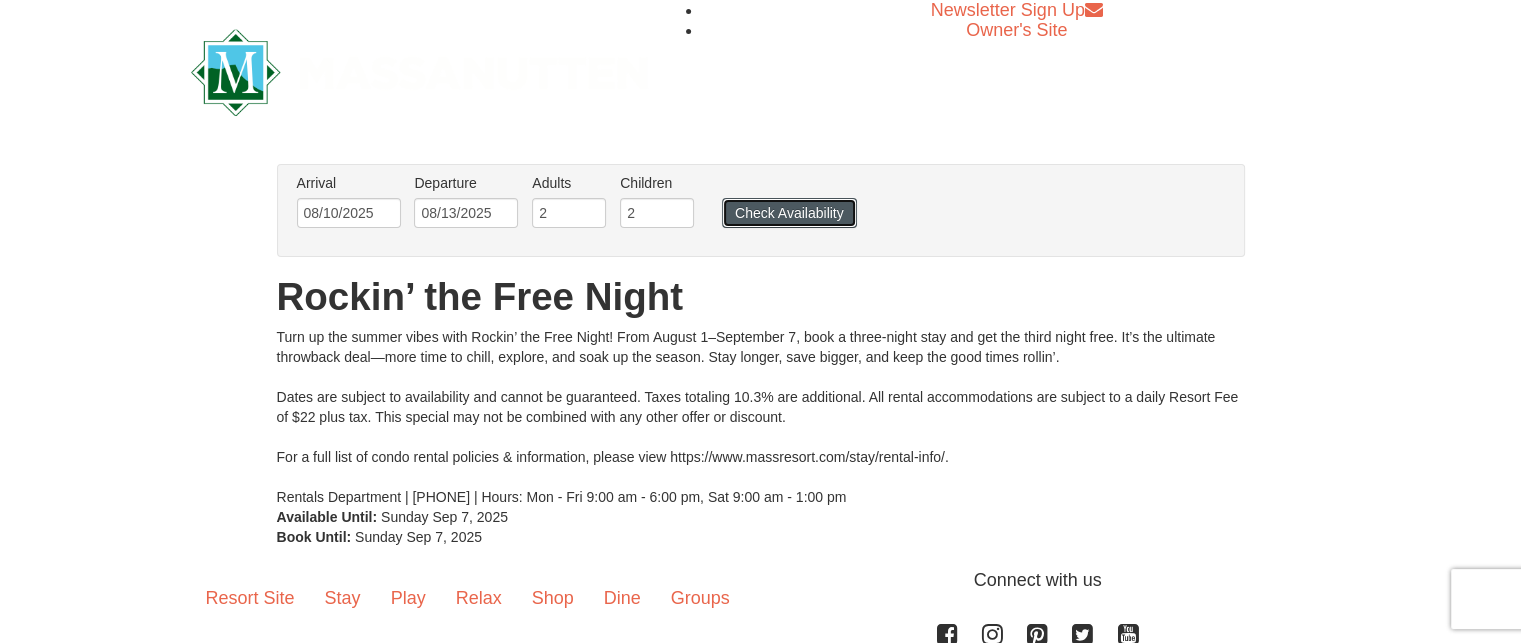 click on "Check Availability" at bounding box center (789, 213) 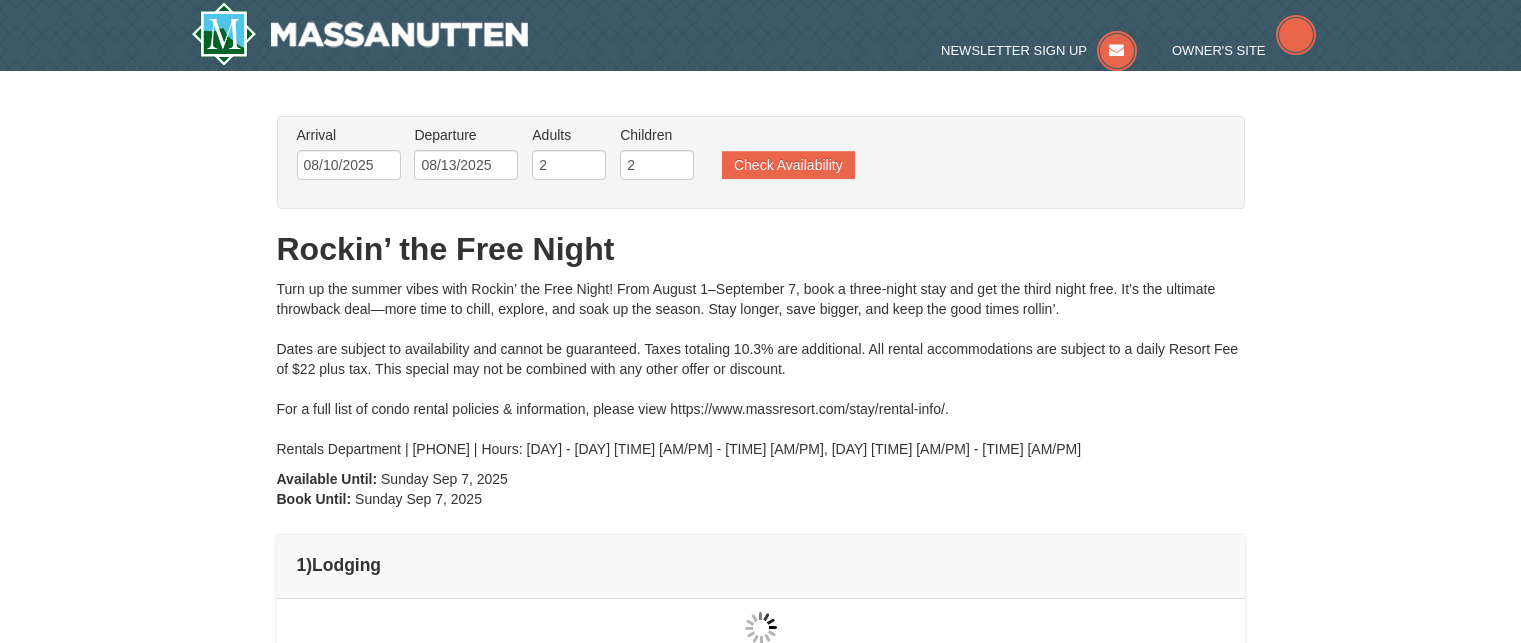 scroll, scrollTop: 57, scrollLeft: 0, axis: vertical 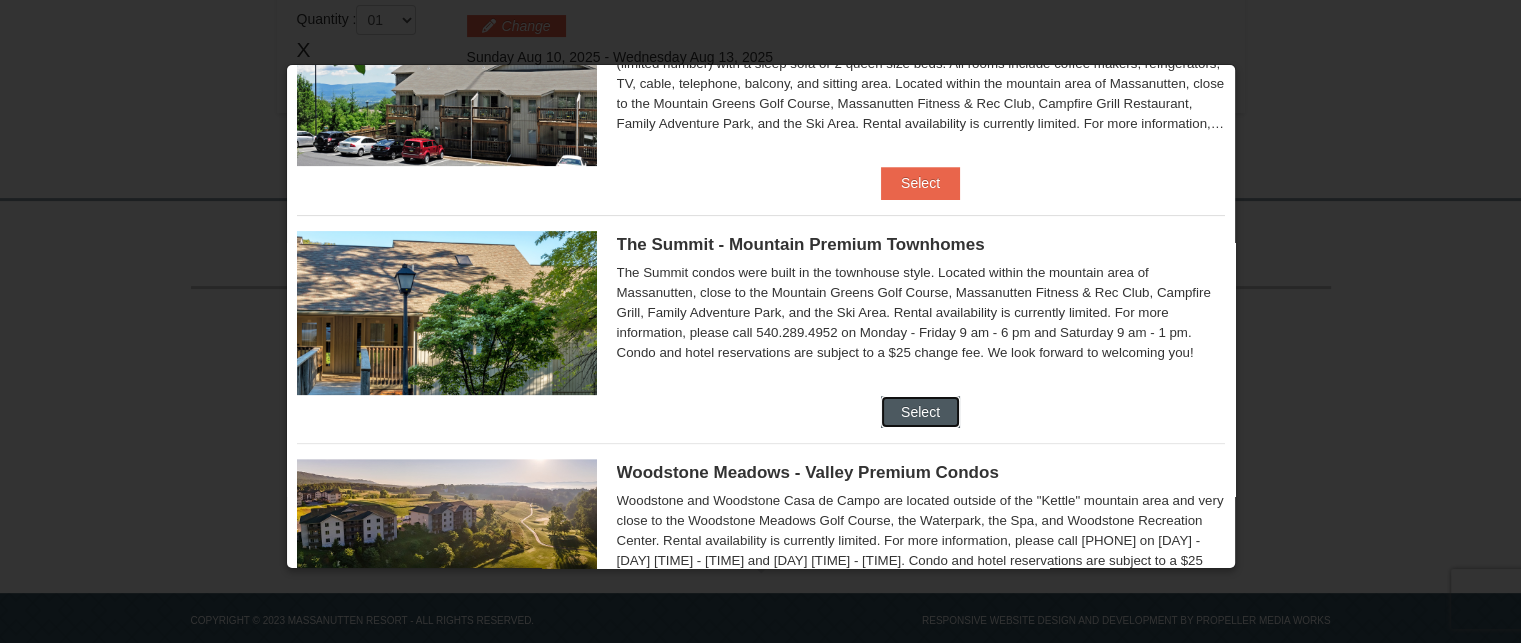 click on "Select" at bounding box center [920, 412] 